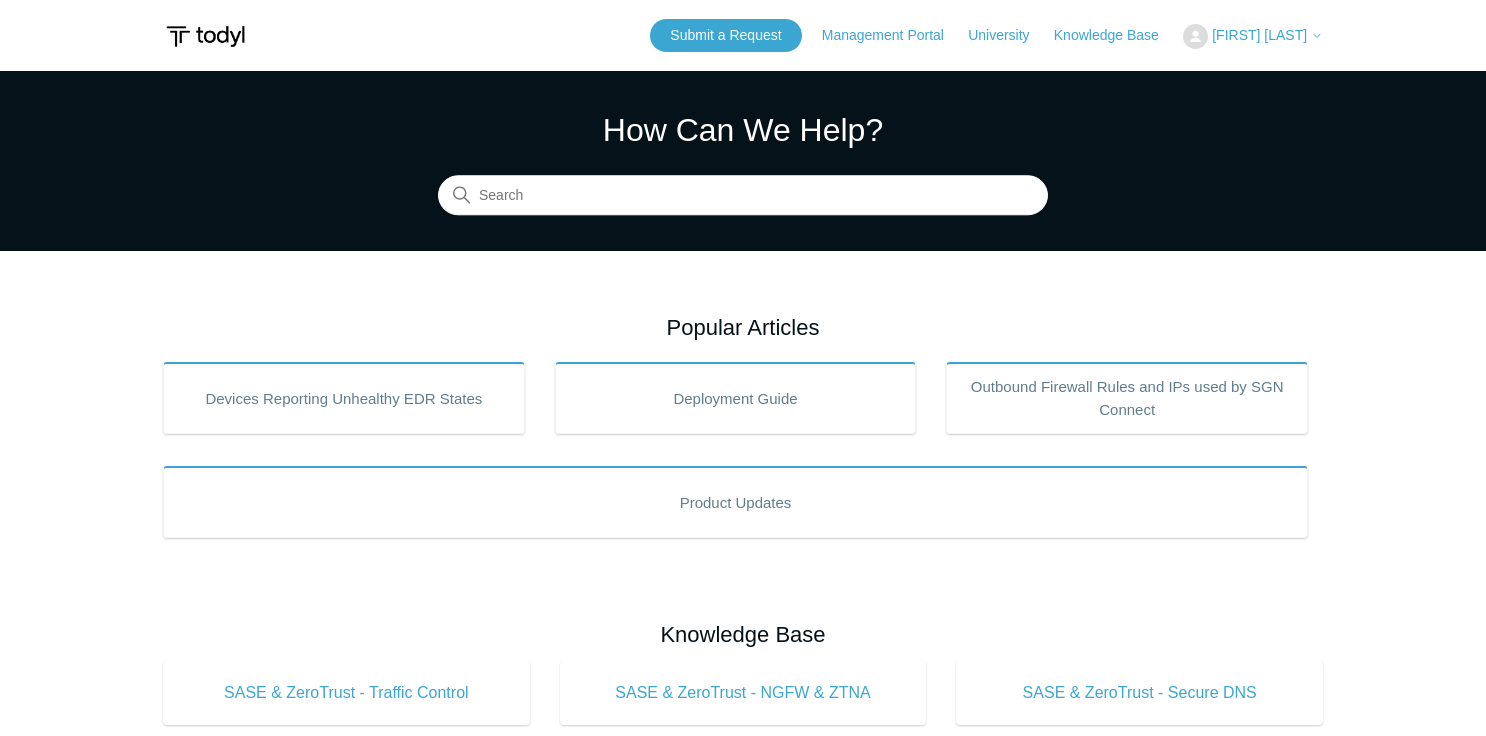 scroll, scrollTop: 0, scrollLeft: 0, axis: both 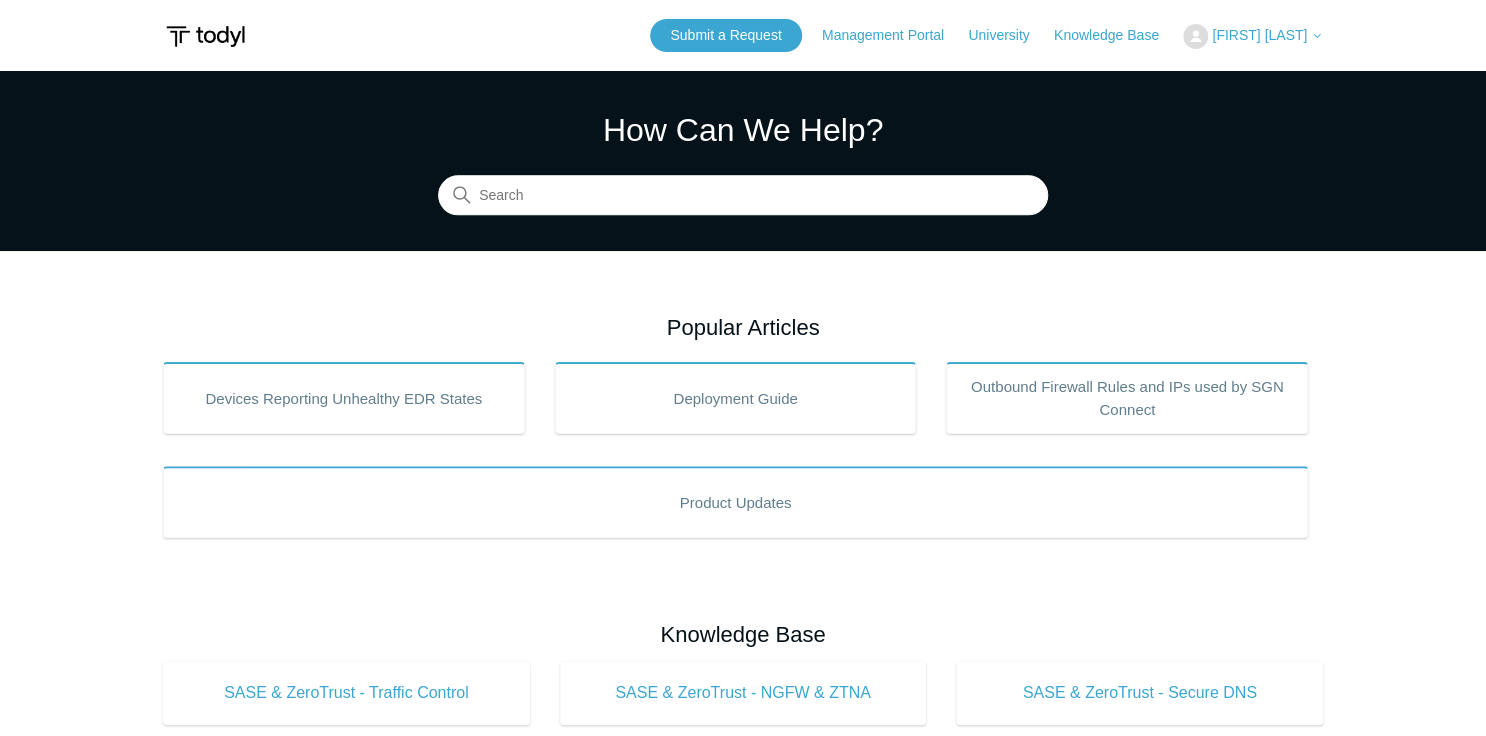 click at bounding box center [205, 36] 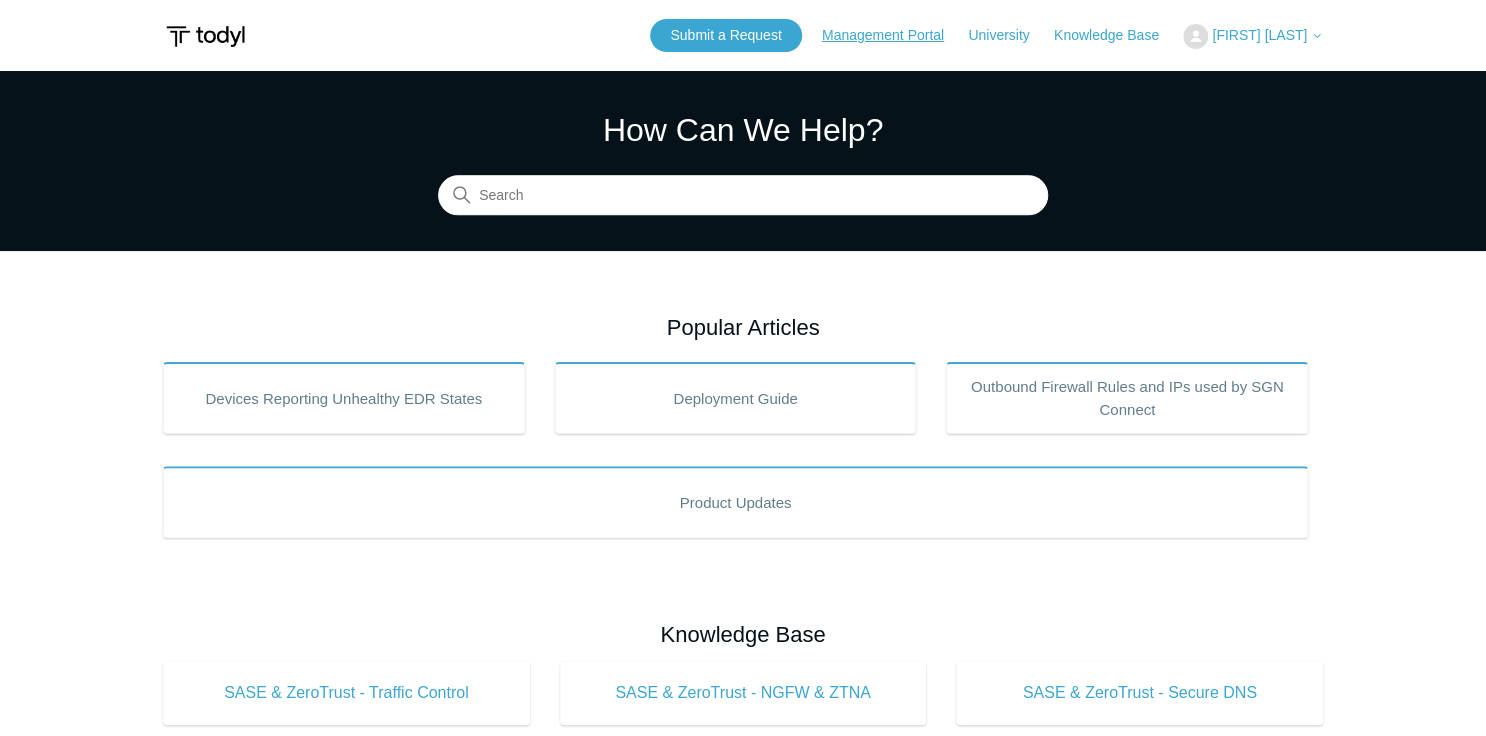 click on "Management Portal" at bounding box center (893, 35) 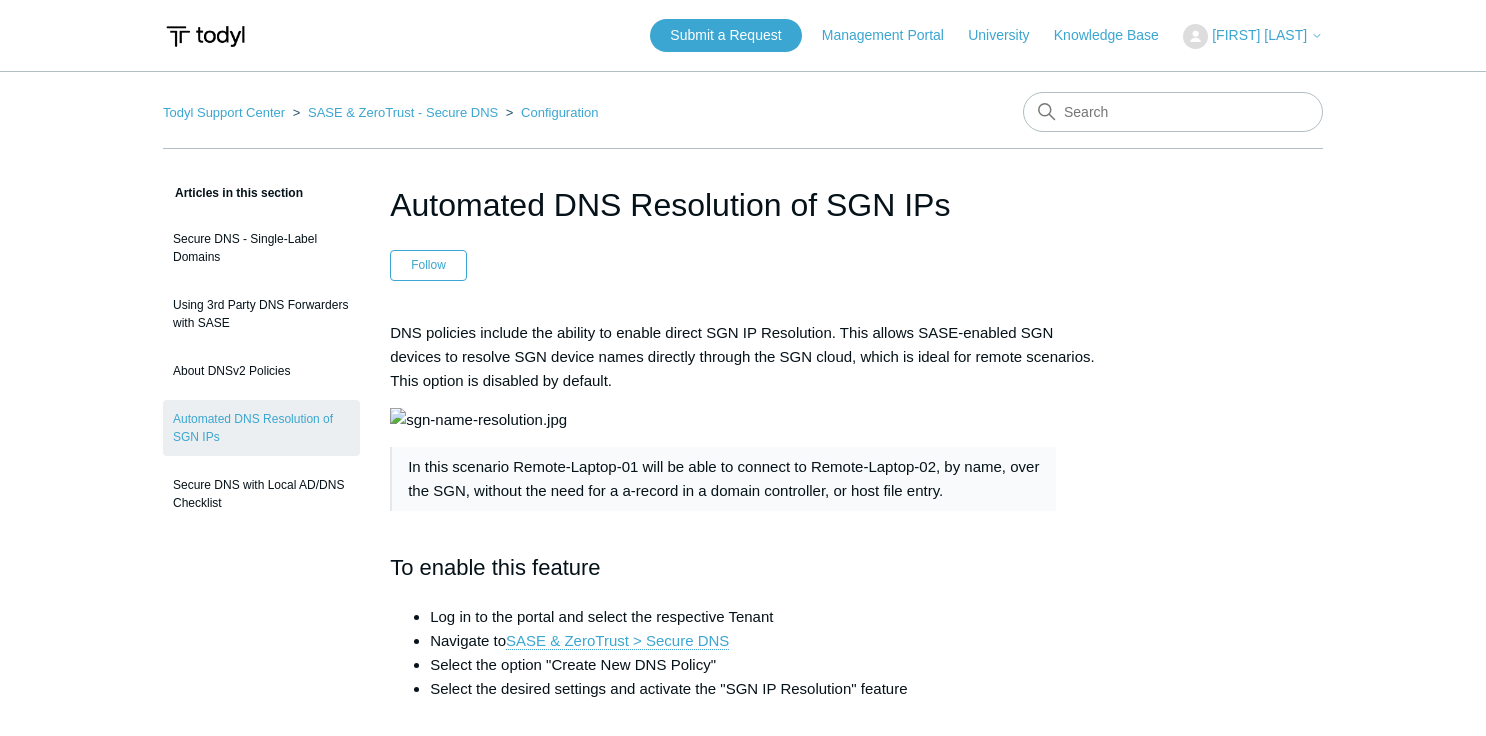 scroll, scrollTop: 0, scrollLeft: 0, axis: both 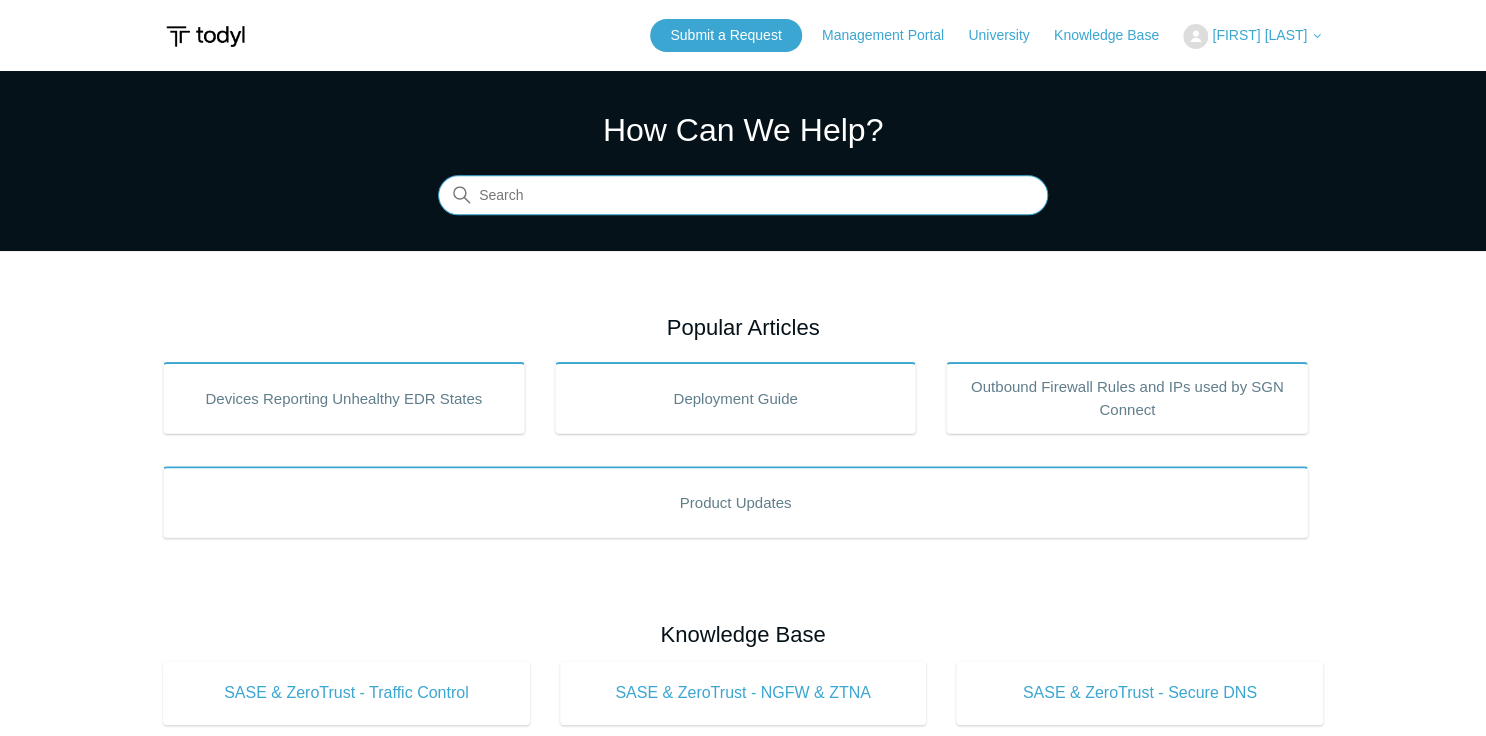 click at bounding box center [743, 196] 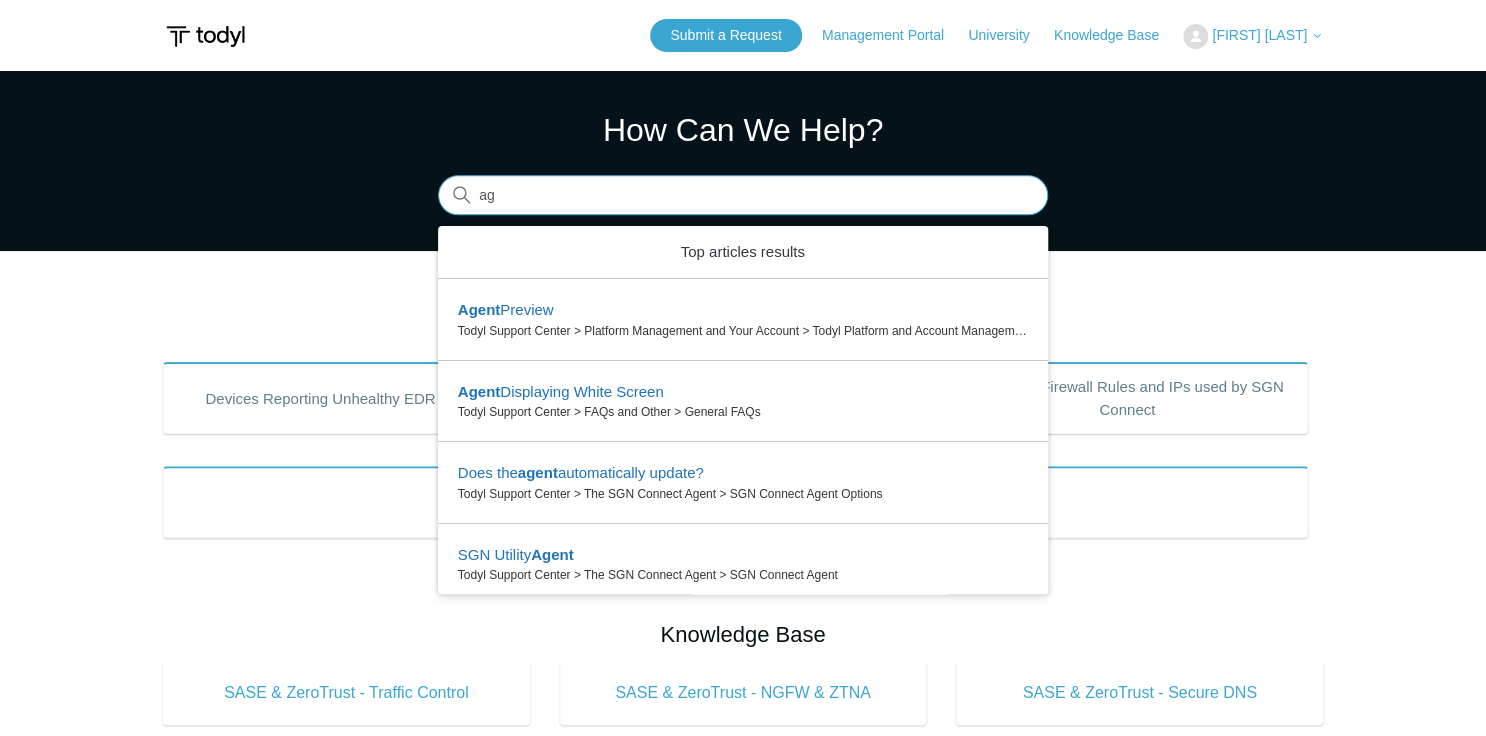type on "a" 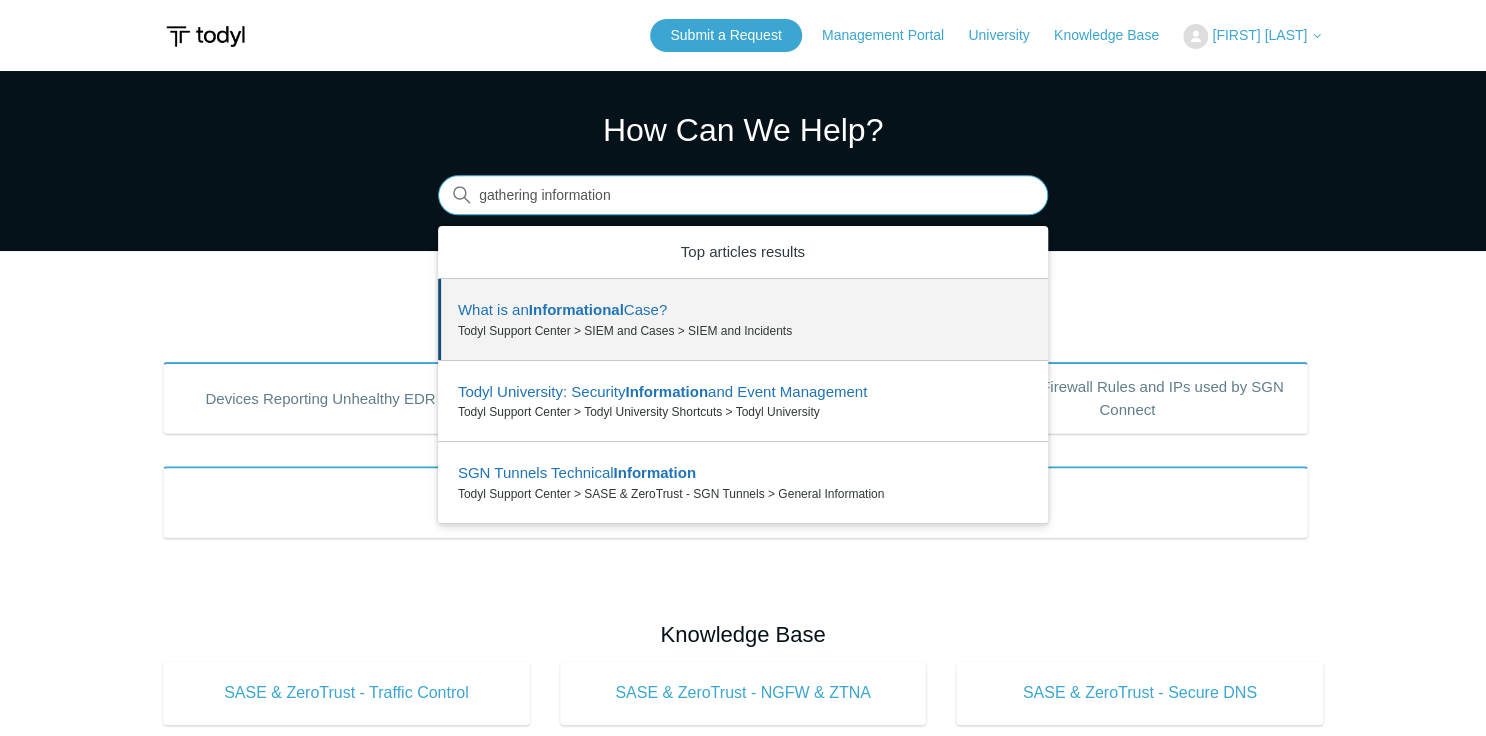 type on "gathering information" 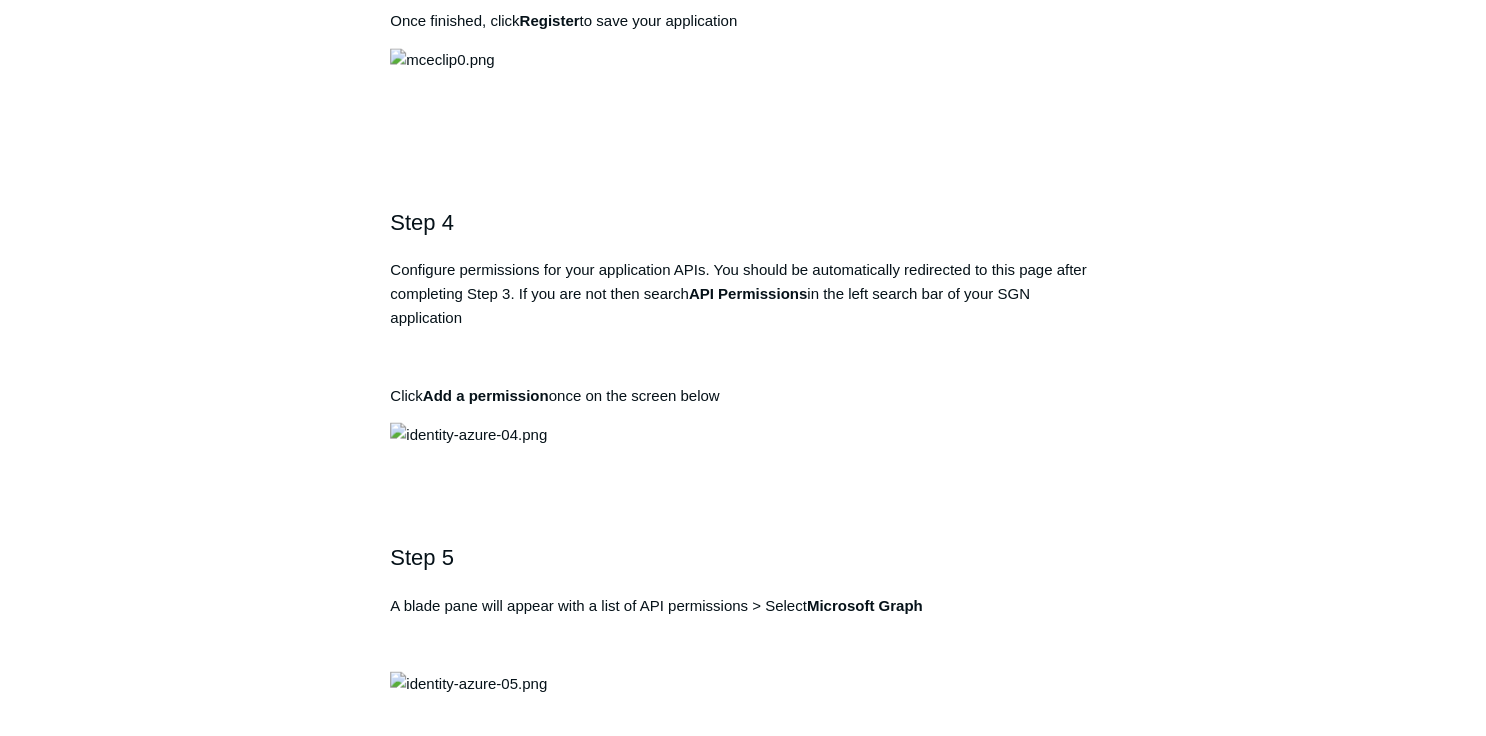 scroll, scrollTop: 1680, scrollLeft: 0, axis: vertical 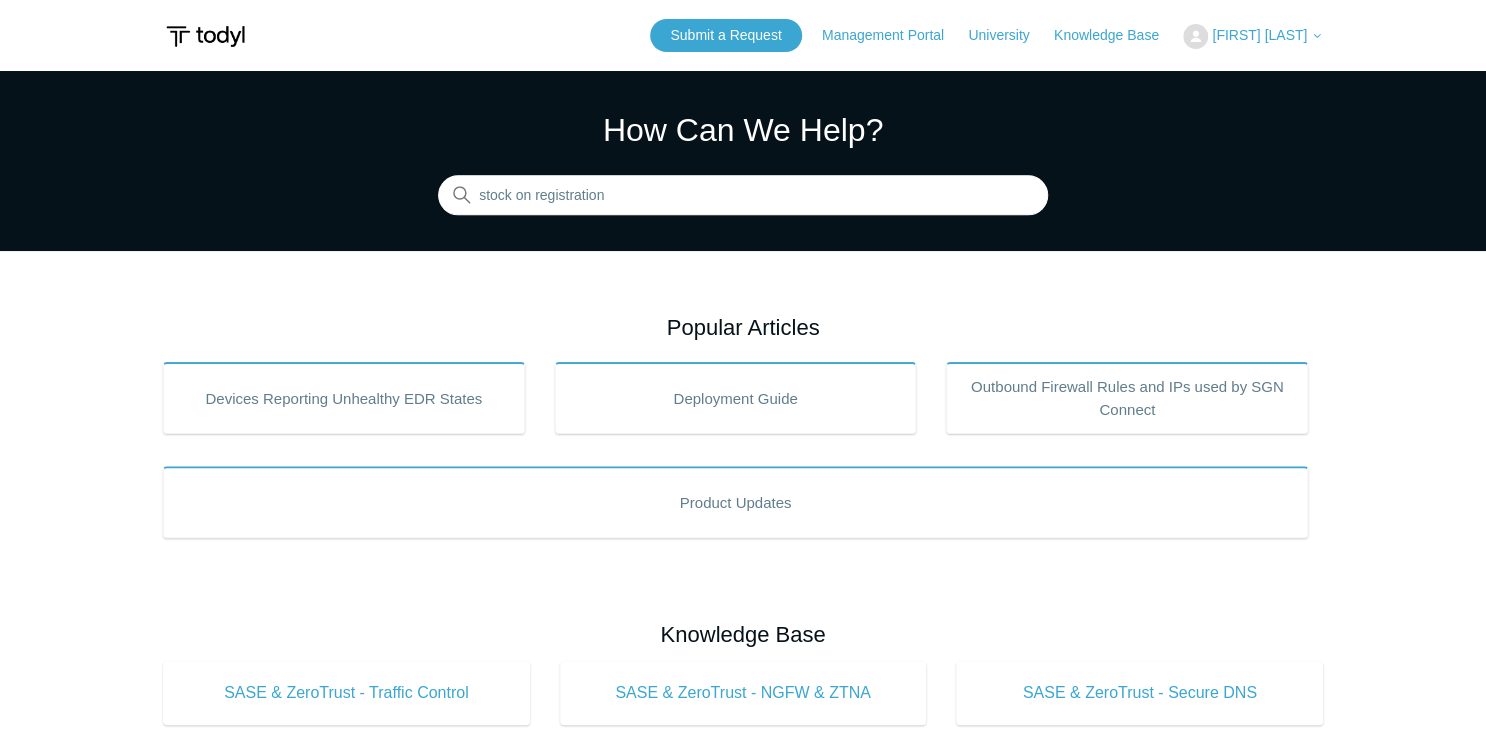 type on "stock on registration" 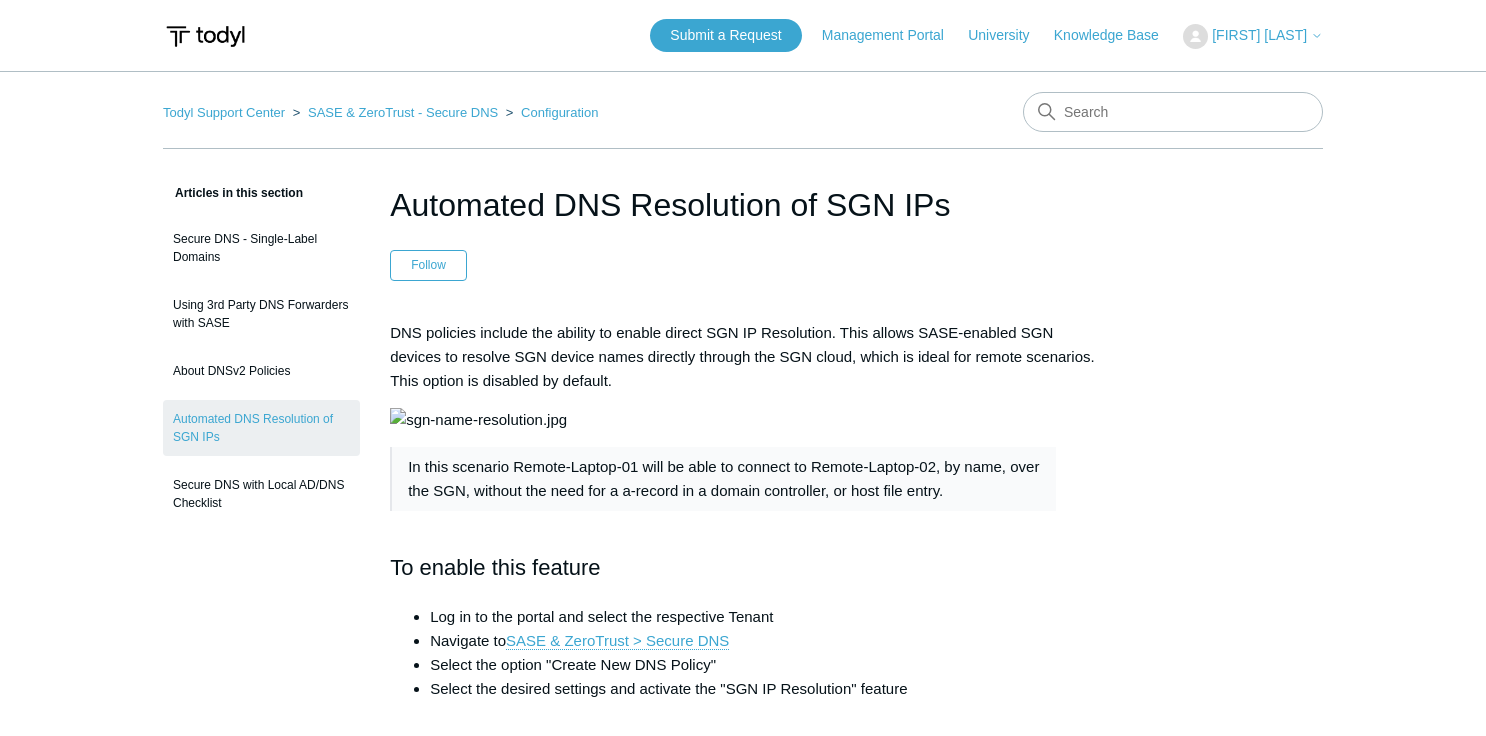 scroll, scrollTop: 0, scrollLeft: 0, axis: both 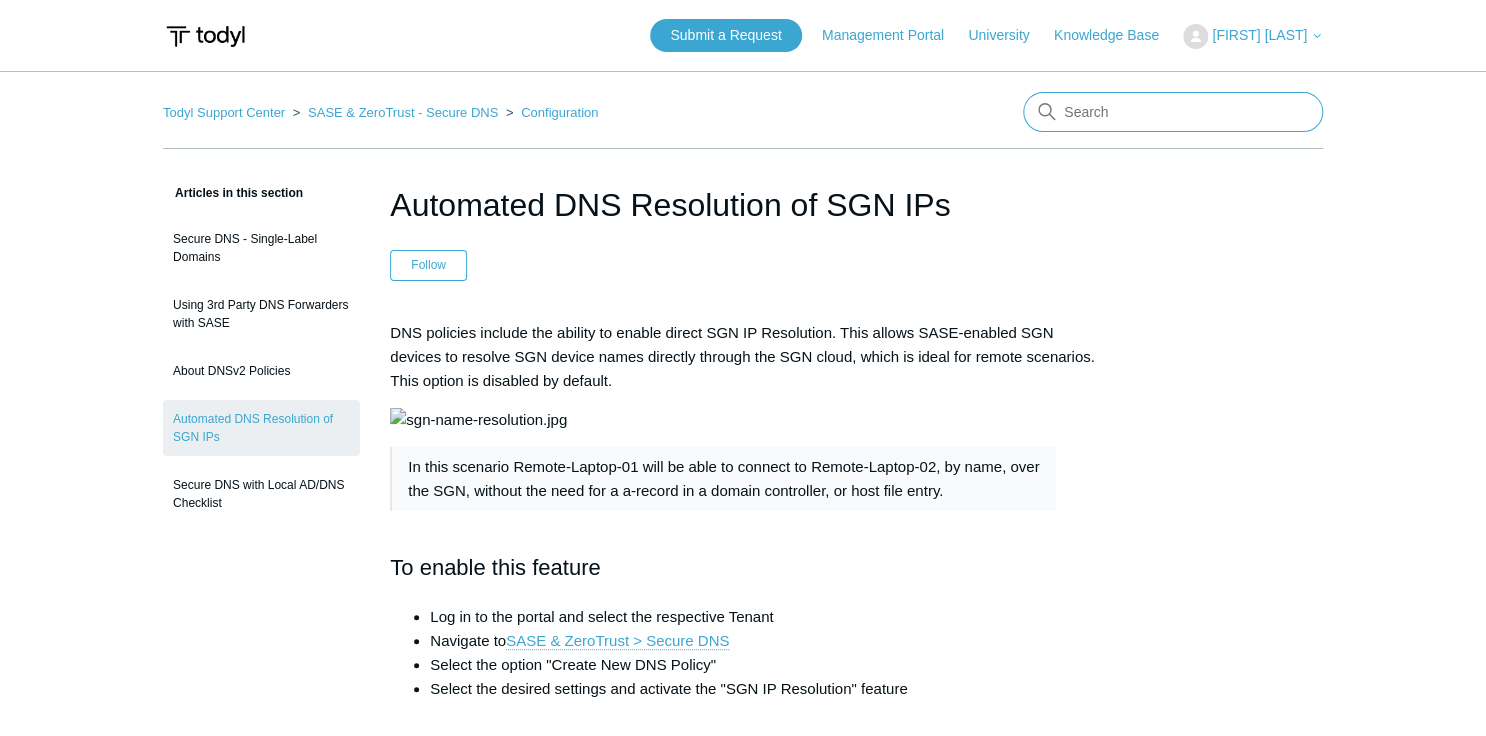 click at bounding box center (1173, 112) 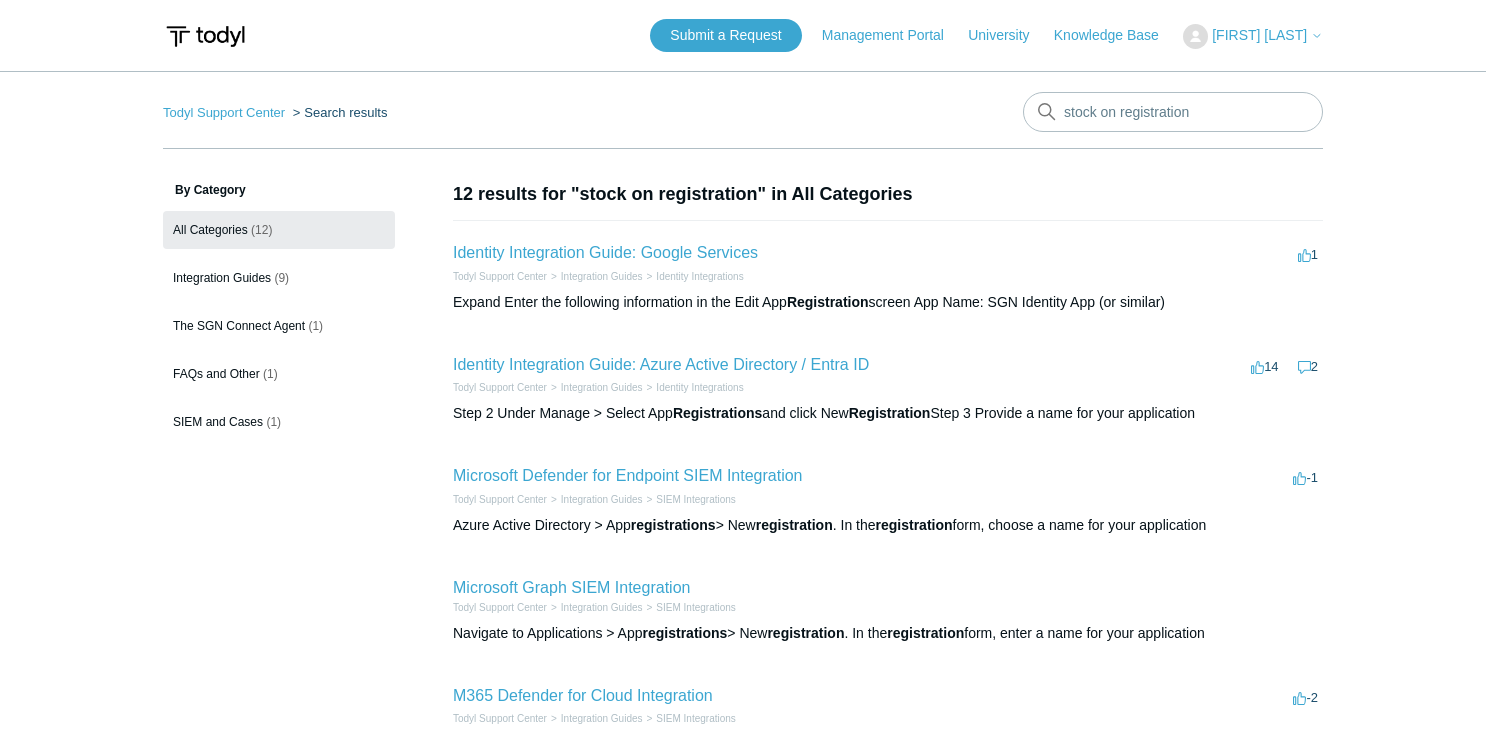 scroll, scrollTop: 0, scrollLeft: 0, axis: both 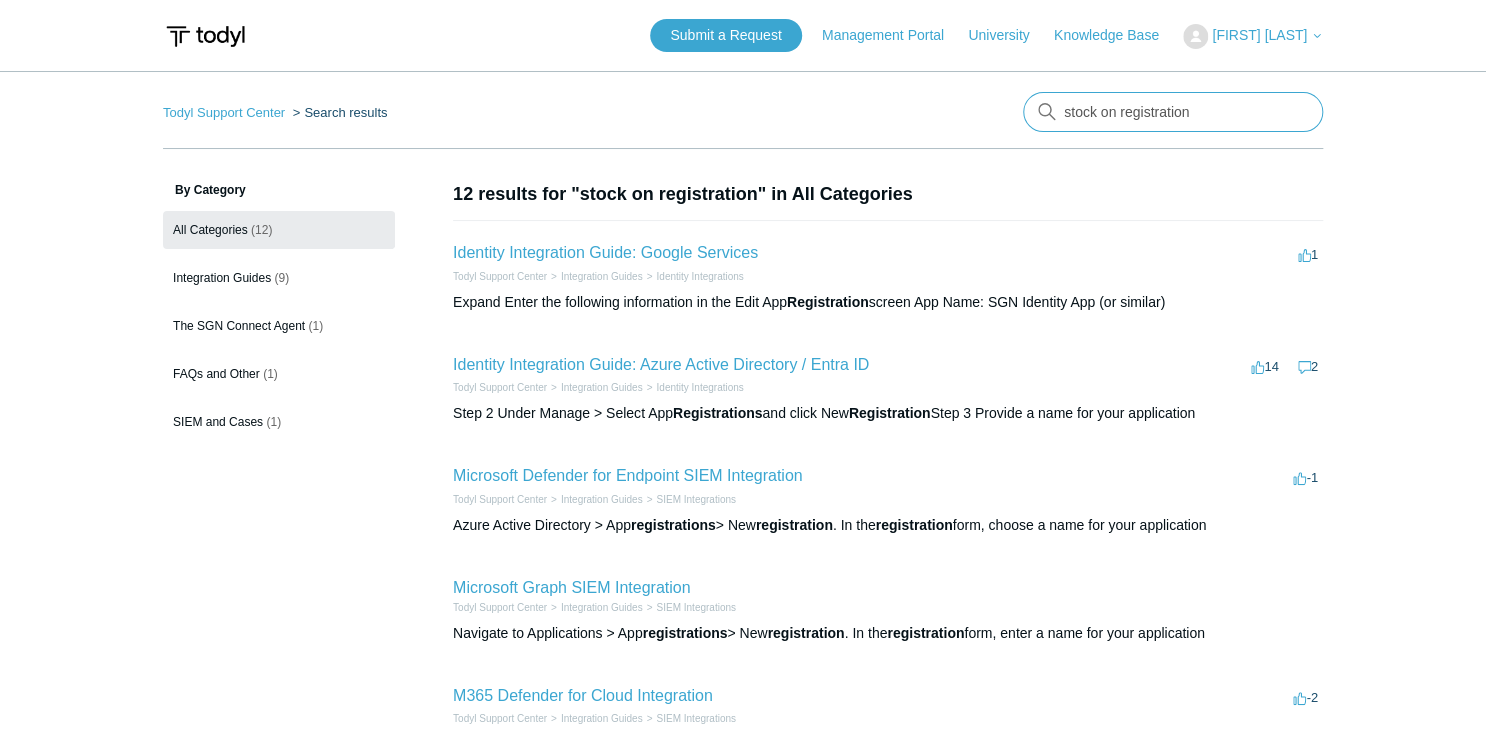 drag, startPoint x: 1083, startPoint y: 112, endPoint x: 1072, endPoint y: 113, distance: 11.045361 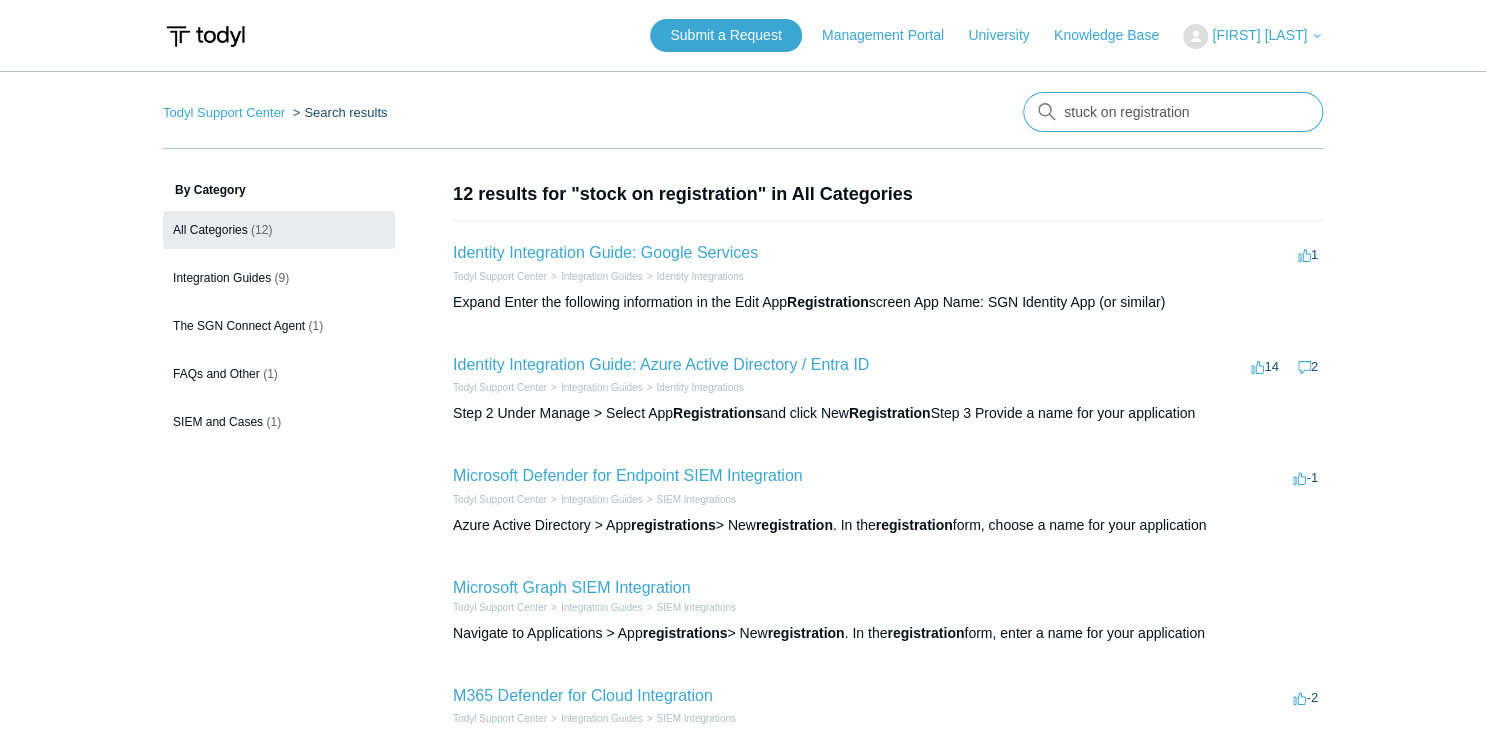 type on "stuck on registration" 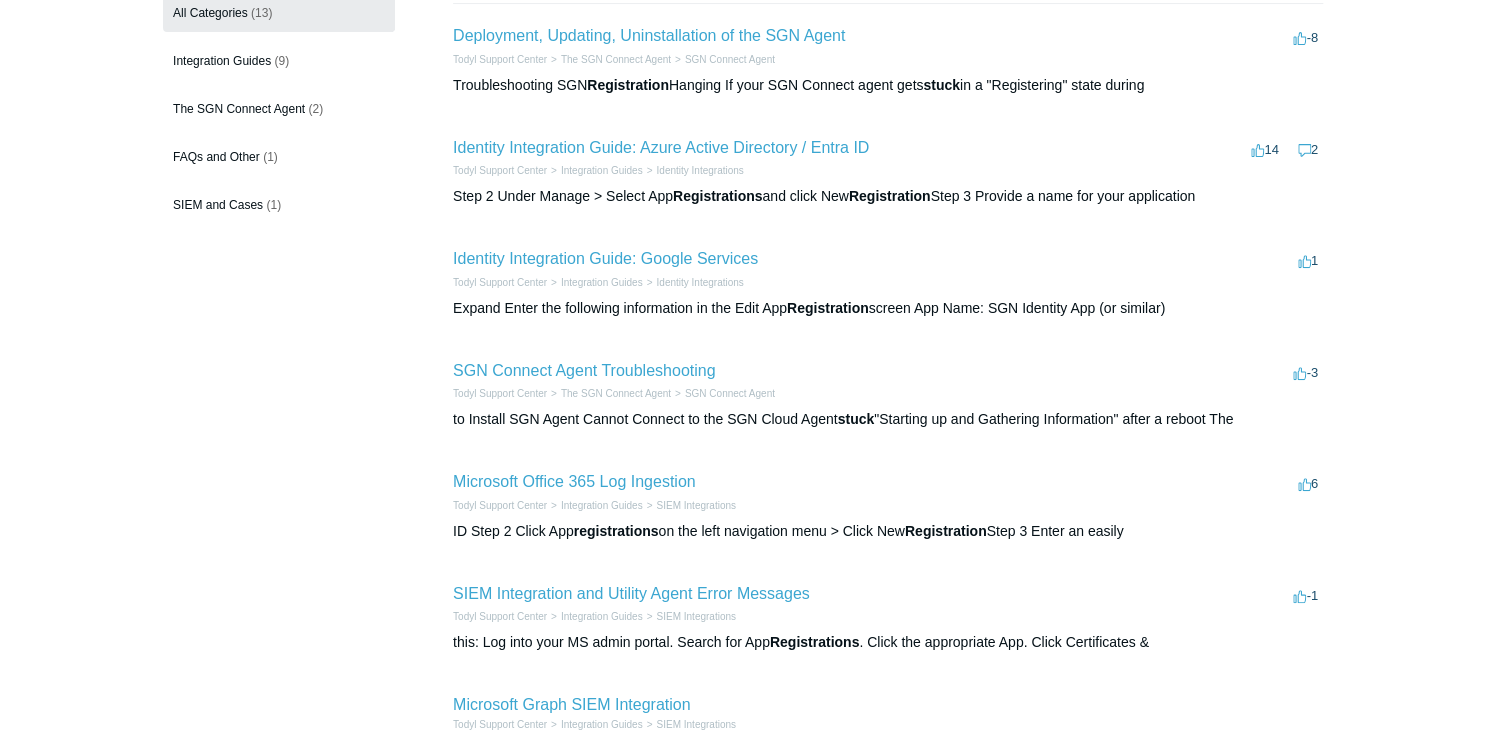 scroll, scrollTop: 240, scrollLeft: 0, axis: vertical 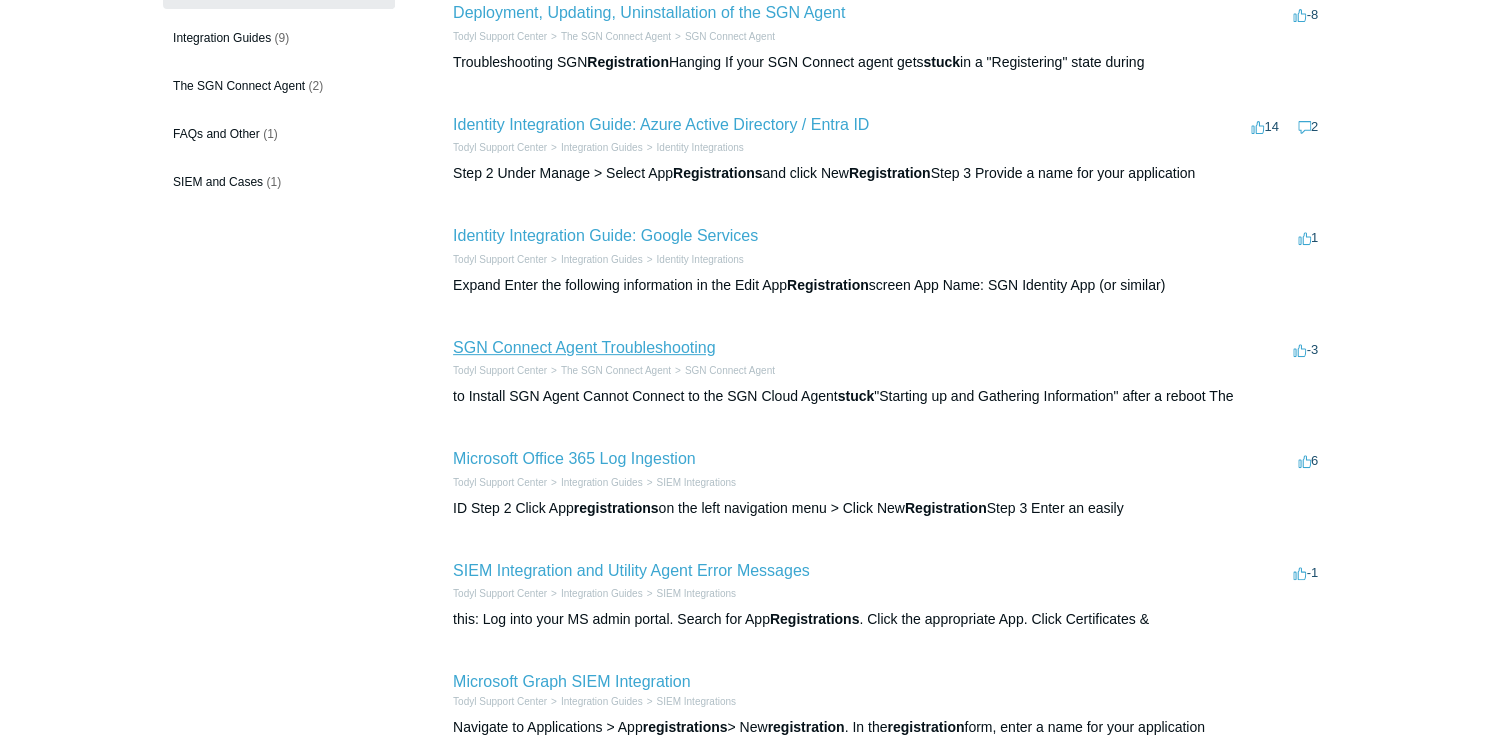 click on "SGN Connect Agent Troubleshooting" at bounding box center (584, 347) 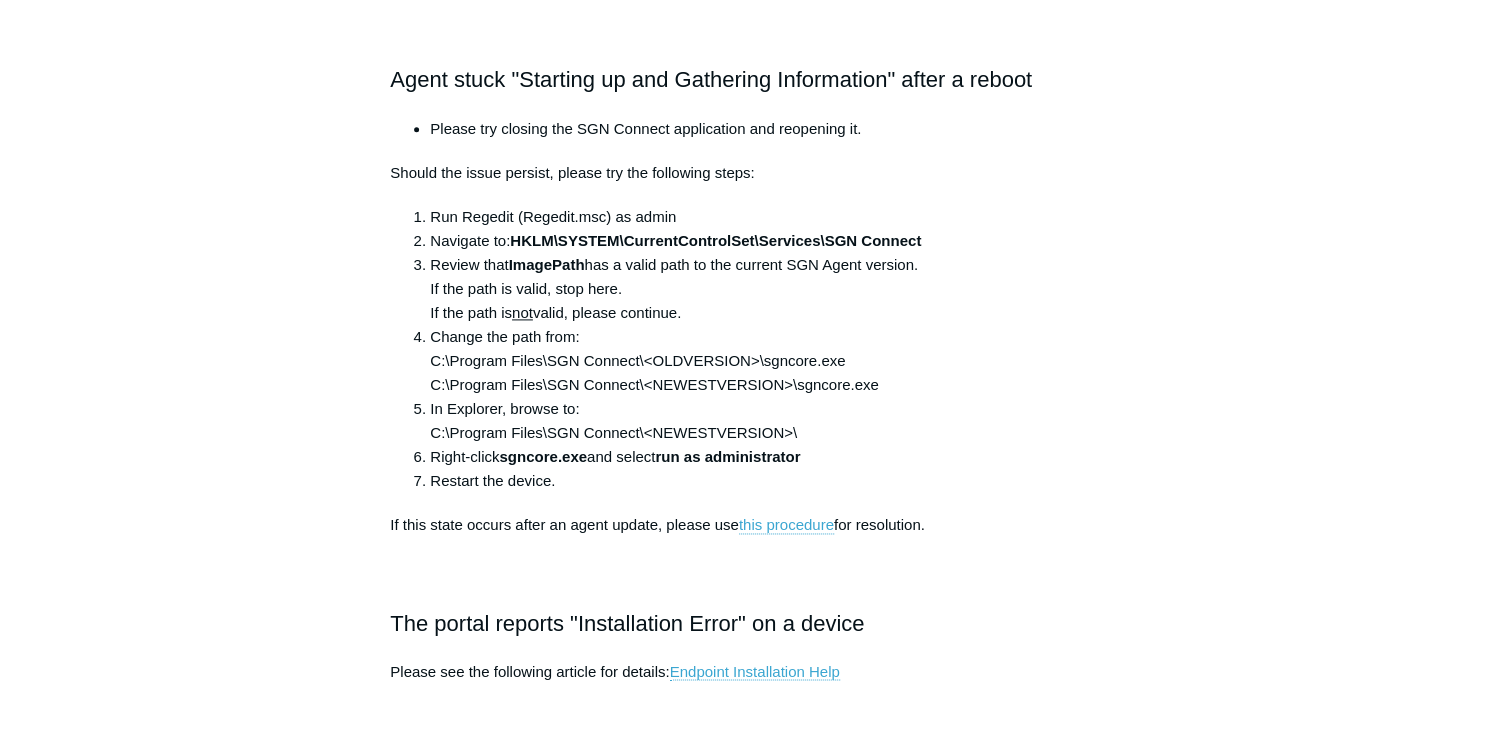 scroll, scrollTop: 1200, scrollLeft: 0, axis: vertical 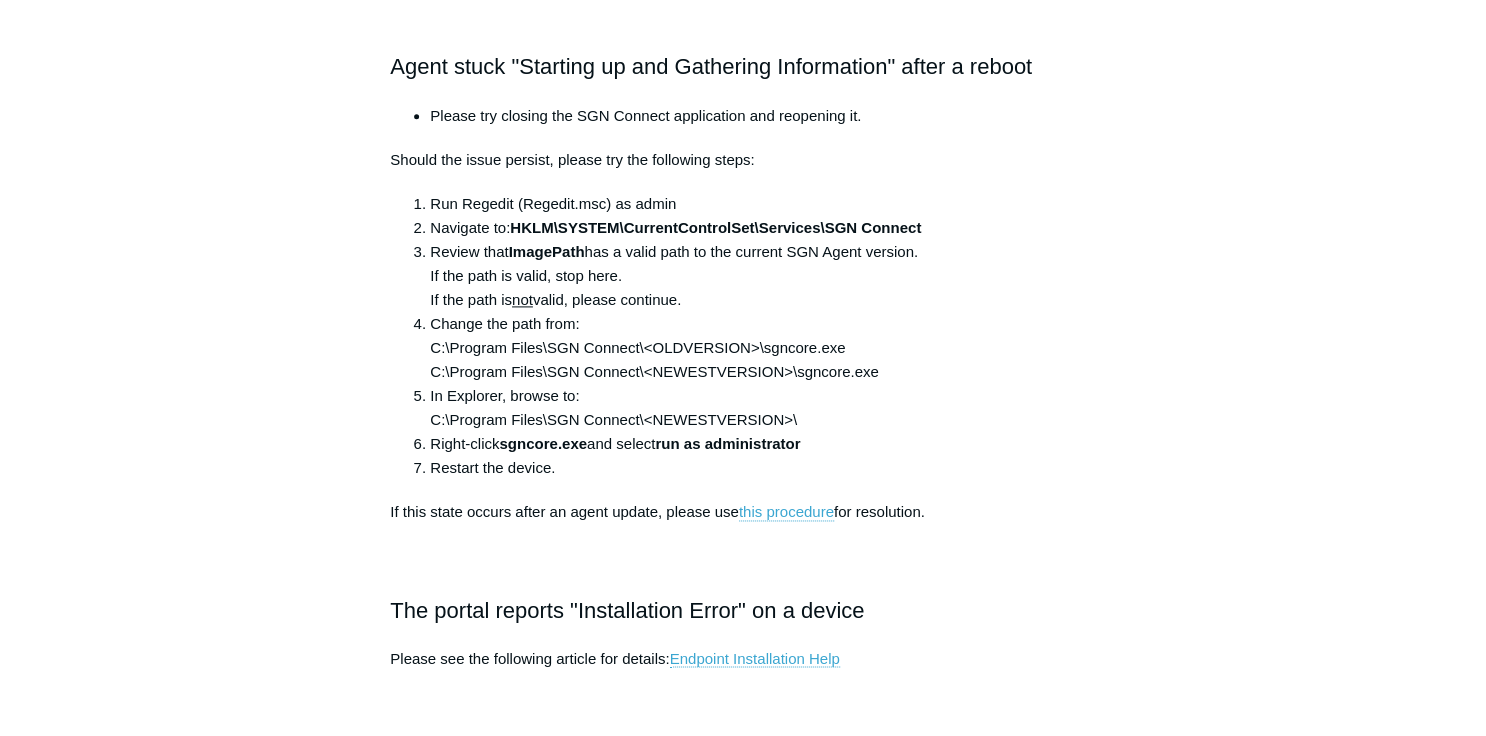 click on "Todyl Support Center
The SGN Connect Agent
SGN Connect Agent
Articles in this section
Installation Procedure for macOS 15 (Sequoia)
Check to see if SGN Agent Updates are Disabled
SGN Connect Binary Install Steps
Unable to Install Connection Certificate
See more" at bounding box center [743, 723] 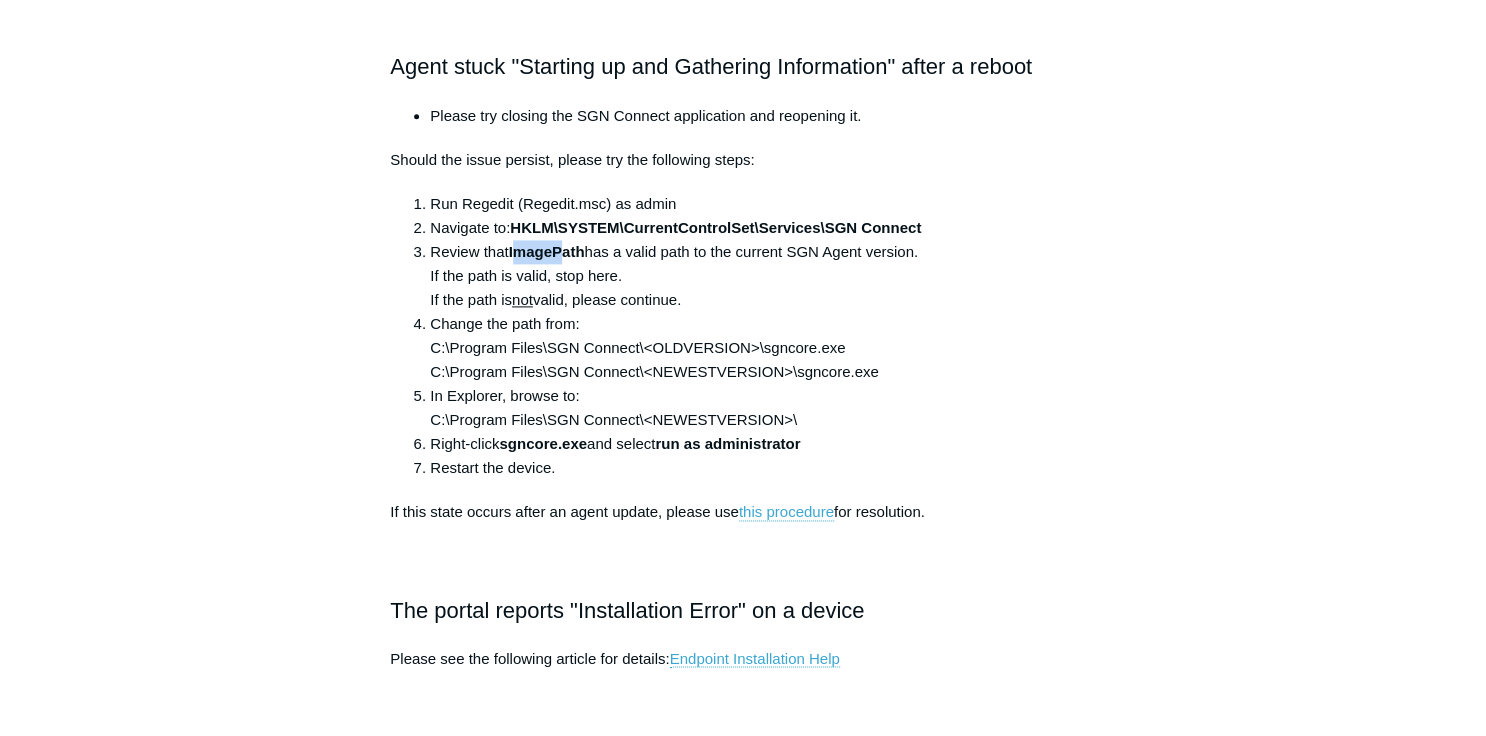 drag, startPoint x: 543, startPoint y: 250, endPoint x: 562, endPoint y: 249, distance: 19.026299 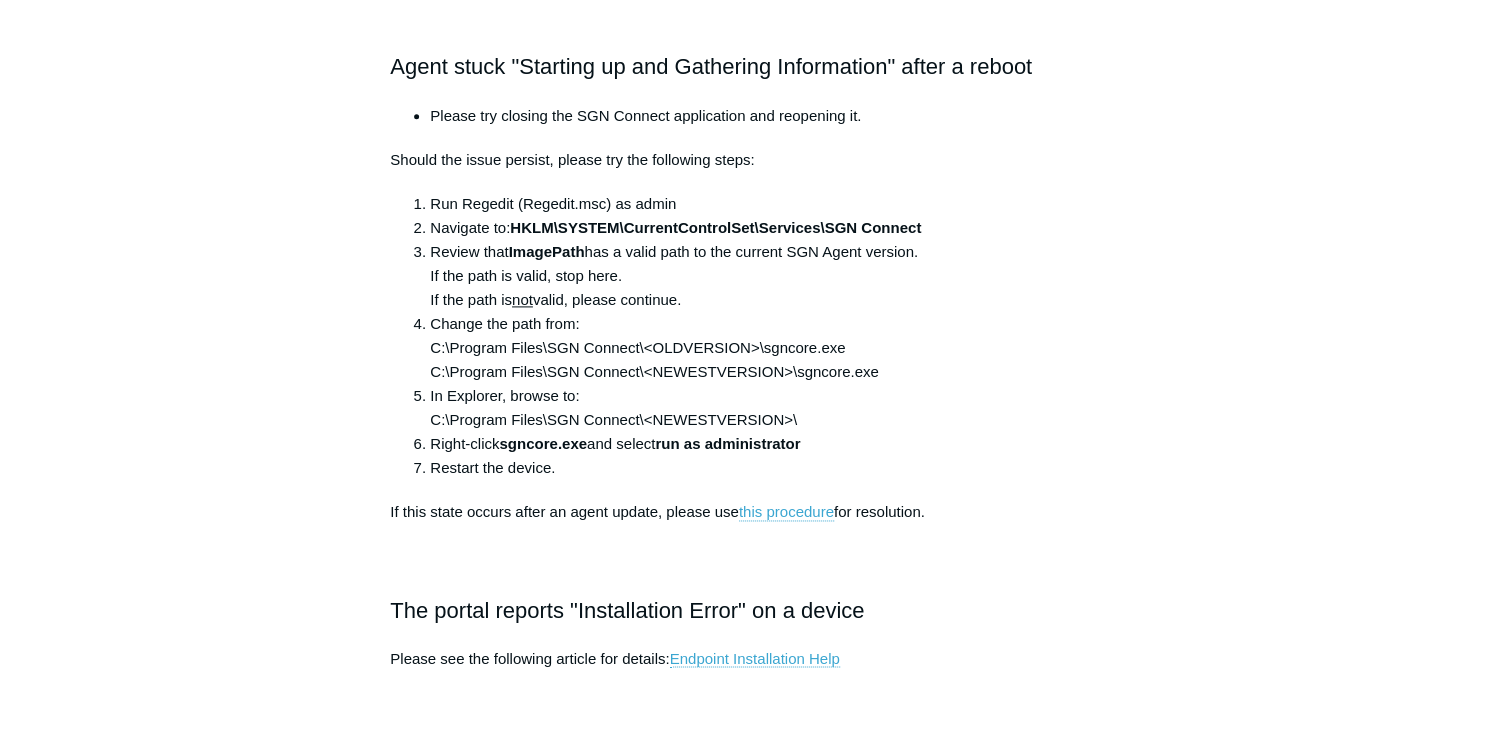 drag, startPoint x: 562, startPoint y: 249, endPoint x: 638, endPoint y: 274, distance: 80.00625 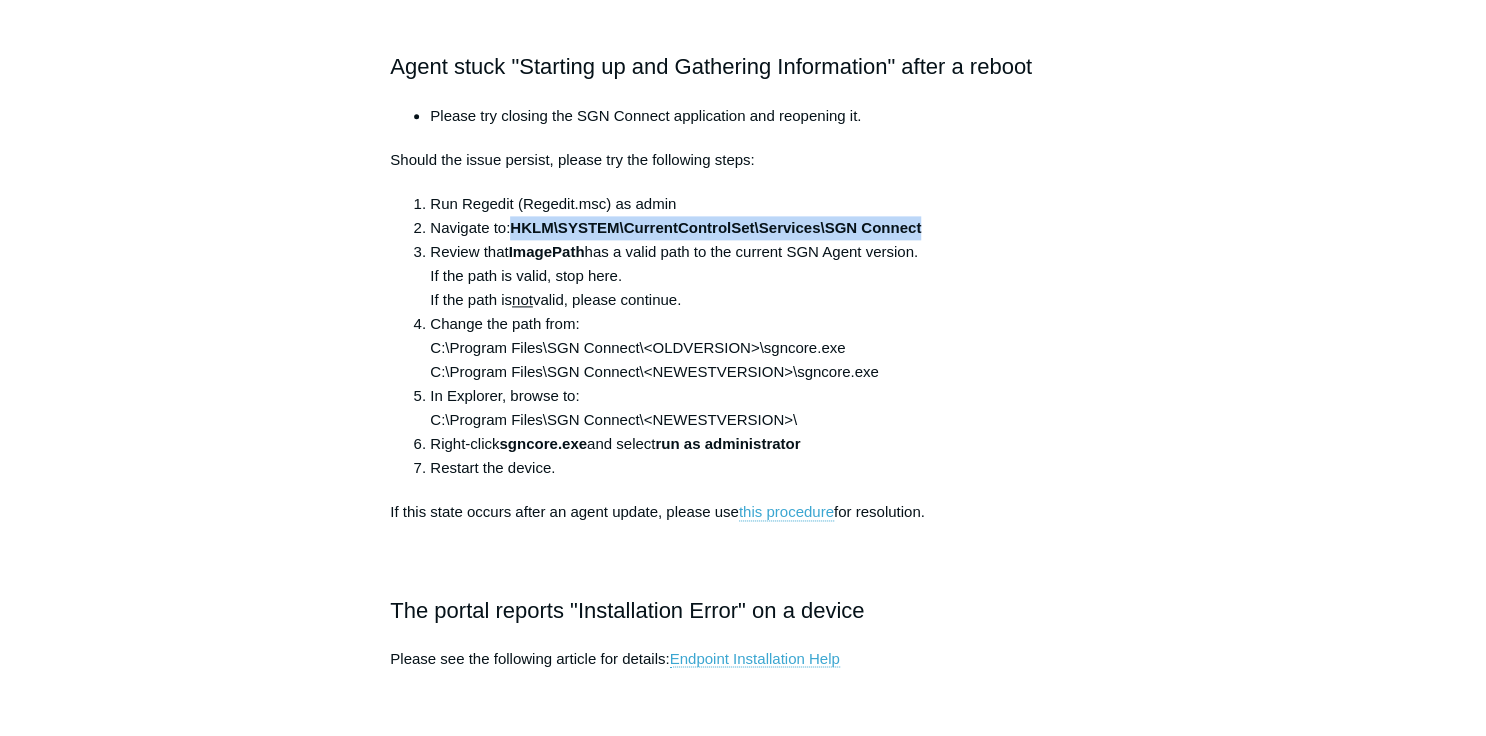 drag, startPoint x: 514, startPoint y: 224, endPoint x: 933, endPoint y: 220, distance: 419.0191 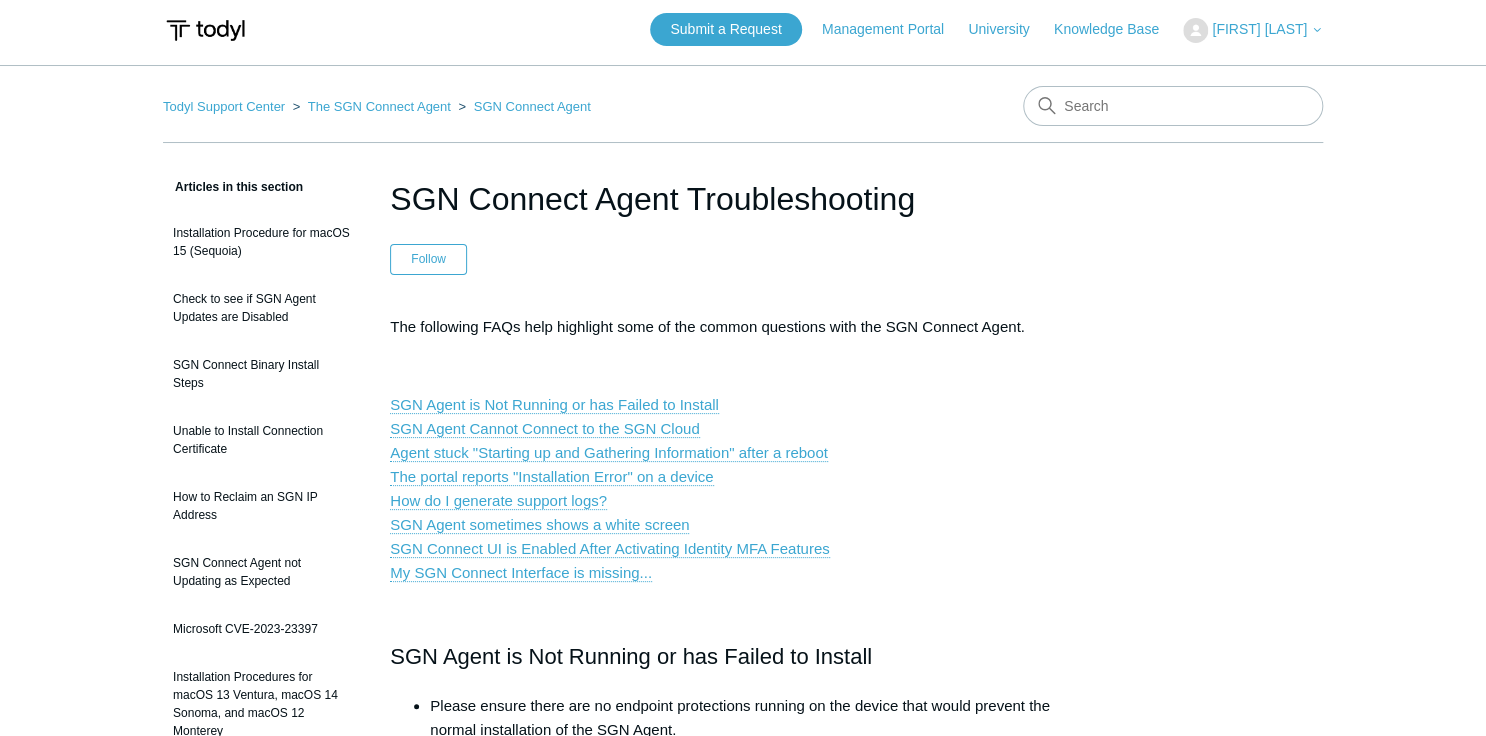 scroll, scrollTop: 0, scrollLeft: 0, axis: both 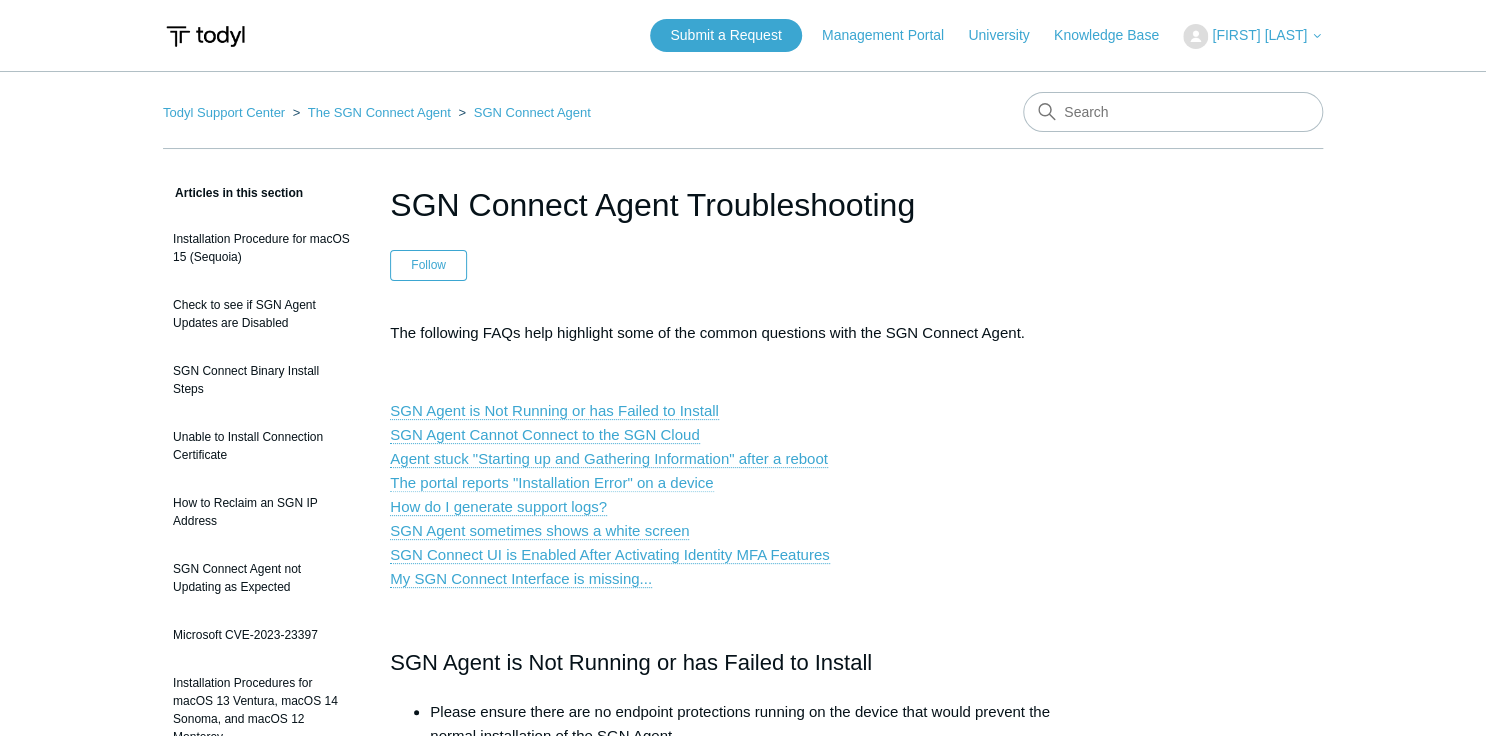 click on "The portal reports "Installation Error" on a device" at bounding box center (551, 483) 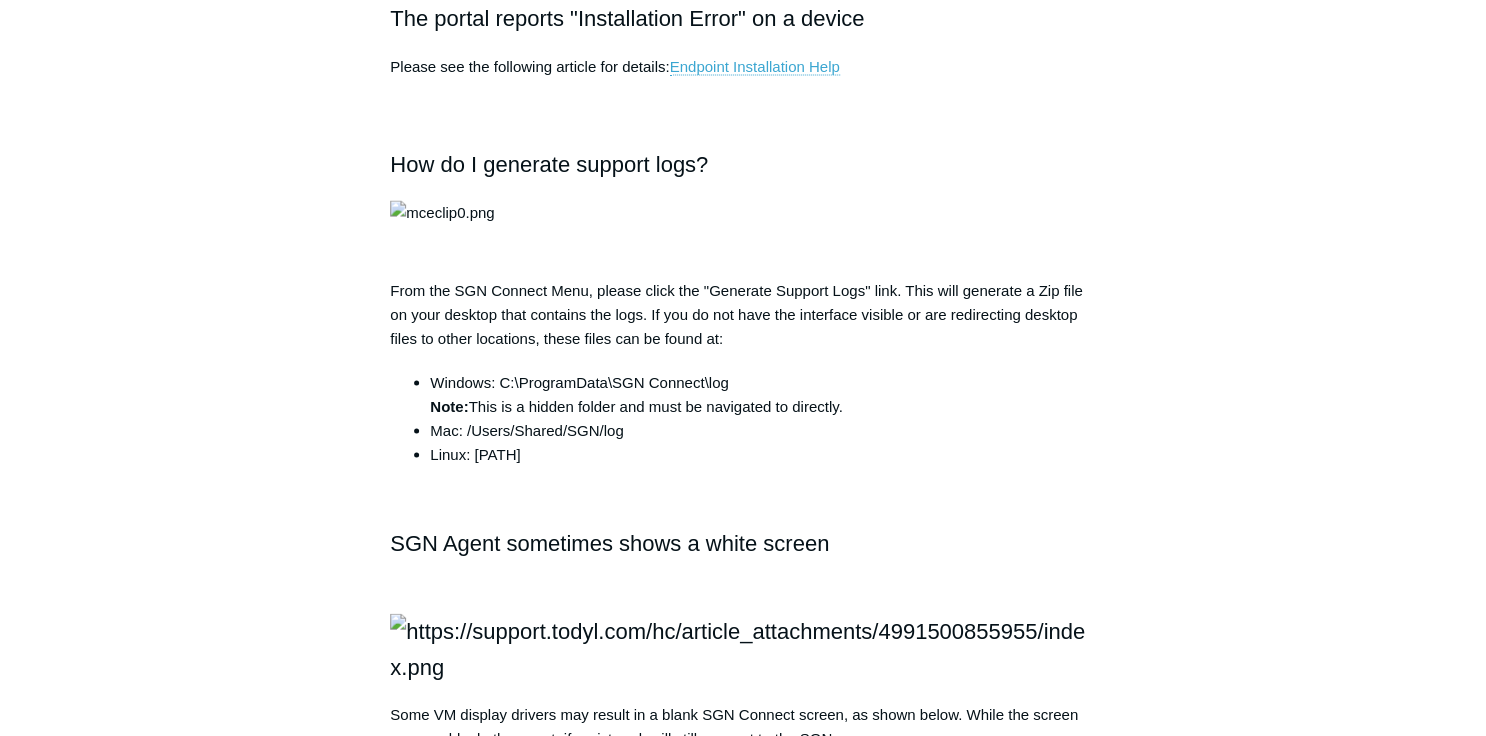 click on "Articles in this section
Installation Procedure for macOS 15 (Sequoia)
Check to see if SGN Agent Updates are Disabled
SGN Connect Binary Install Steps
Unable to Install Connection Certificate
How to Reclaim an SGN IP Address
SGN Connect Agent not Updating as Expected
Microsoft CVE-2023-23397" at bounding box center [743, 186] 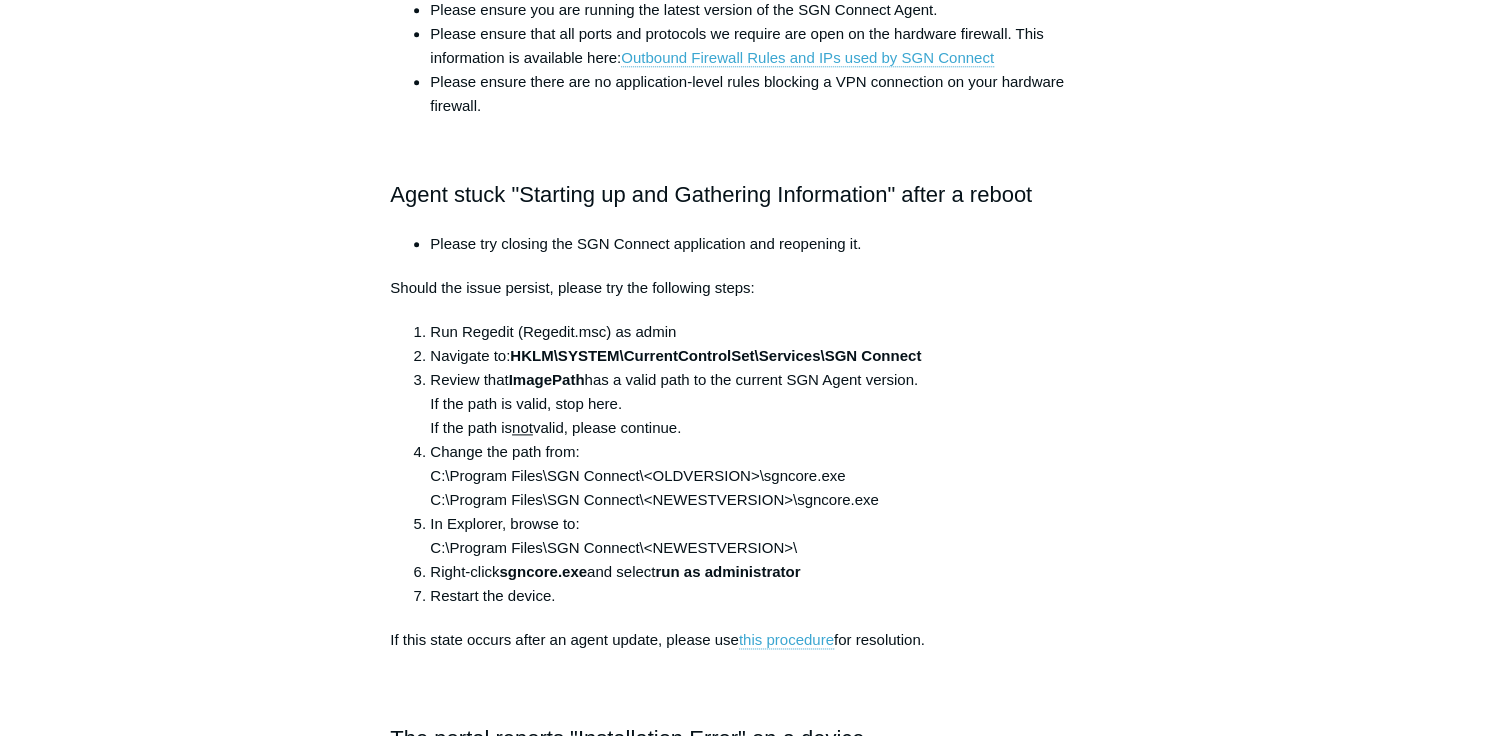 scroll, scrollTop: 0, scrollLeft: 0, axis: both 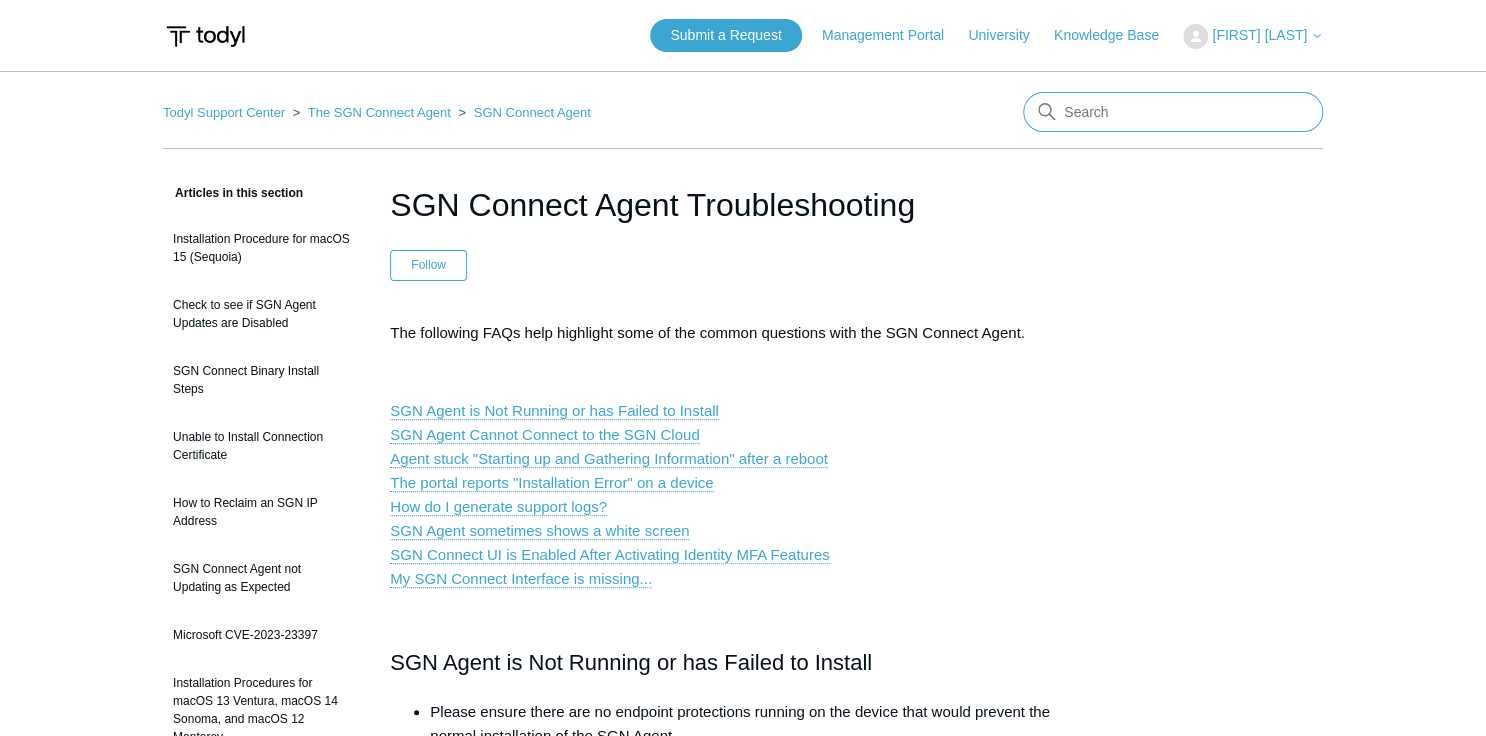 click at bounding box center [1173, 112] 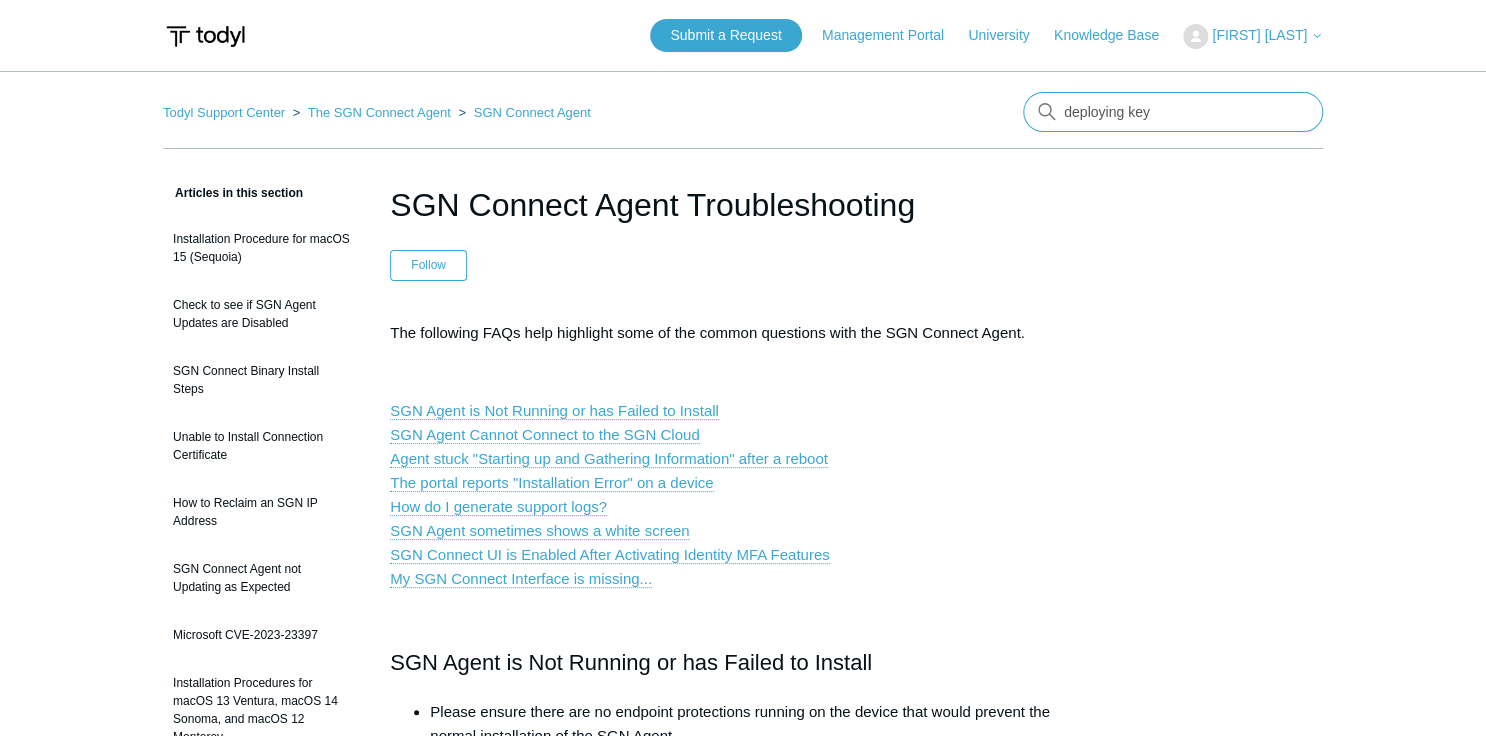 type on "deploying key" 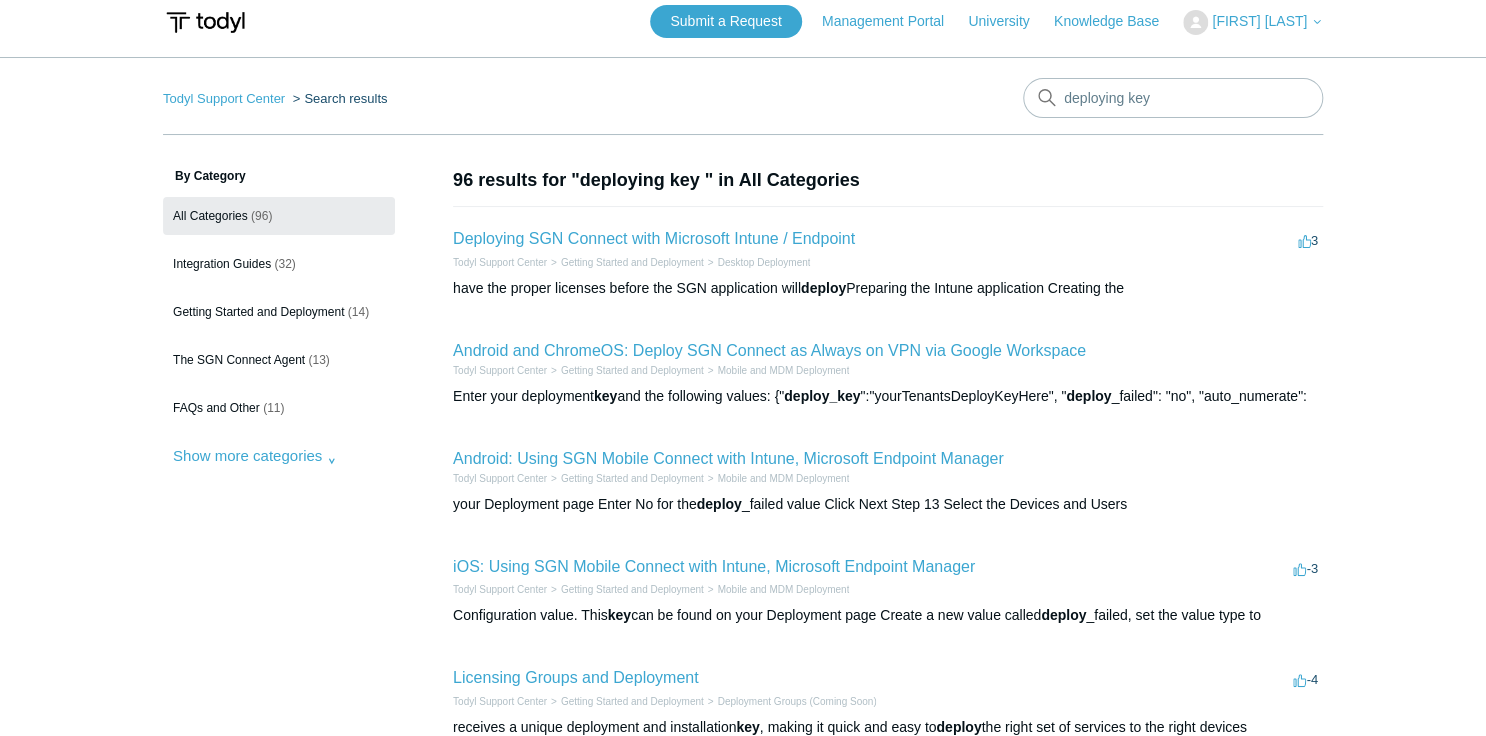 scroll, scrollTop: 0, scrollLeft: 0, axis: both 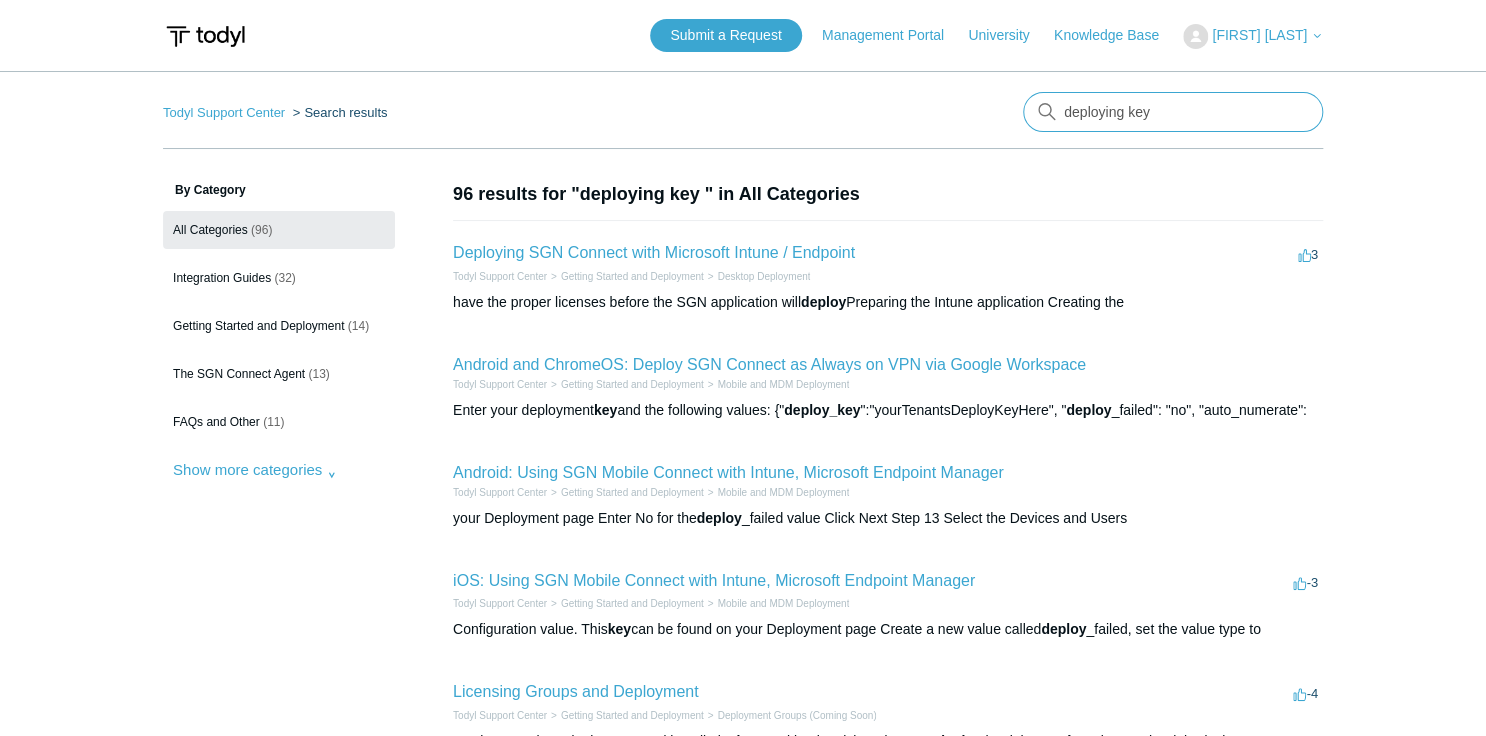 click on "deploying key" at bounding box center (1173, 112) 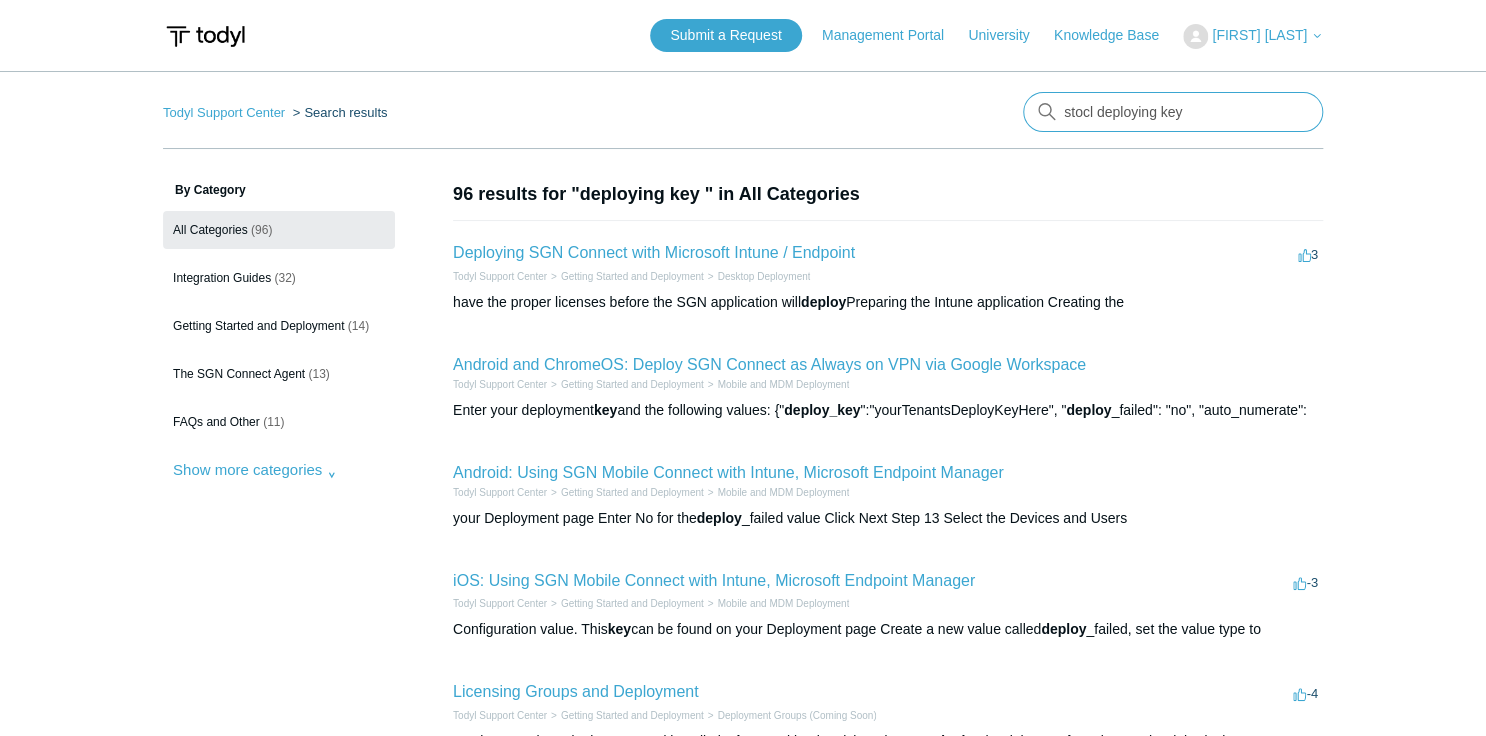 type on "stocl deploying key" 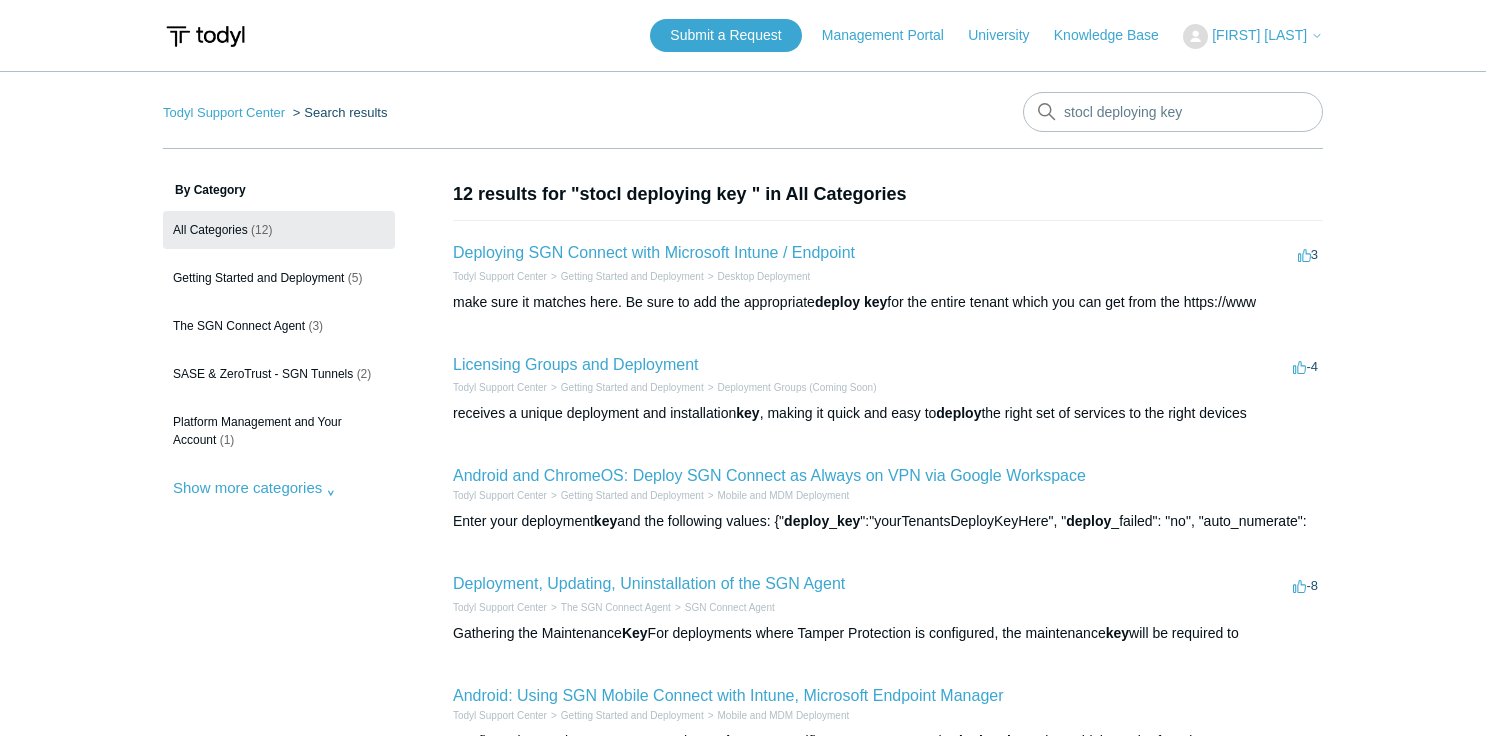 scroll, scrollTop: 0, scrollLeft: 0, axis: both 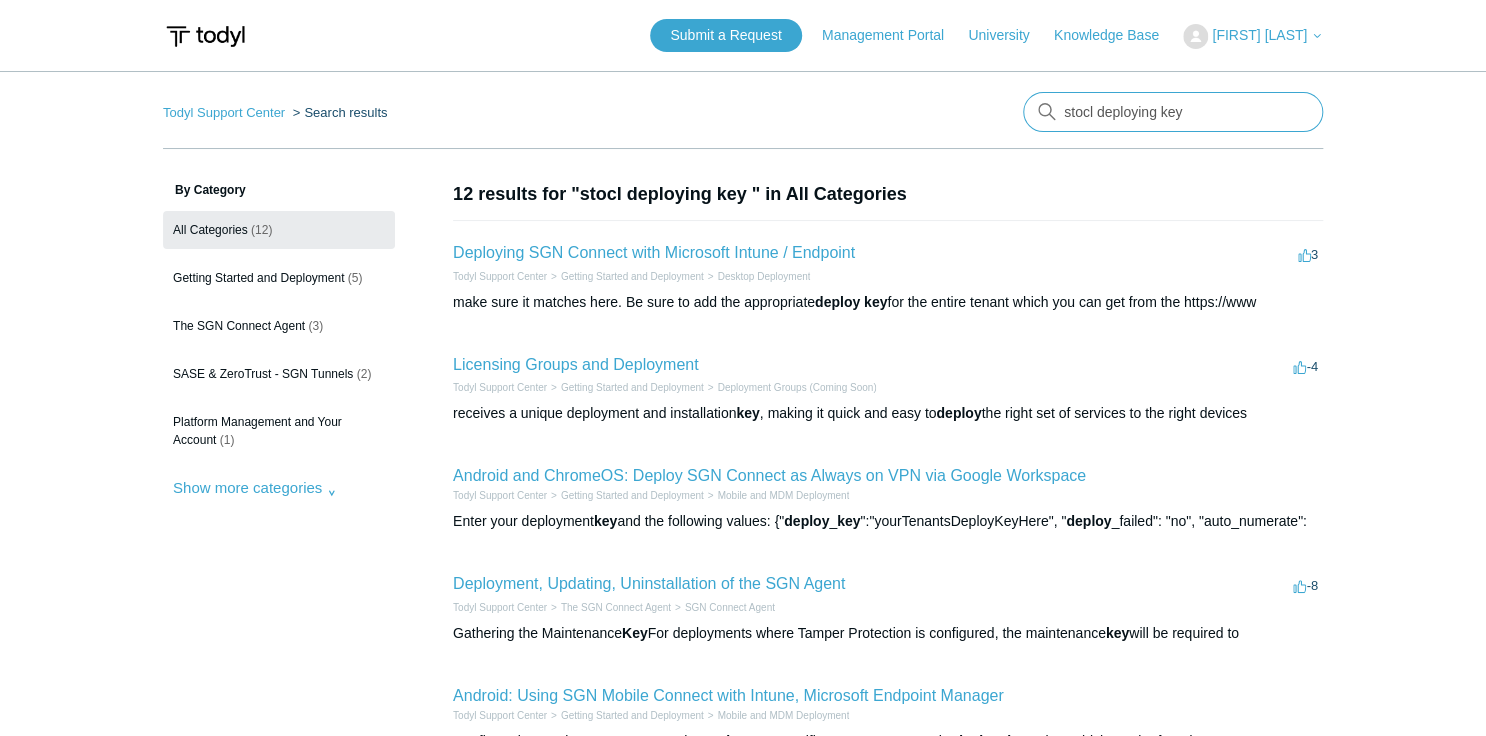 click on "stocl deploying key" at bounding box center (1173, 112) 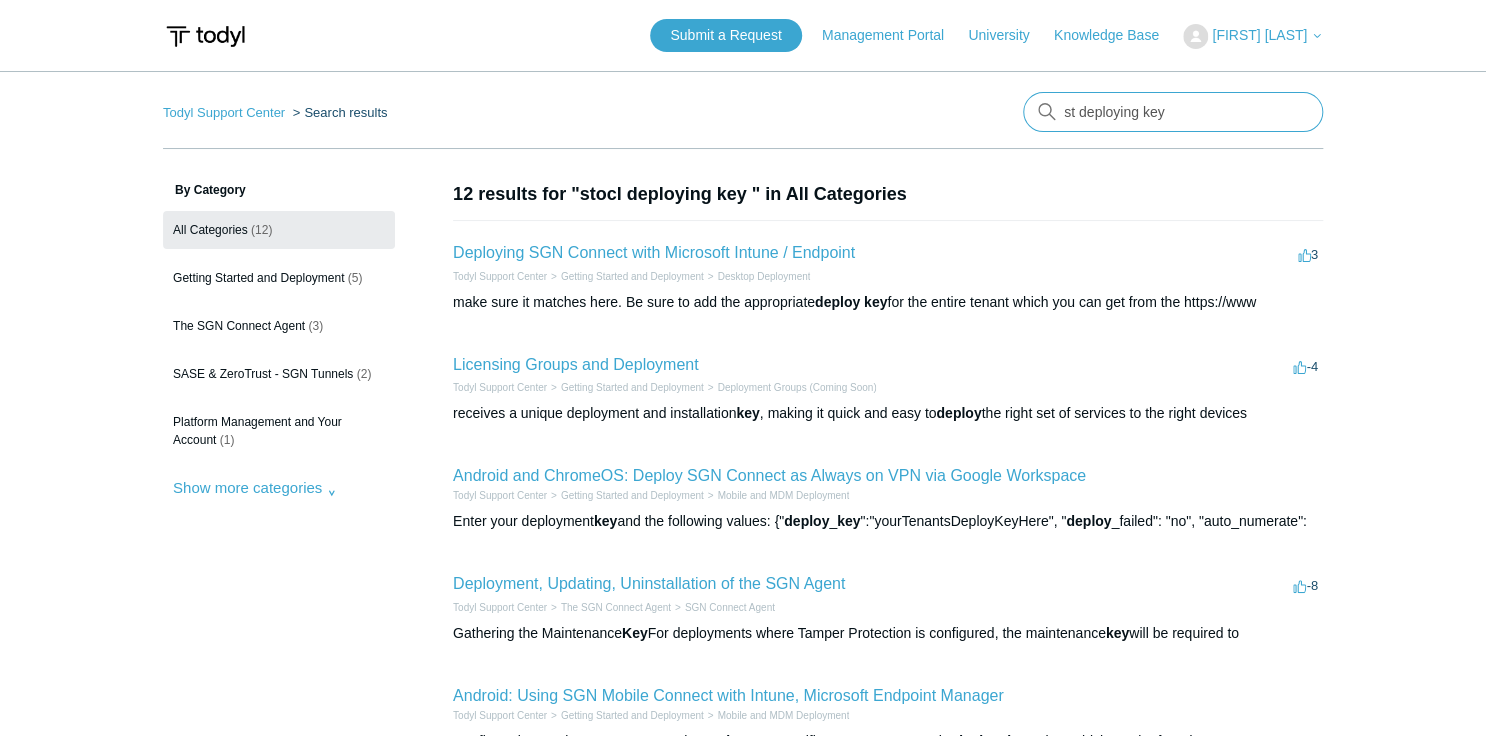 click on "st deploying key" at bounding box center [1173, 112] 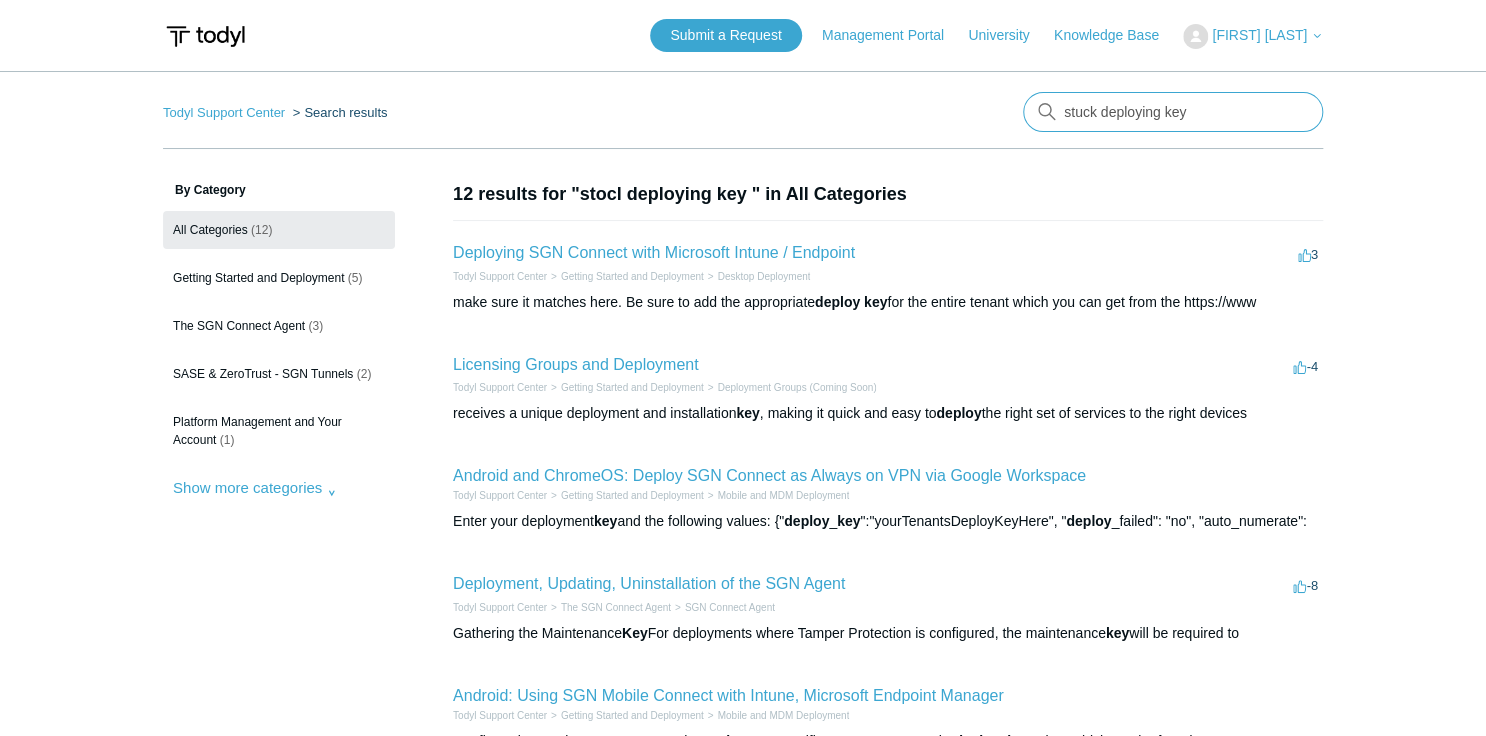 type on "stuck deploying key" 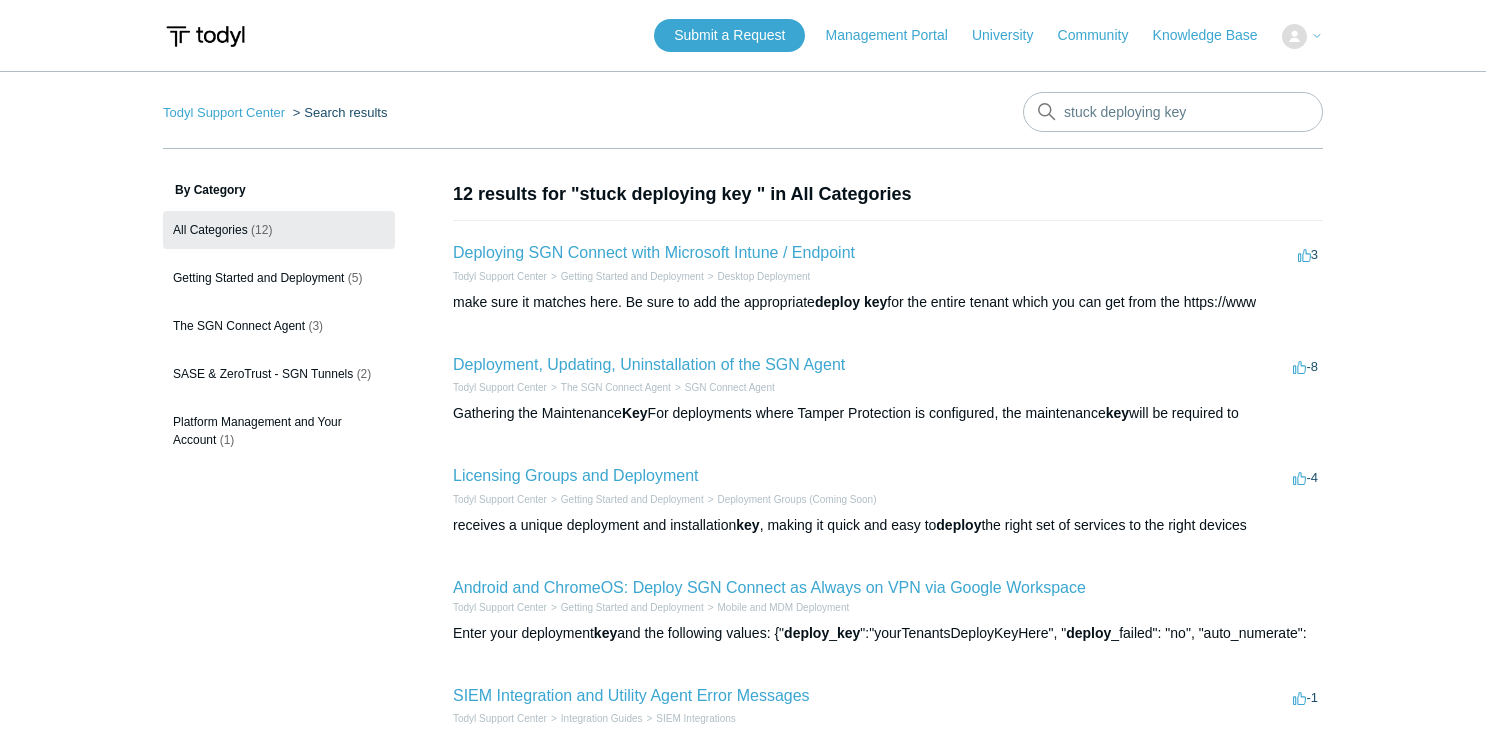 scroll, scrollTop: 0, scrollLeft: 0, axis: both 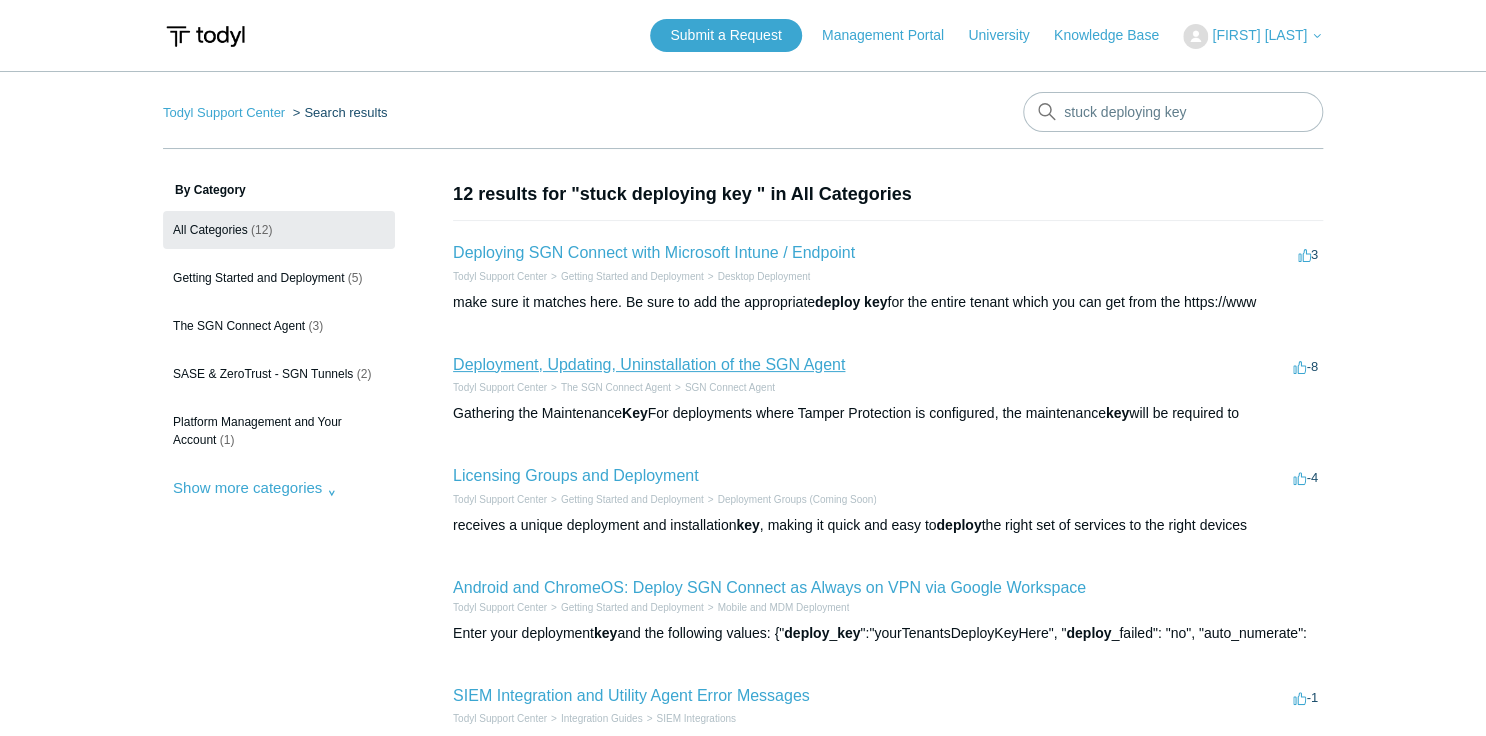 click on "Deployment, Updating, Uninstallation of the SGN Agent" at bounding box center (649, 364) 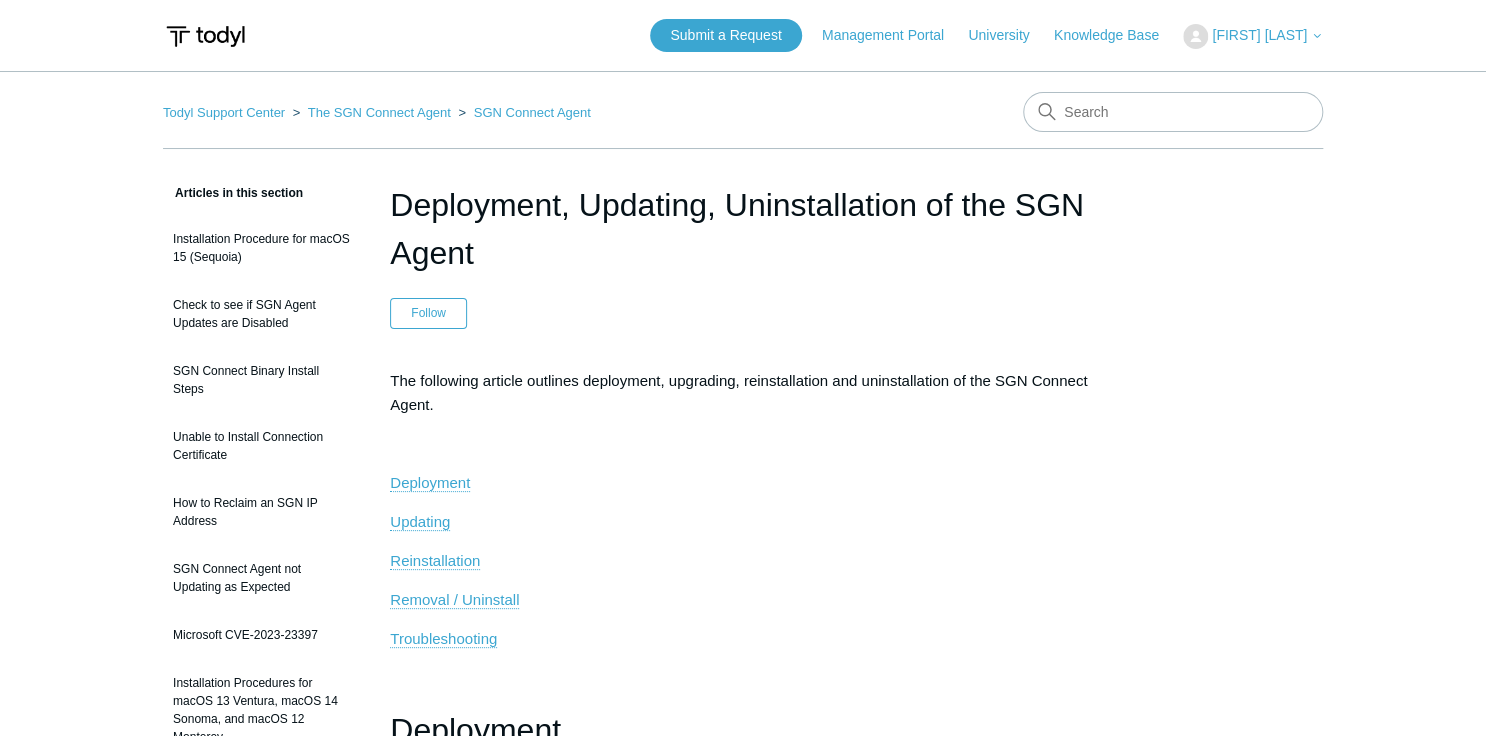 scroll, scrollTop: 240, scrollLeft: 0, axis: vertical 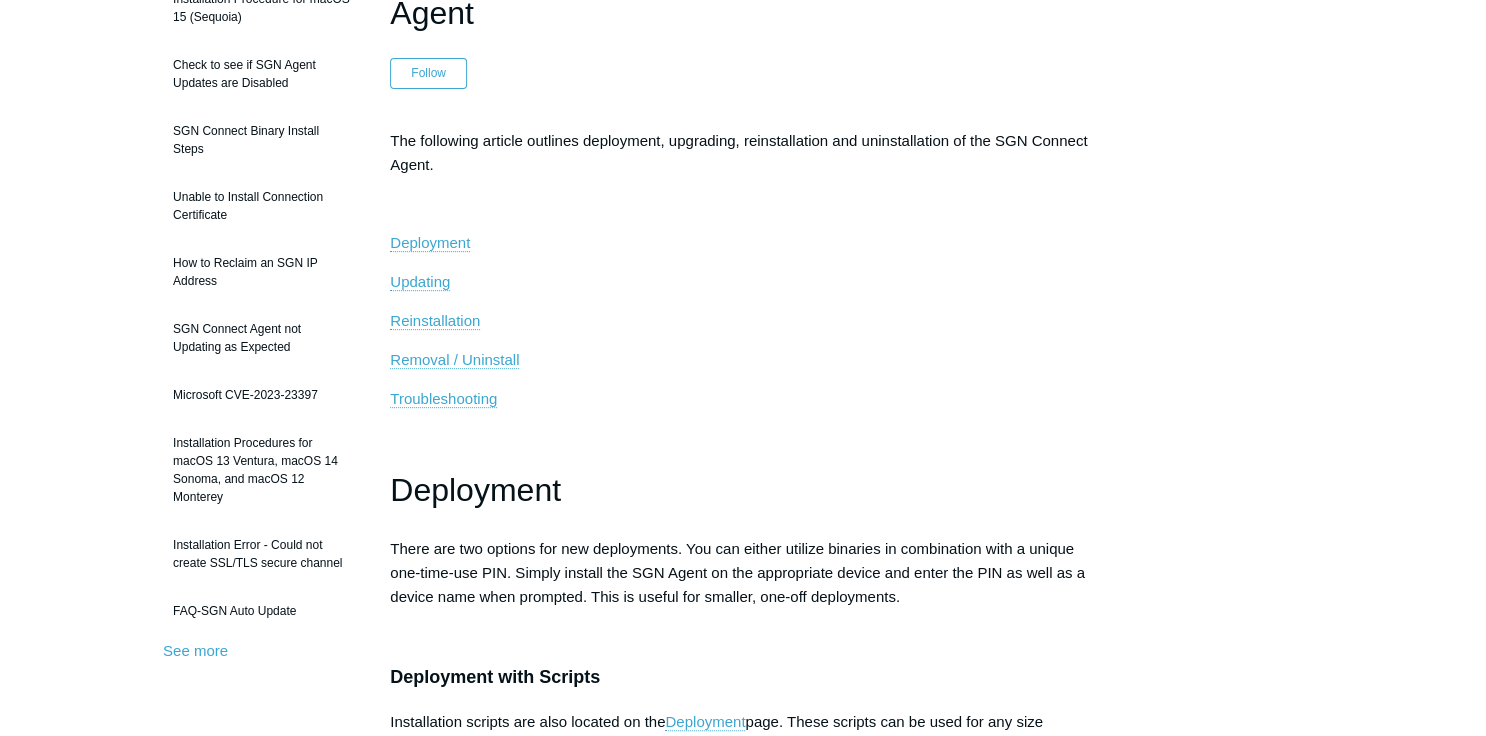 click on "The following article outlines deployment, upgrading, reinstallation and uninstallation of the SGN Connect Agent.
Deployment
Updating
Reinstallation
Removal / Uninstall
Troubleshooting
Deployment
There are two options for new deployments. You can either utilize binaries in combination with a unique one-time-use PIN. Simply install the SGN Agent on the appropriate device and enter the PIN as well as a device name when prompted. This is useful for smaller, one-off deployments.
Deployment with Scripts
Installation scripts are also located on the  Deployment  page. These scripts can be used for any size deployment. Please ensure you have the appropriate number of available devices for a tenant before deployment.
Deployment with a Unique PIN
Utilizing a PIN is a great way to deploy single instances of the SGN Agent for Troubleshooting.
You can see the list of available PINs for any given customer under the  Deployment  tab.
Devices  to any given customer." at bounding box center (743, 2451) 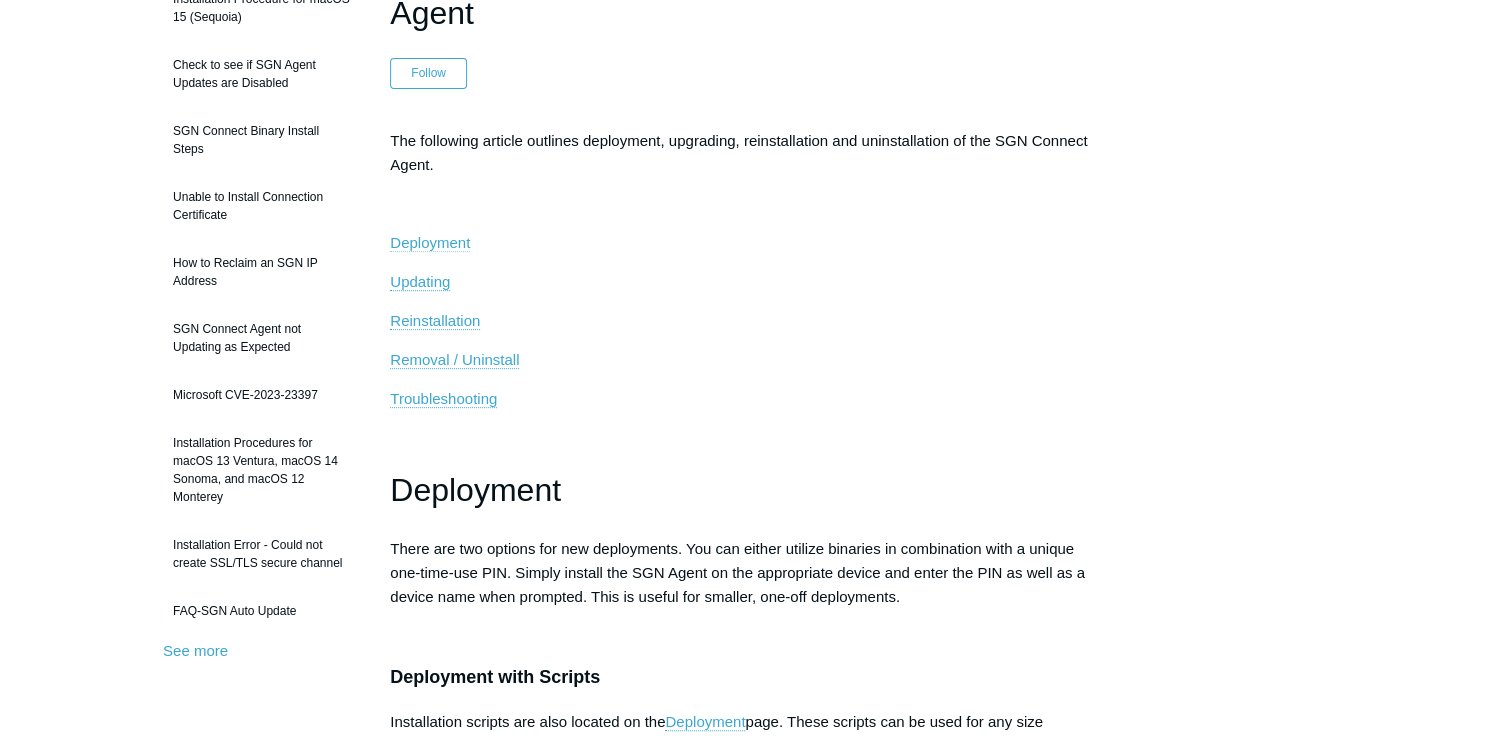 click on "Deployment" at bounding box center (430, 242) 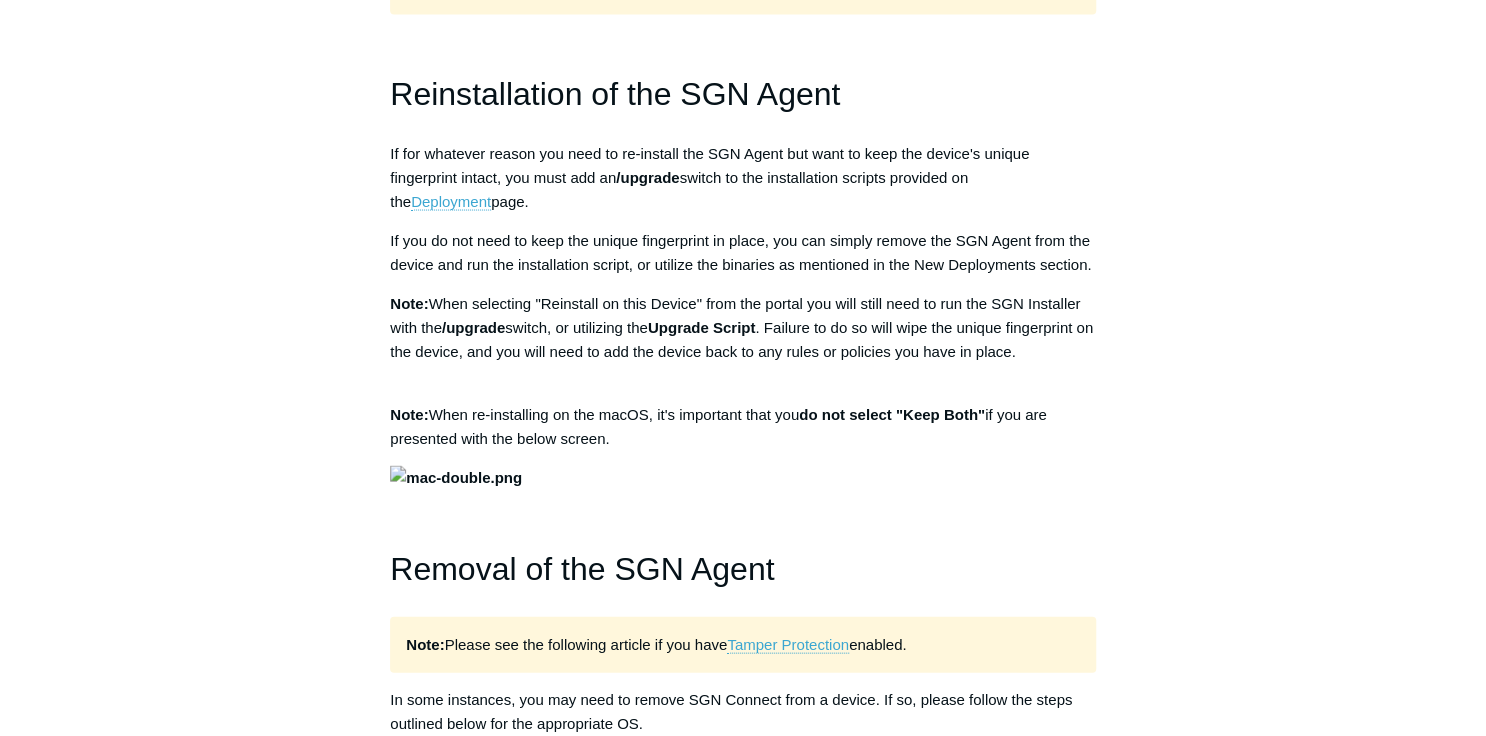 scroll, scrollTop: 1664, scrollLeft: 0, axis: vertical 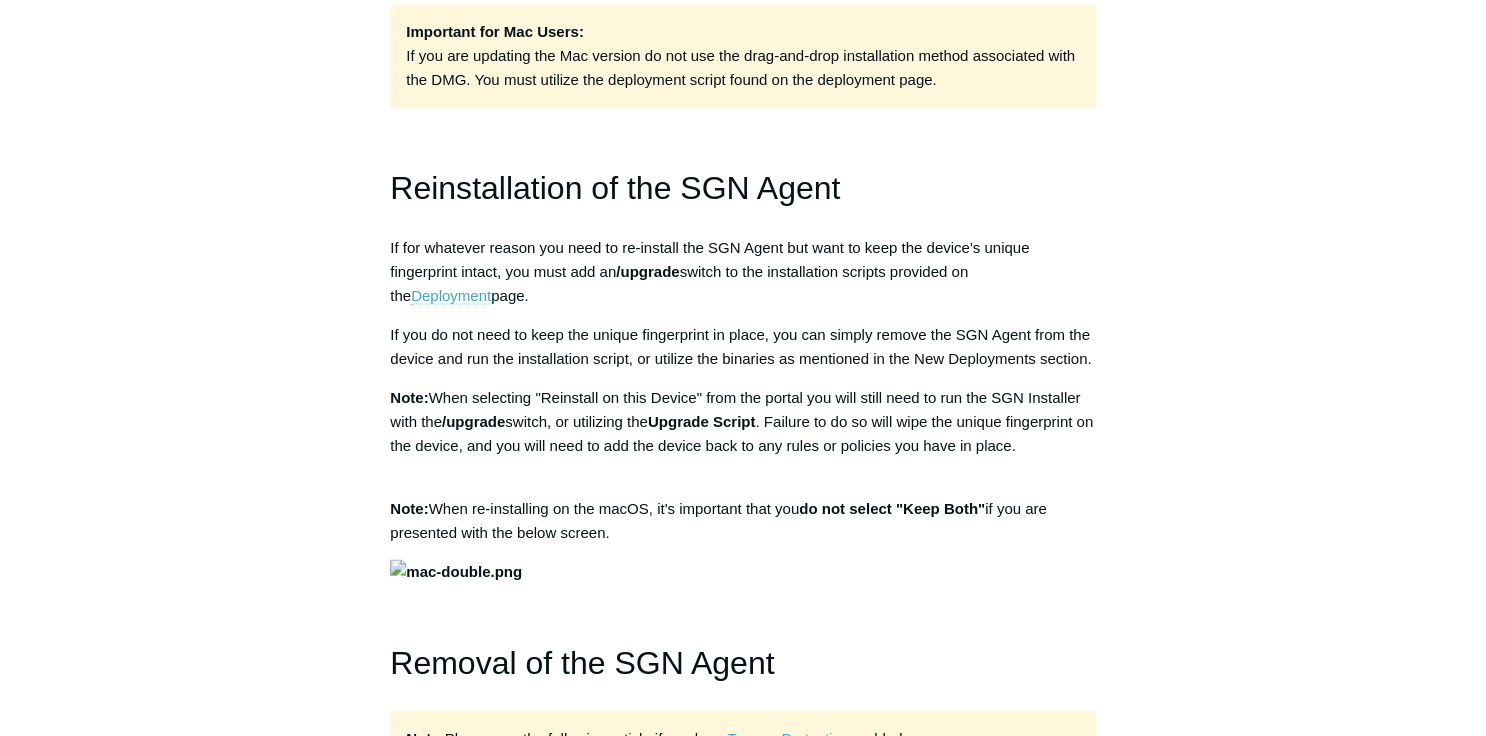 click on "Deployment" at bounding box center [451, 295] 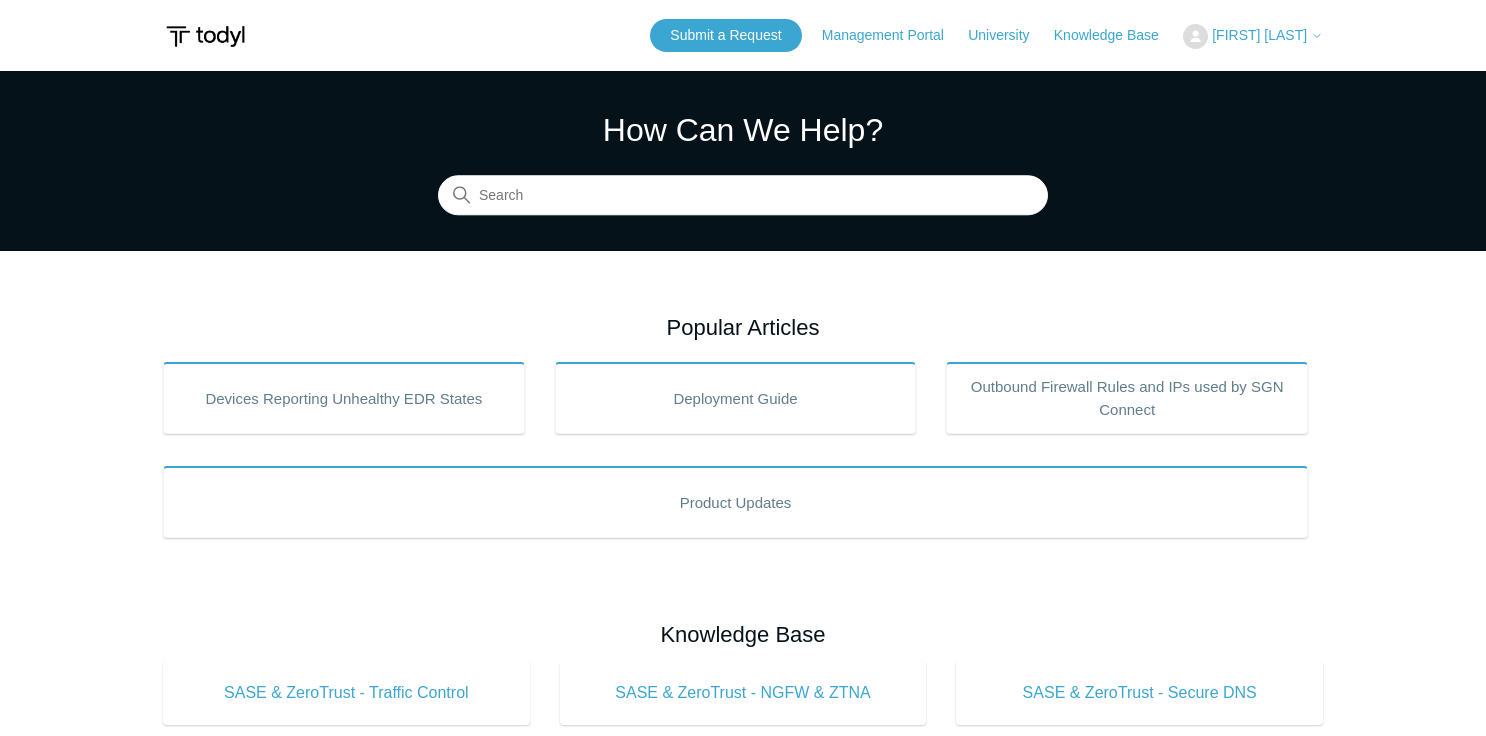 click at bounding box center [743, 196] 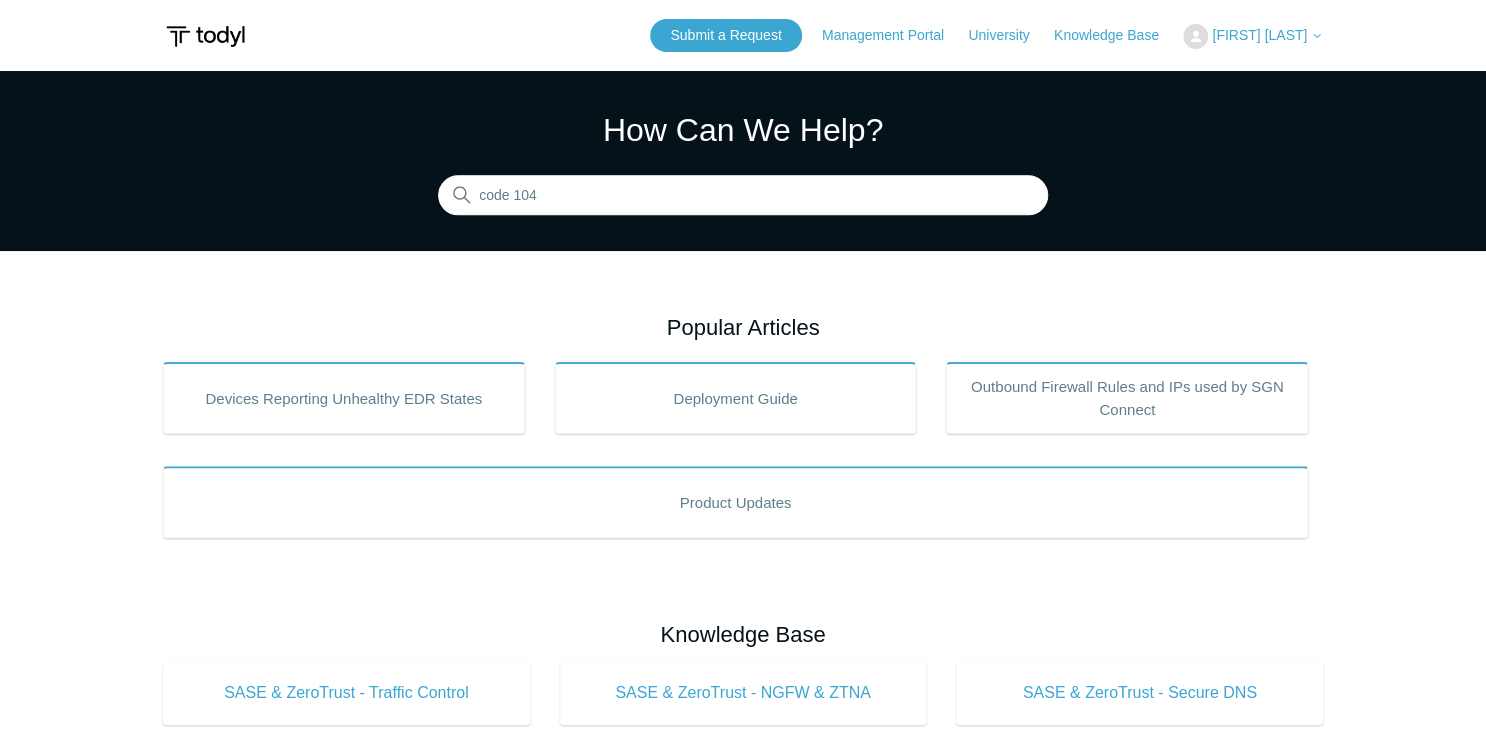 type on "code 104" 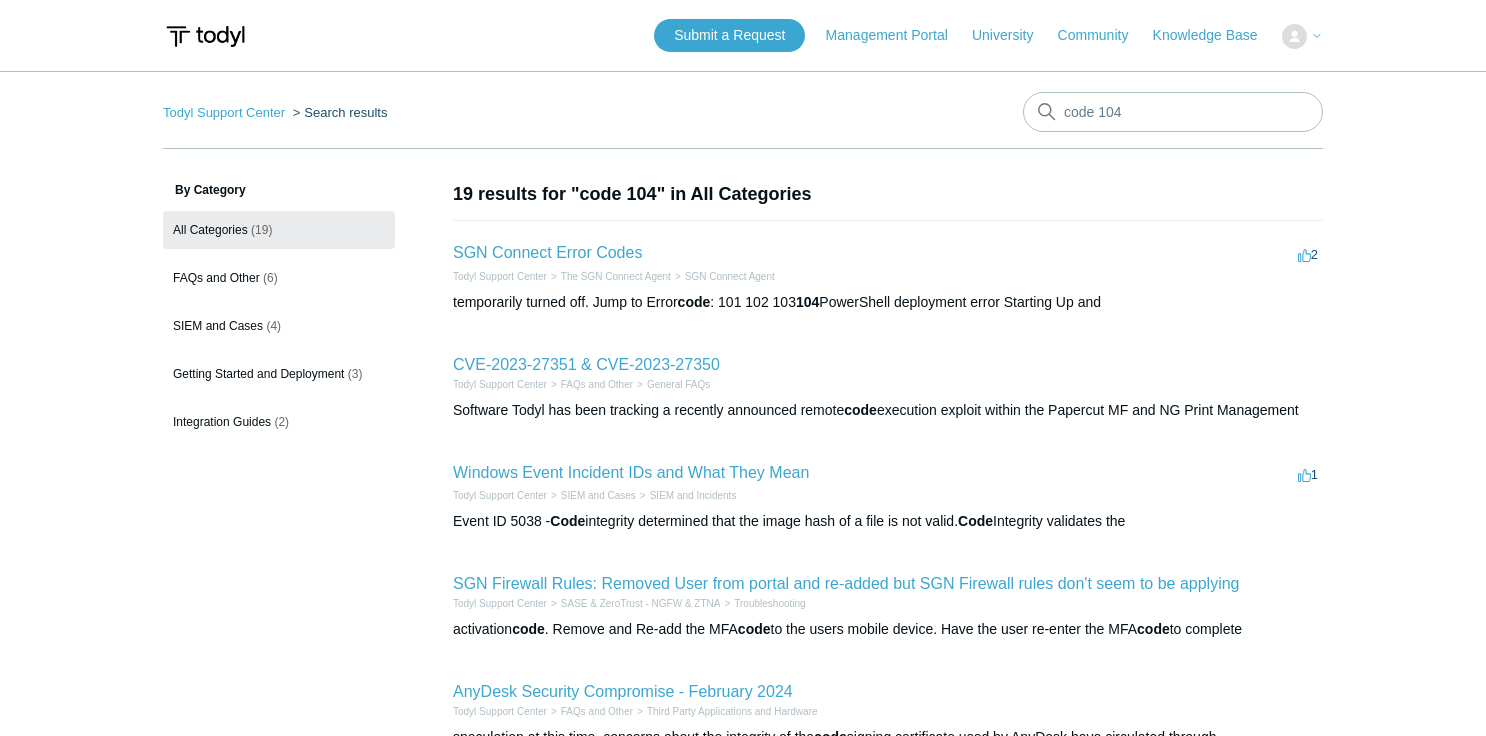 scroll, scrollTop: 0, scrollLeft: 0, axis: both 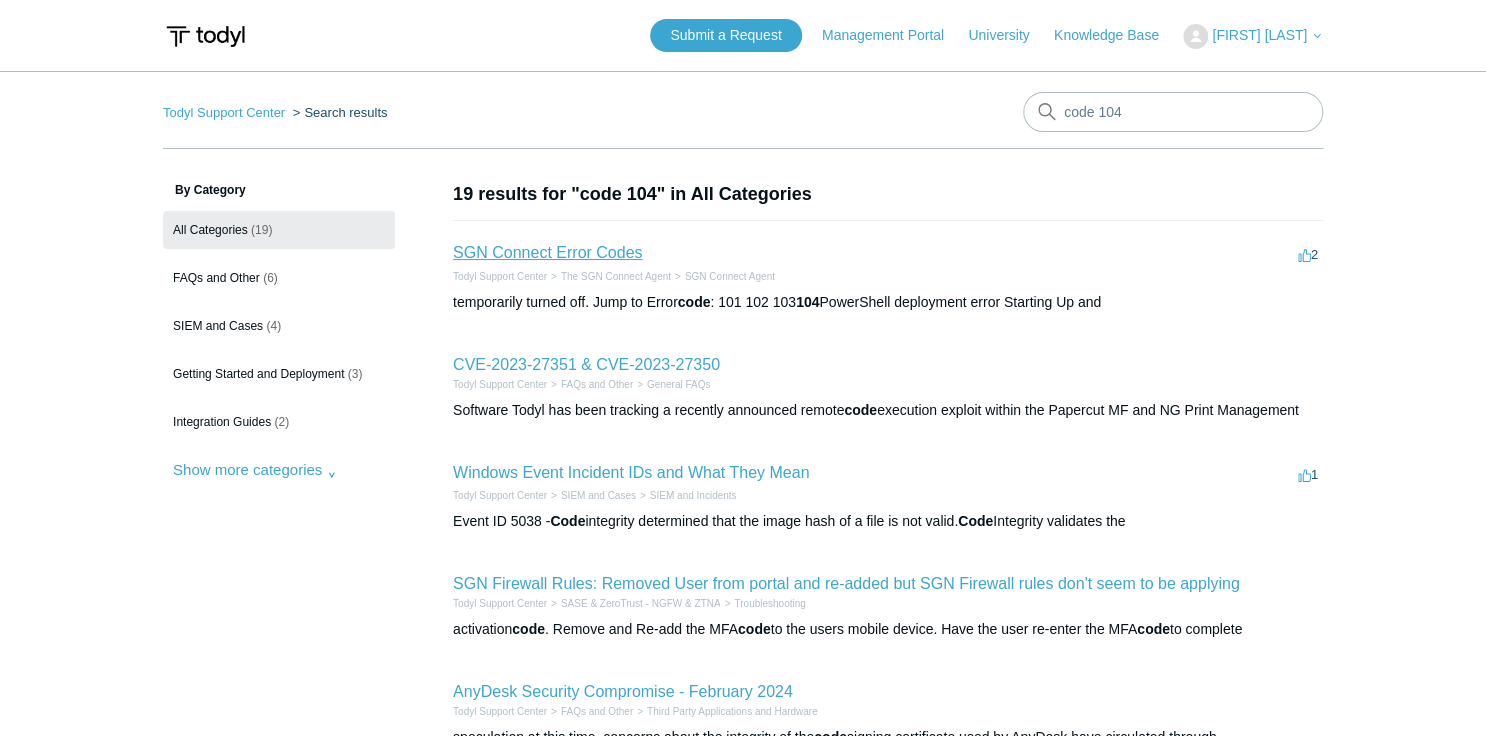 click on "SGN Connect Error Codes" at bounding box center [547, 252] 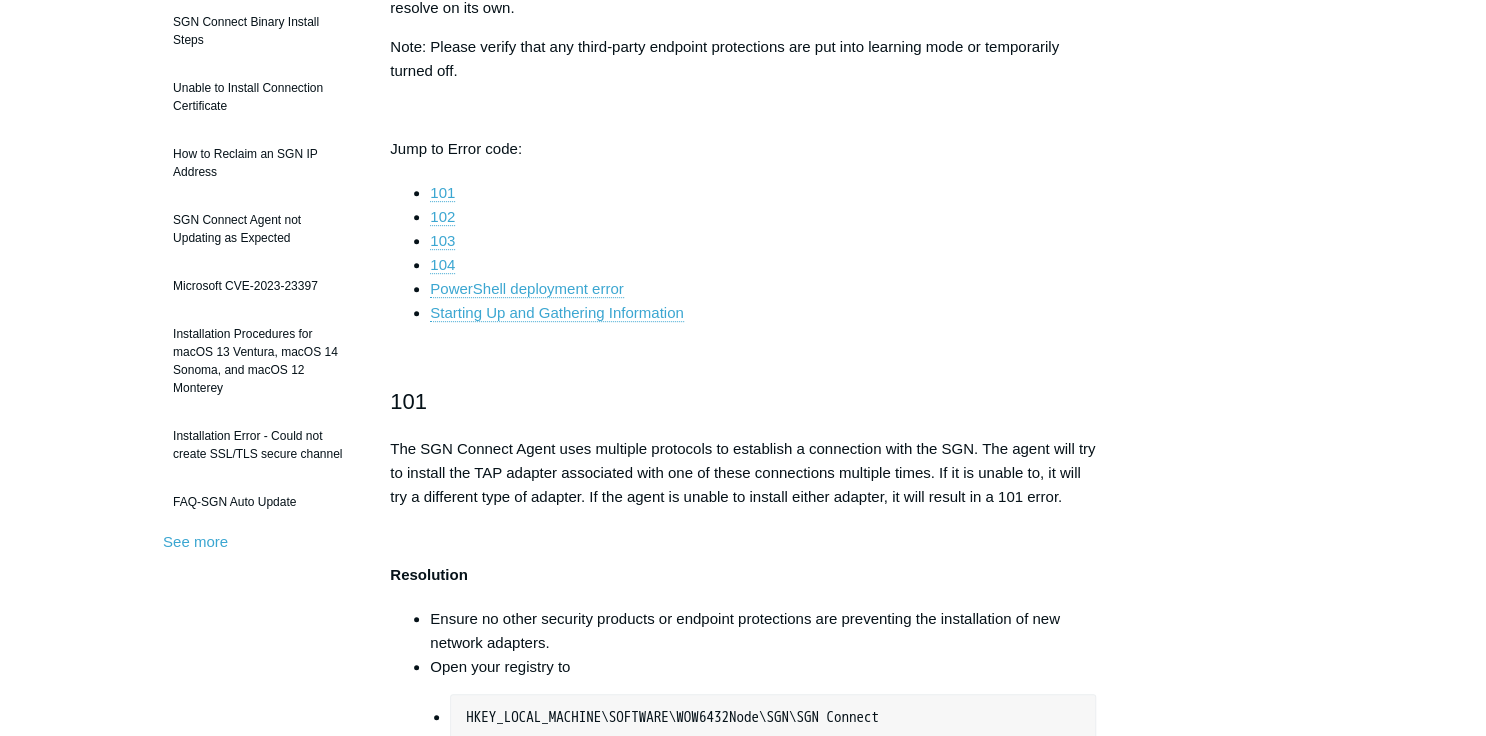 scroll, scrollTop: 480, scrollLeft: 0, axis: vertical 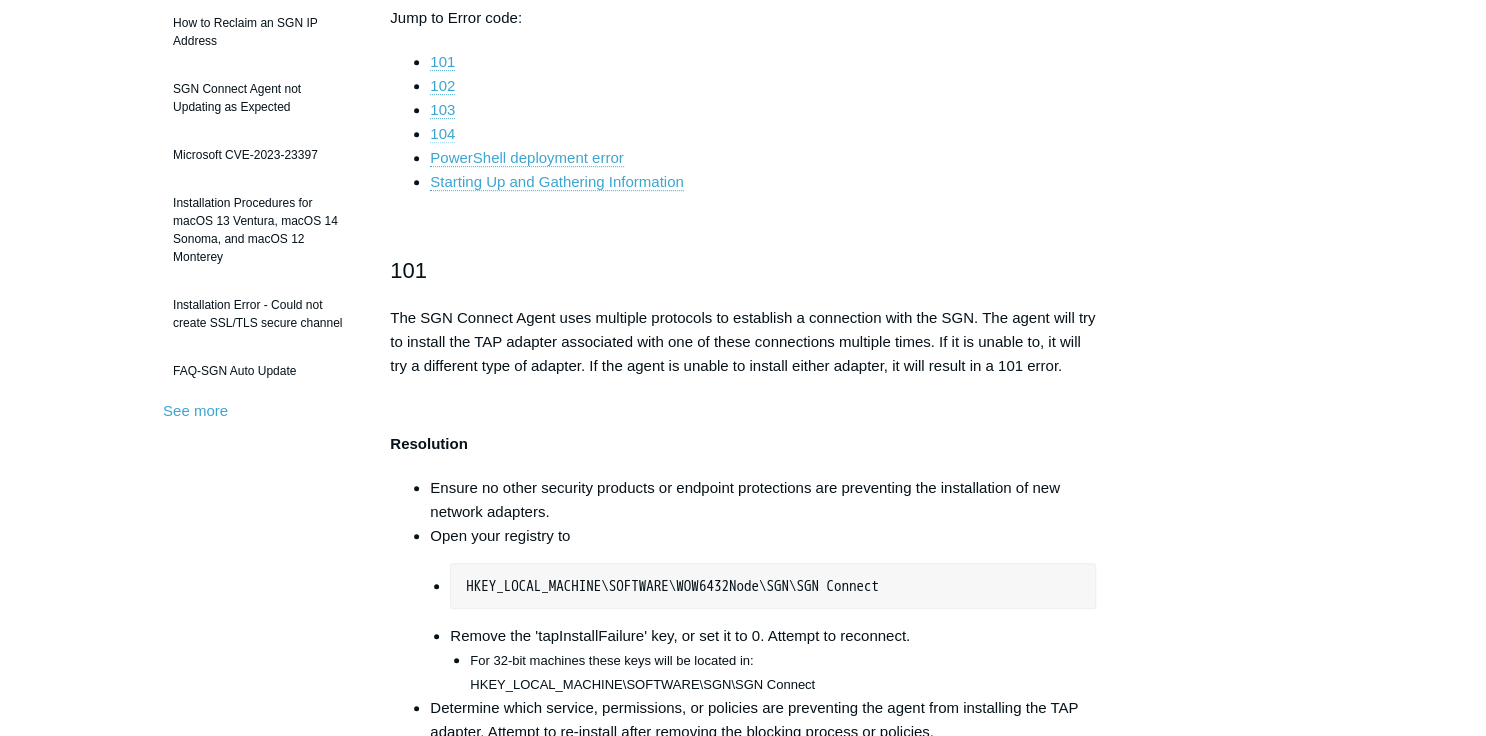 click on "104" at bounding box center [763, 134] 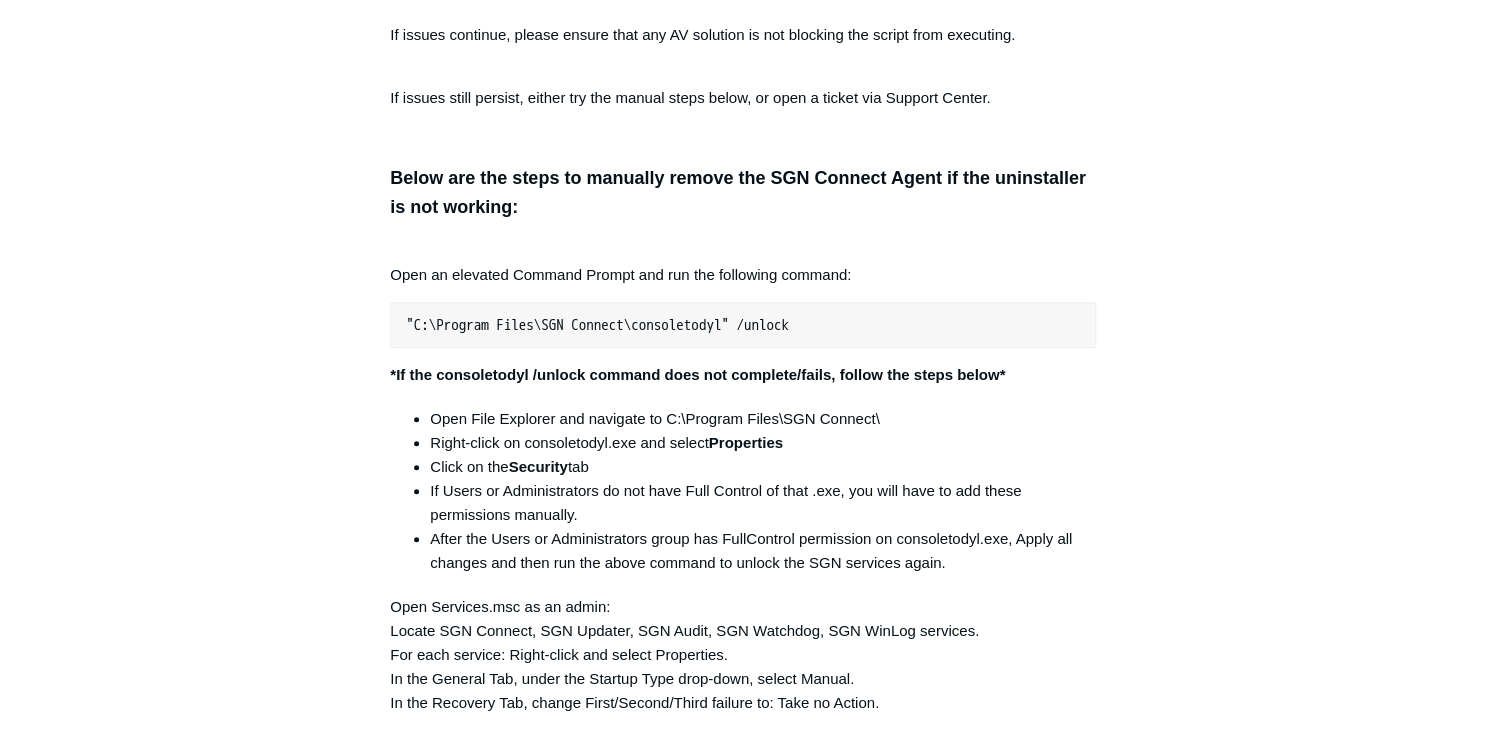 scroll, scrollTop: 4038, scrollLeft: 0, axis: vertical 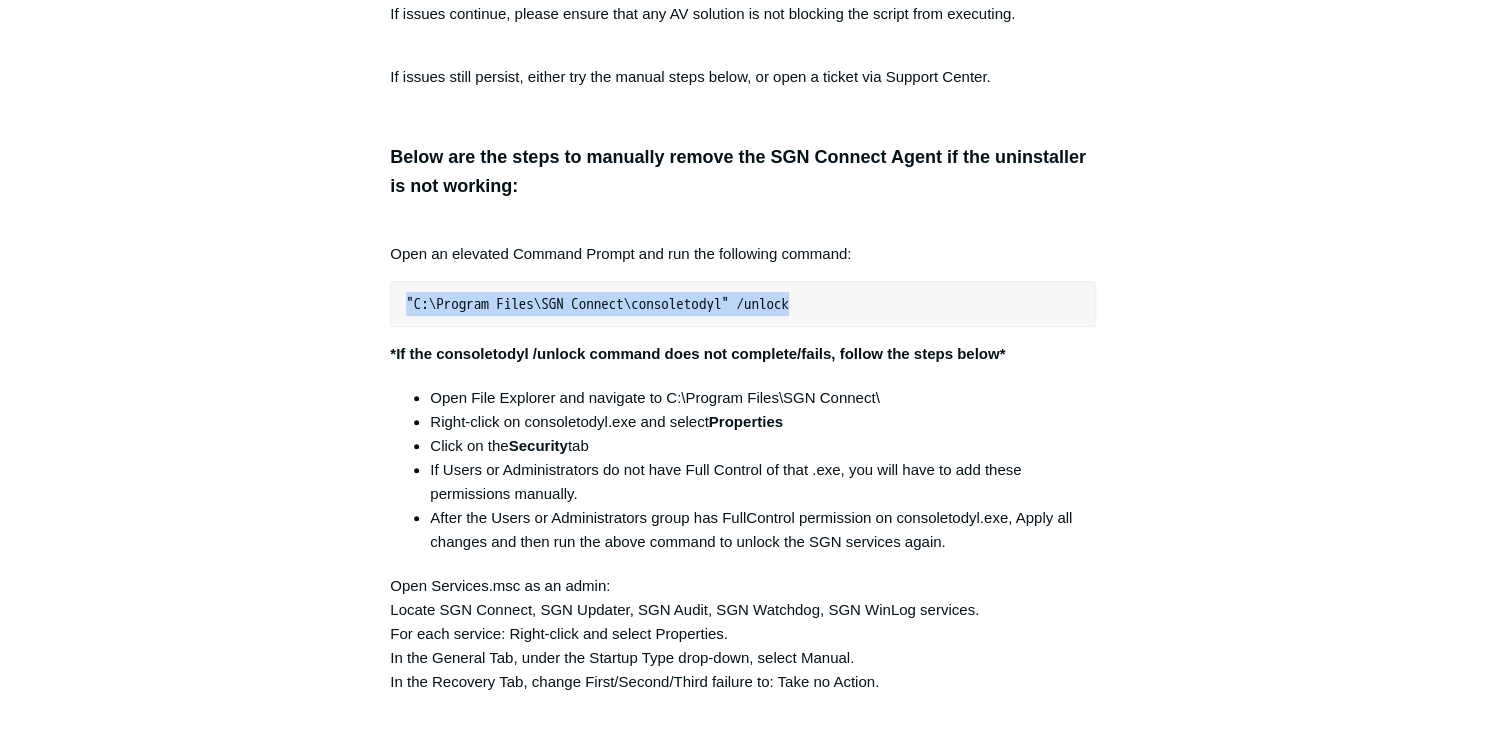 drag, startPoint x: 841, startPoint y: 307, endPoint x: 376, endPoint y: 310, distance: 465.00967 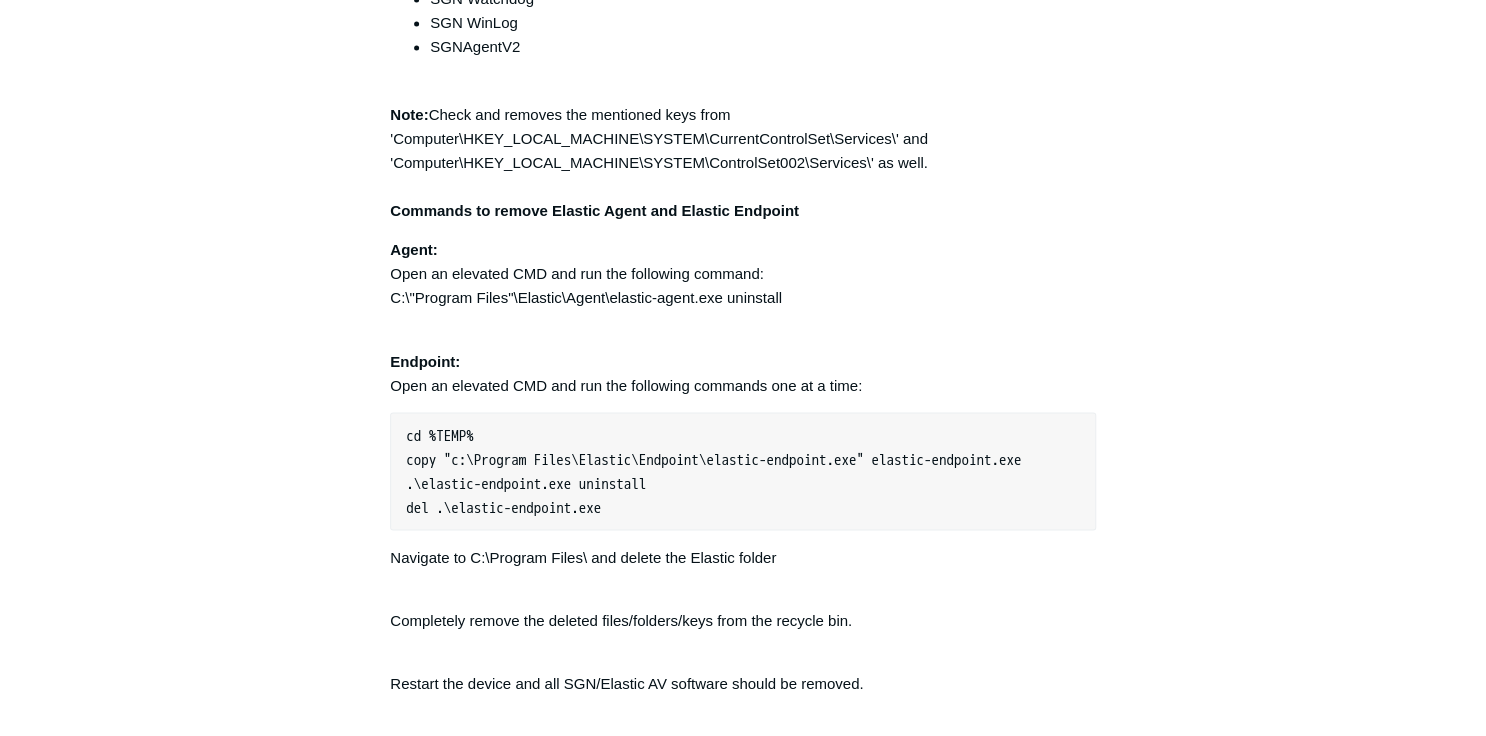 scroll, scrollTop: 5238, scrollLeft: 0, axis: vertical 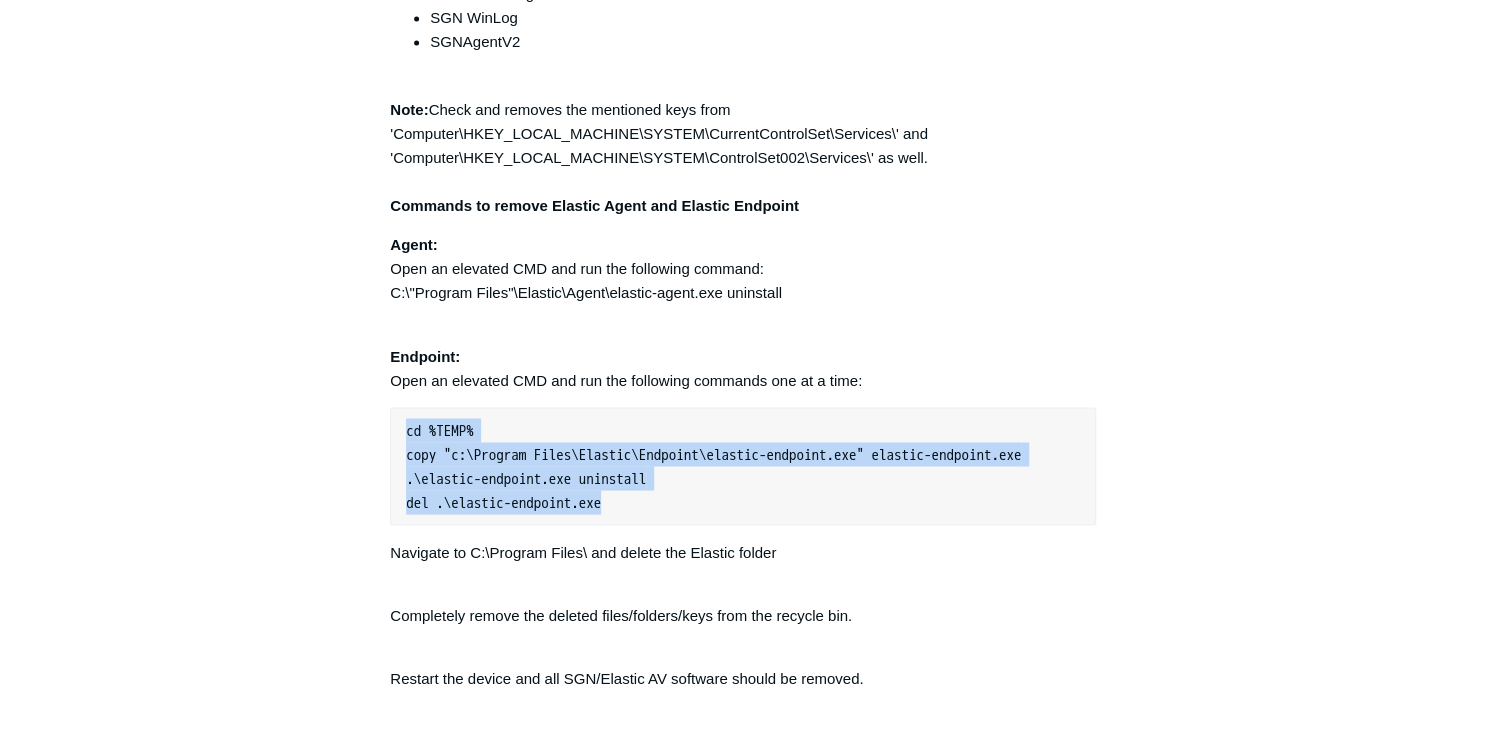drag, startPoint x: 403, startPoint y: 436, endPoint x: 708, endPoint y: 529, distance: 318.86362 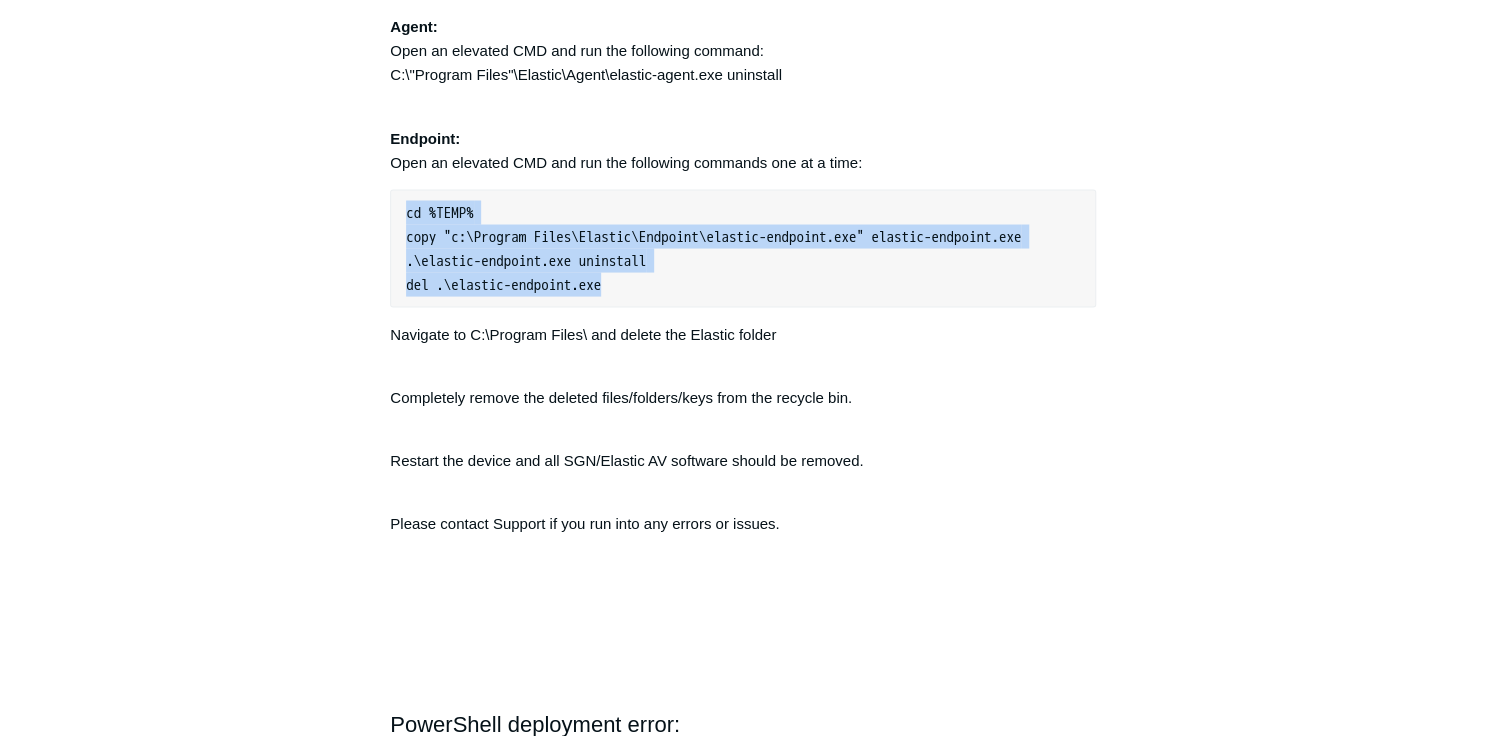 scroll, scrollTop: 5478, scrollLeft: 0, axis: vertical 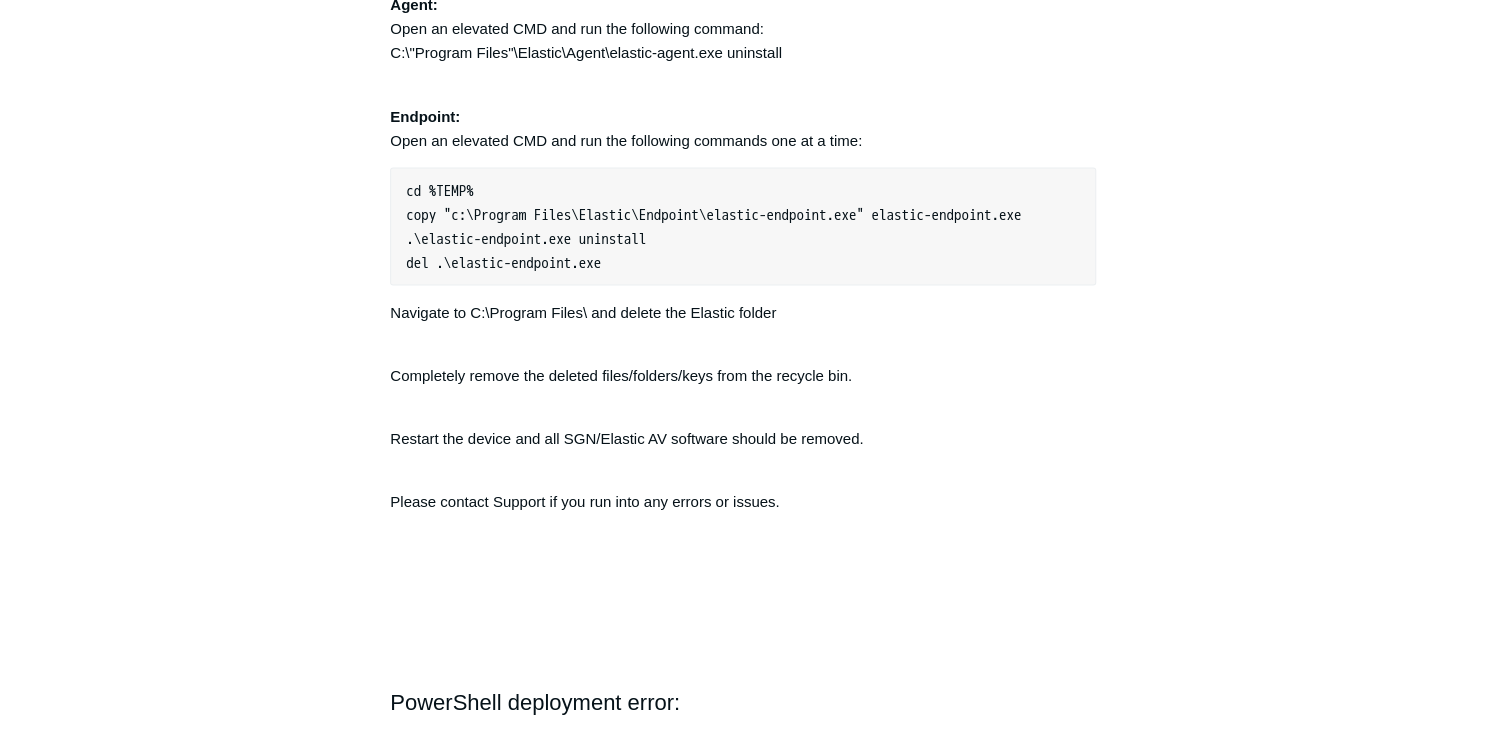 click on "Articles in this section
Installation Procedure for macOS 15 (Sequoia)
Check to see if SGN Agent Updates are Disabled
SGN Connect Binary Install Steps
Unable to Install Connection Certificate
How to Reclaim an SGN IP Address
SGN Connect Agent not Updating as Expected
Microsoft CVE-2023-23397
See more" at bounding box center (261, -1010) 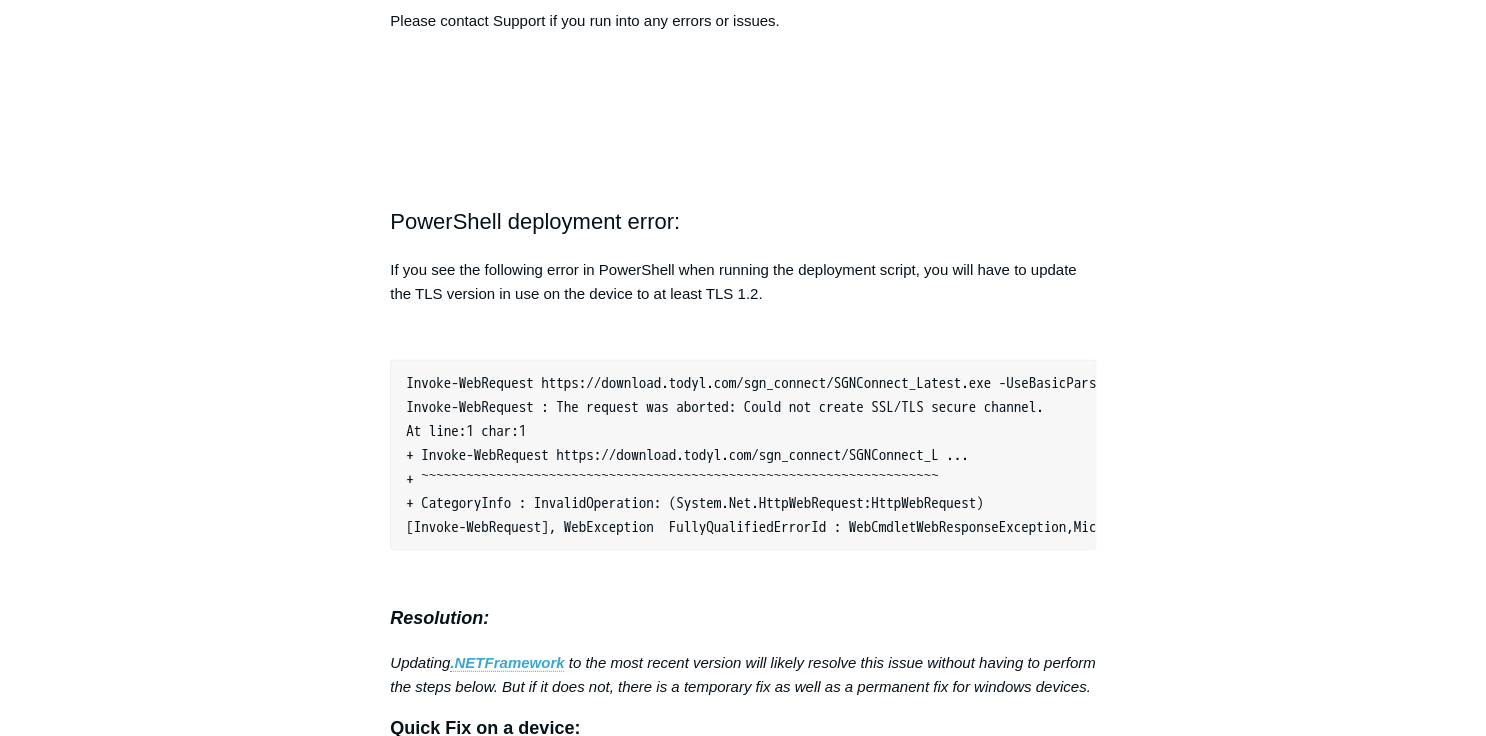 scroll, scrollTop: 6198, scrollLeft: 0, axis: vertical 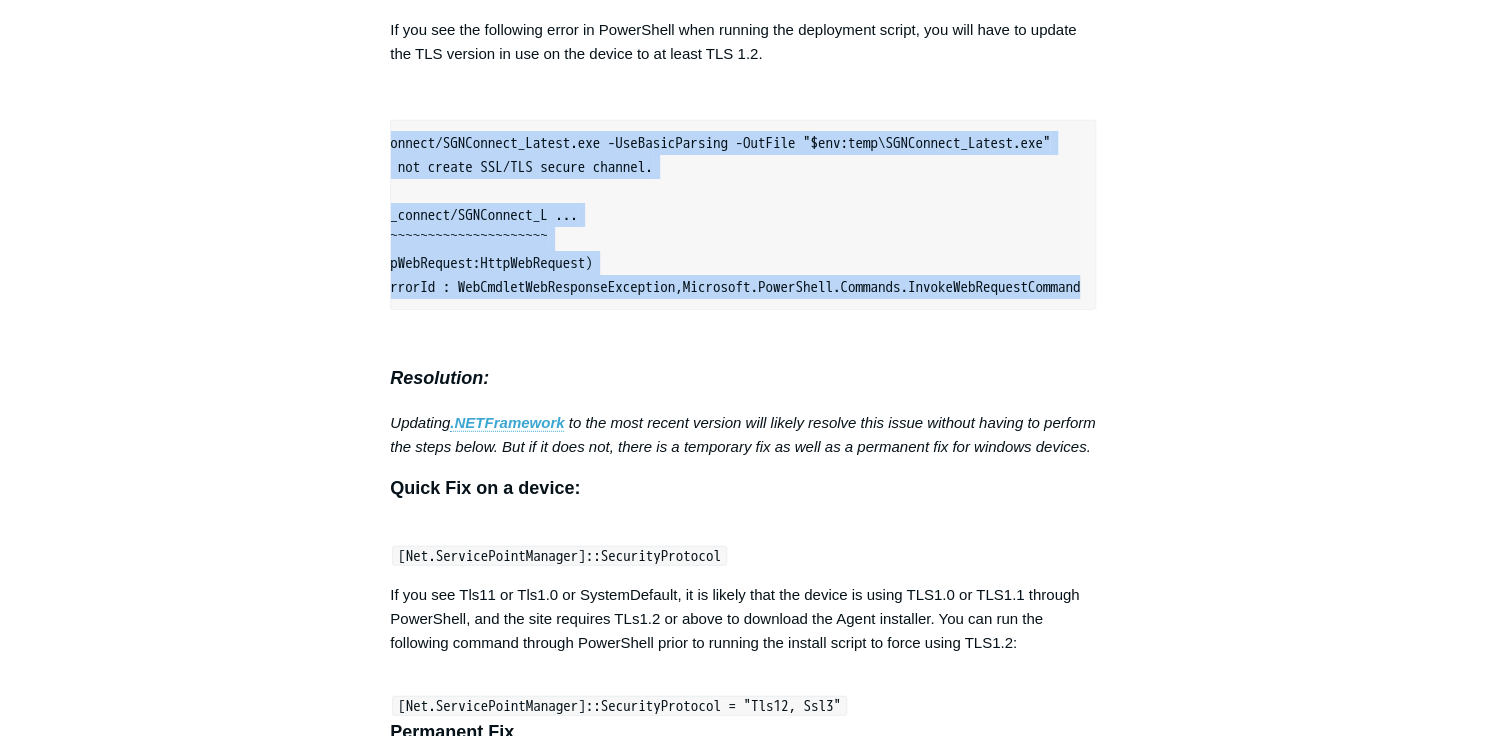 drag, startPoint x: 400, startPoint y: 160, endPoint x: 1160, endPoint y: 424, distance: 804.54706 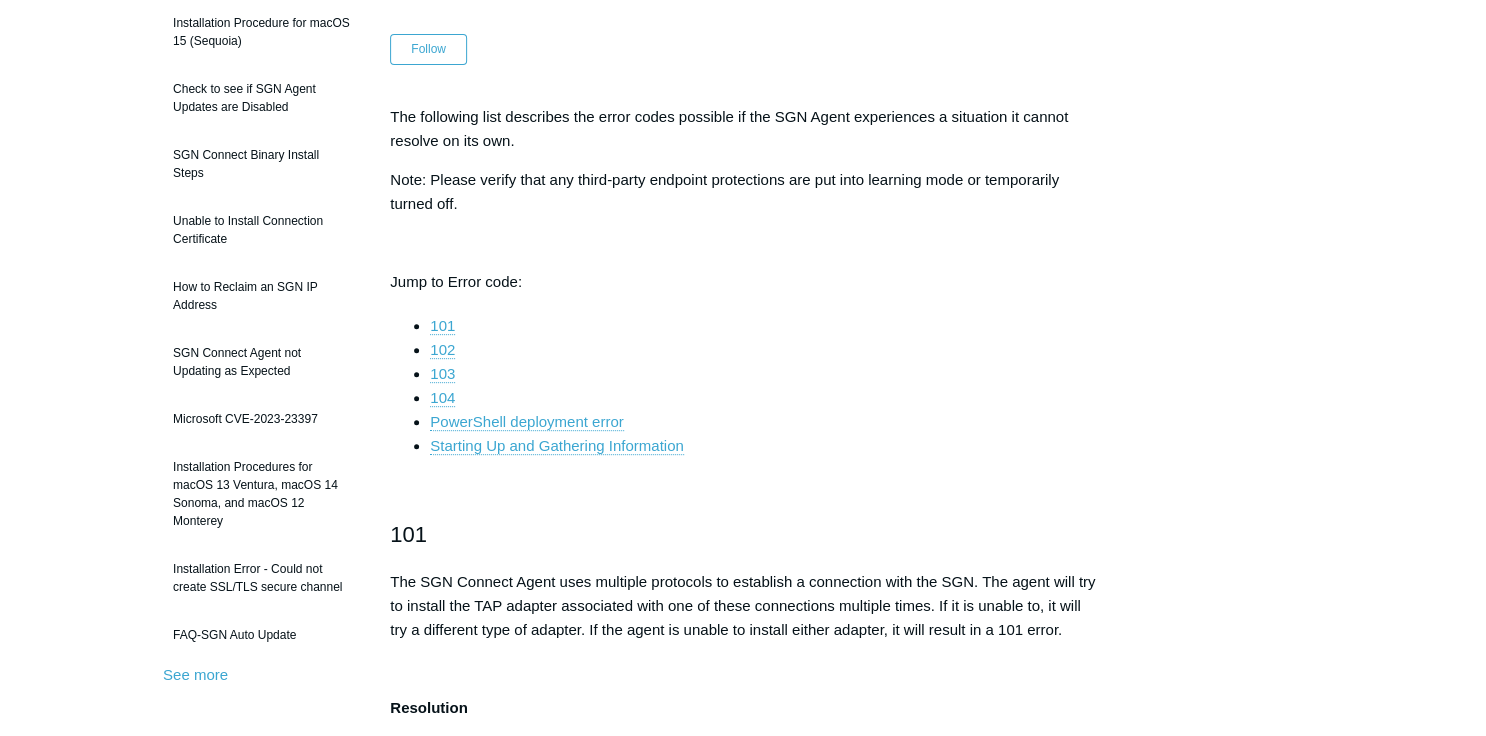 scroll, scrollTop: 480, scrollLeft: 0, axis: vertical 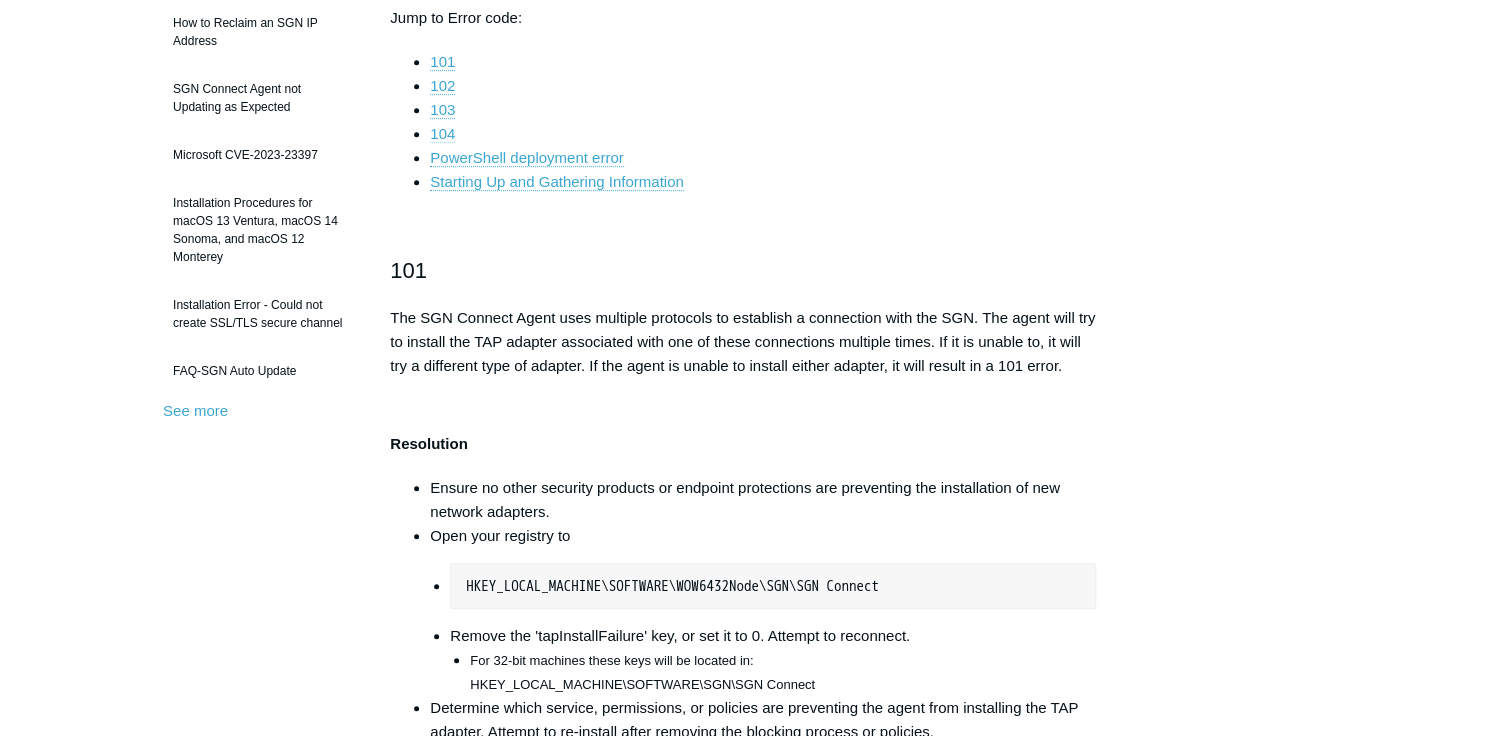 click on "104" at bounding box center (442, 134) 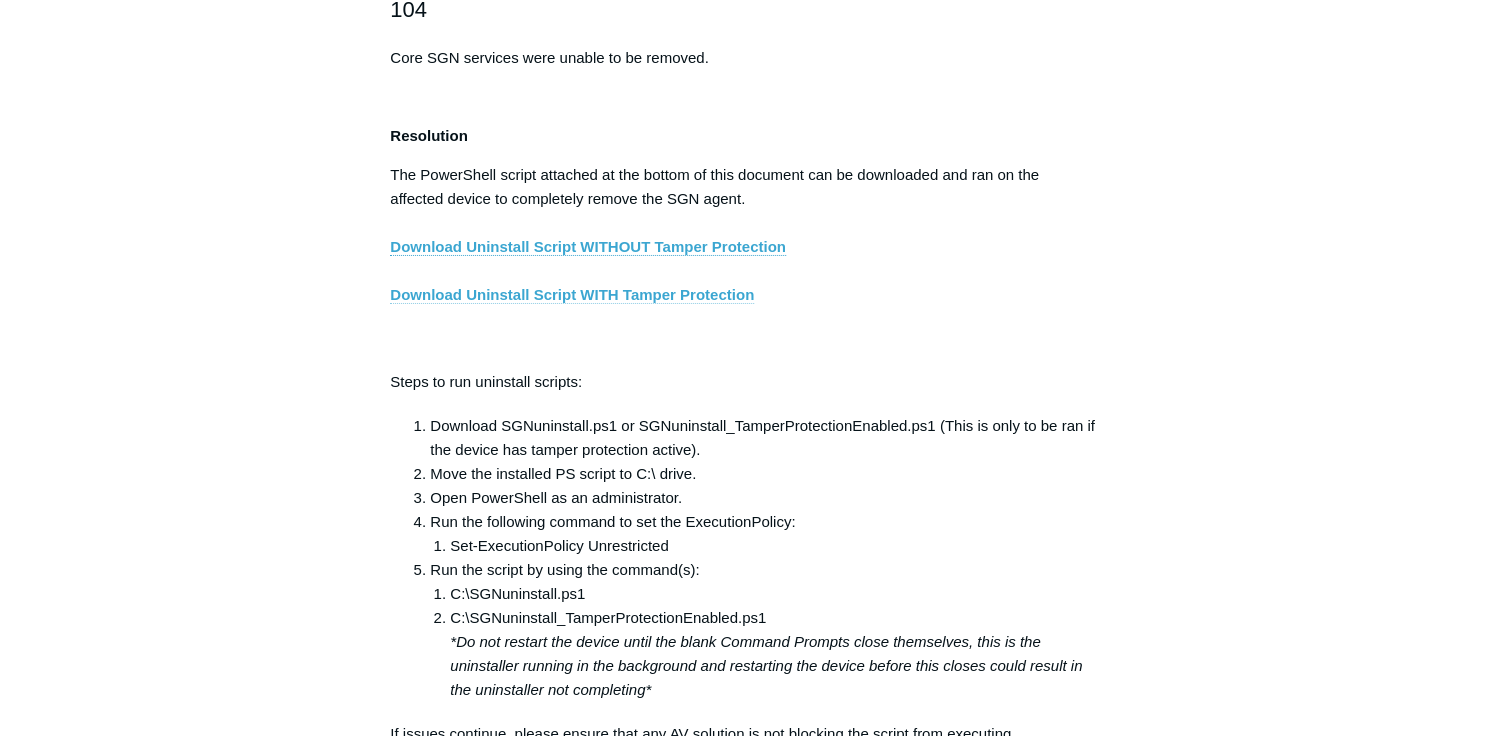click on "Download Uninstall Script WITH Tamper Protection" at bounding box center (572, 295) 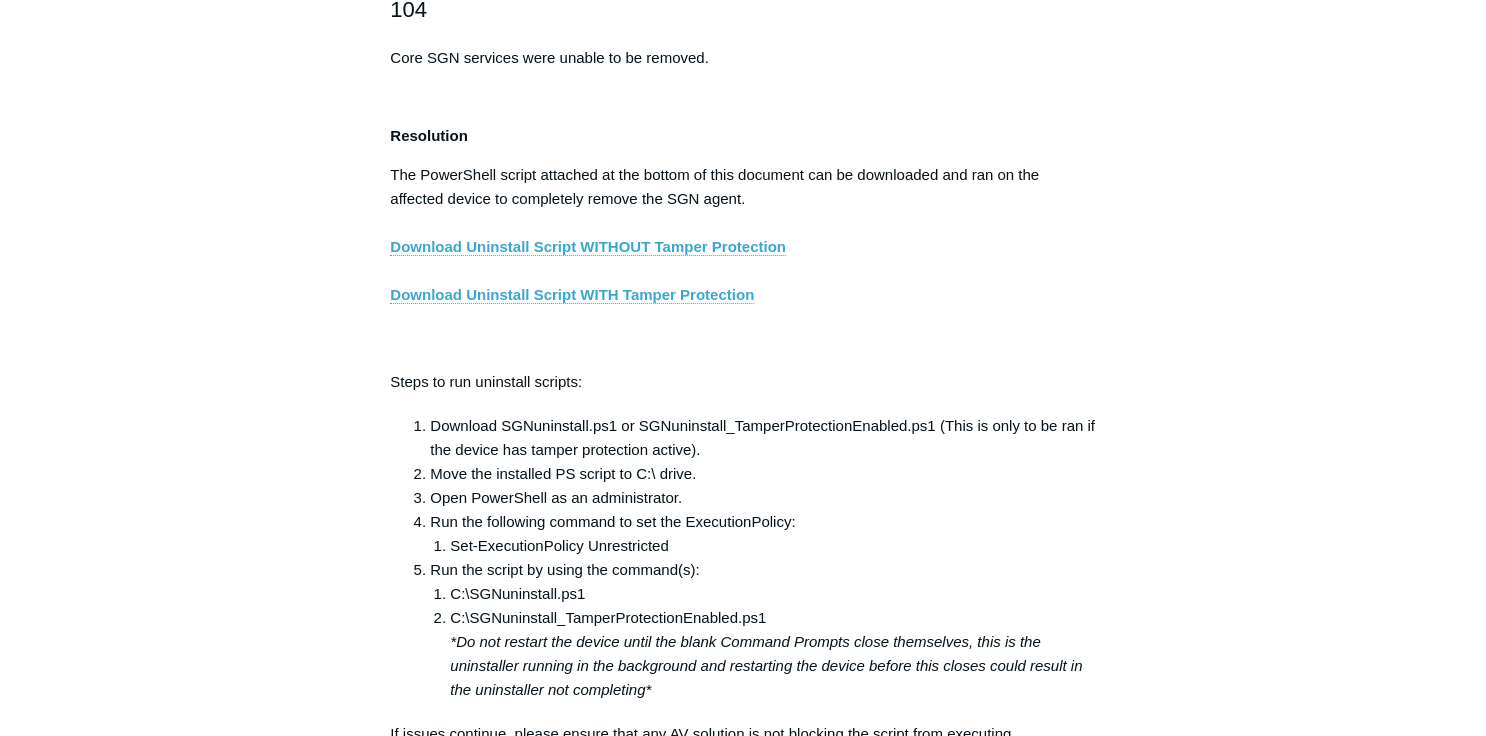 drag, startPoint x: 912, startPoint y: 332, endPoint x: 821, endPoint y: 311, distance: 93.39165 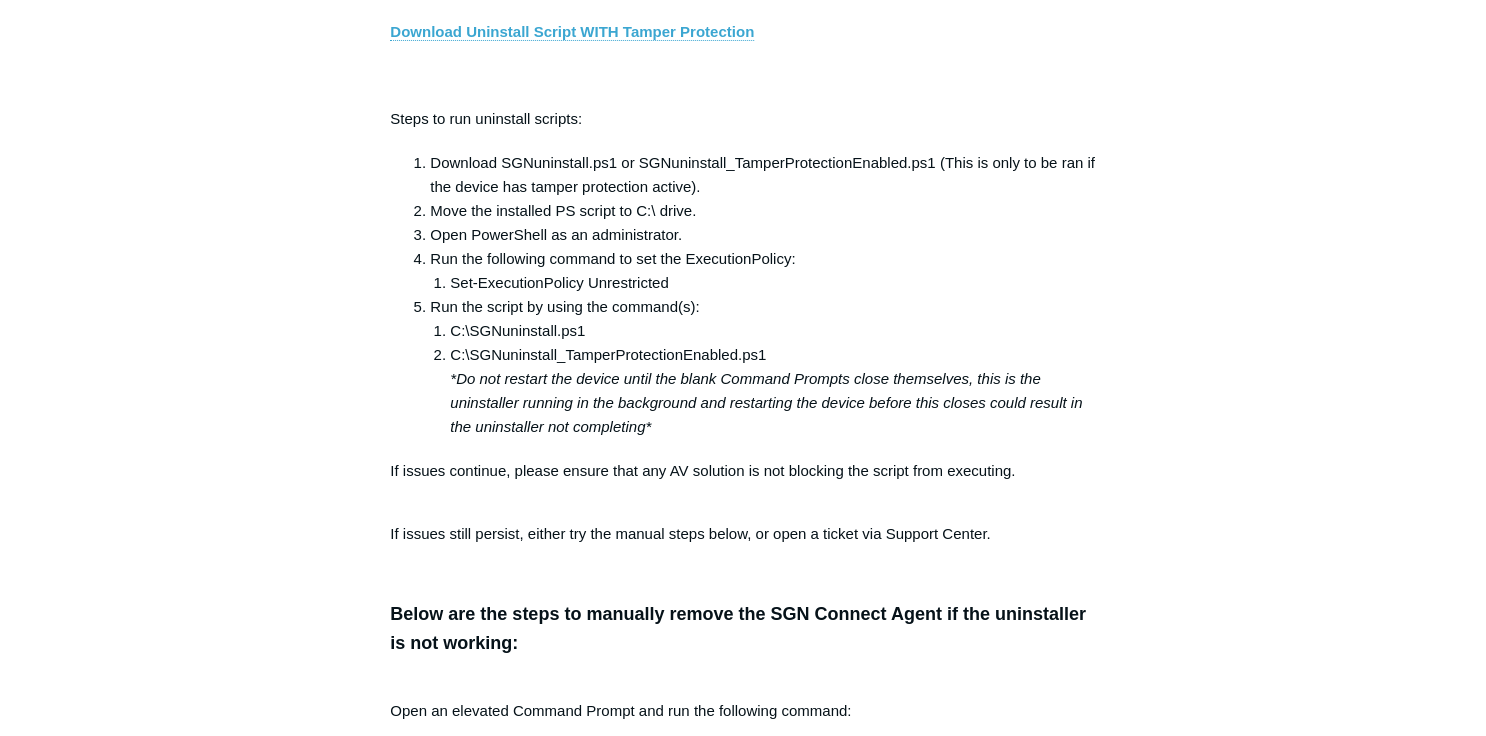 scroll, scrollTop: 3558, scrollLeft: 0, axis: vertical 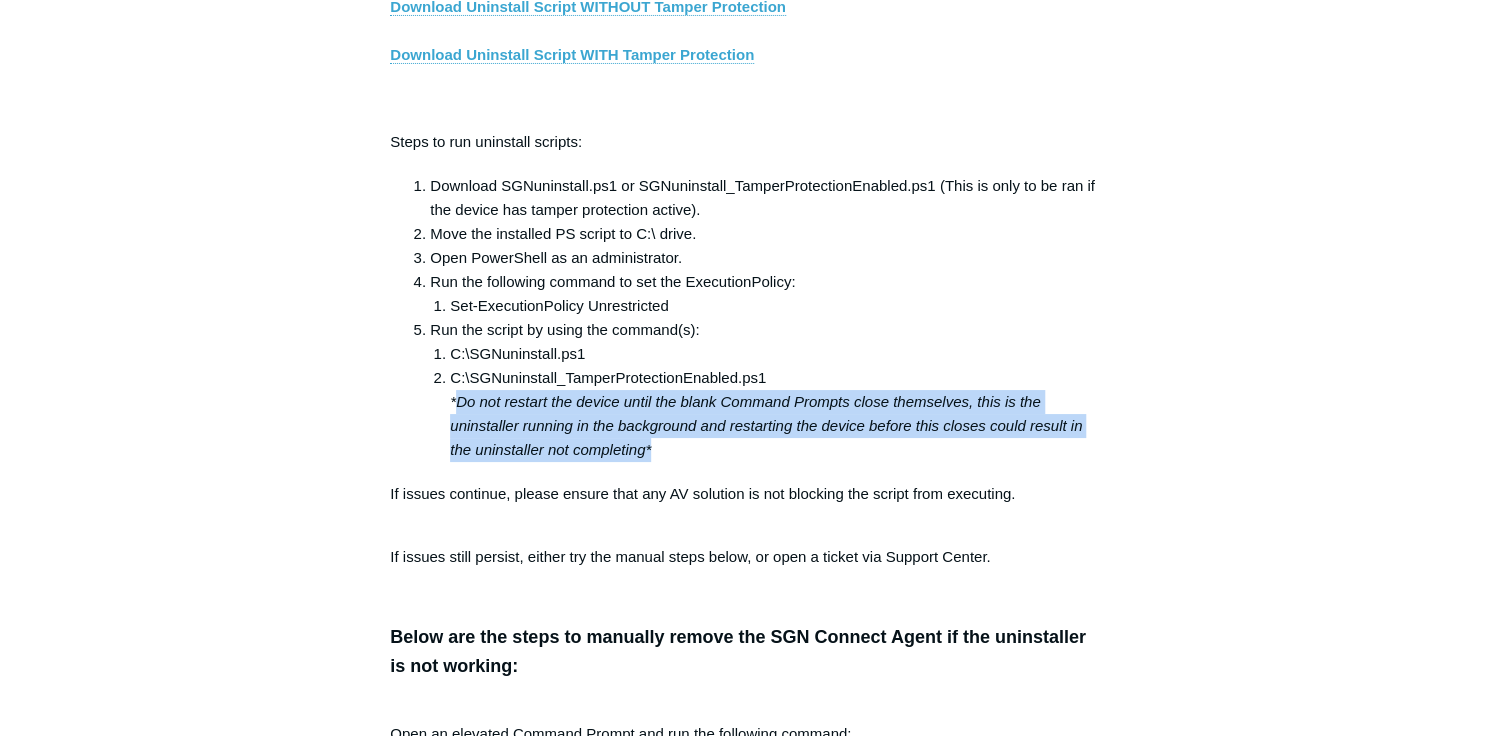 drag, startPoint x: 460, startPoint y: 408, endPoint x: 1002, endPoint y: 455, distance: 544.034 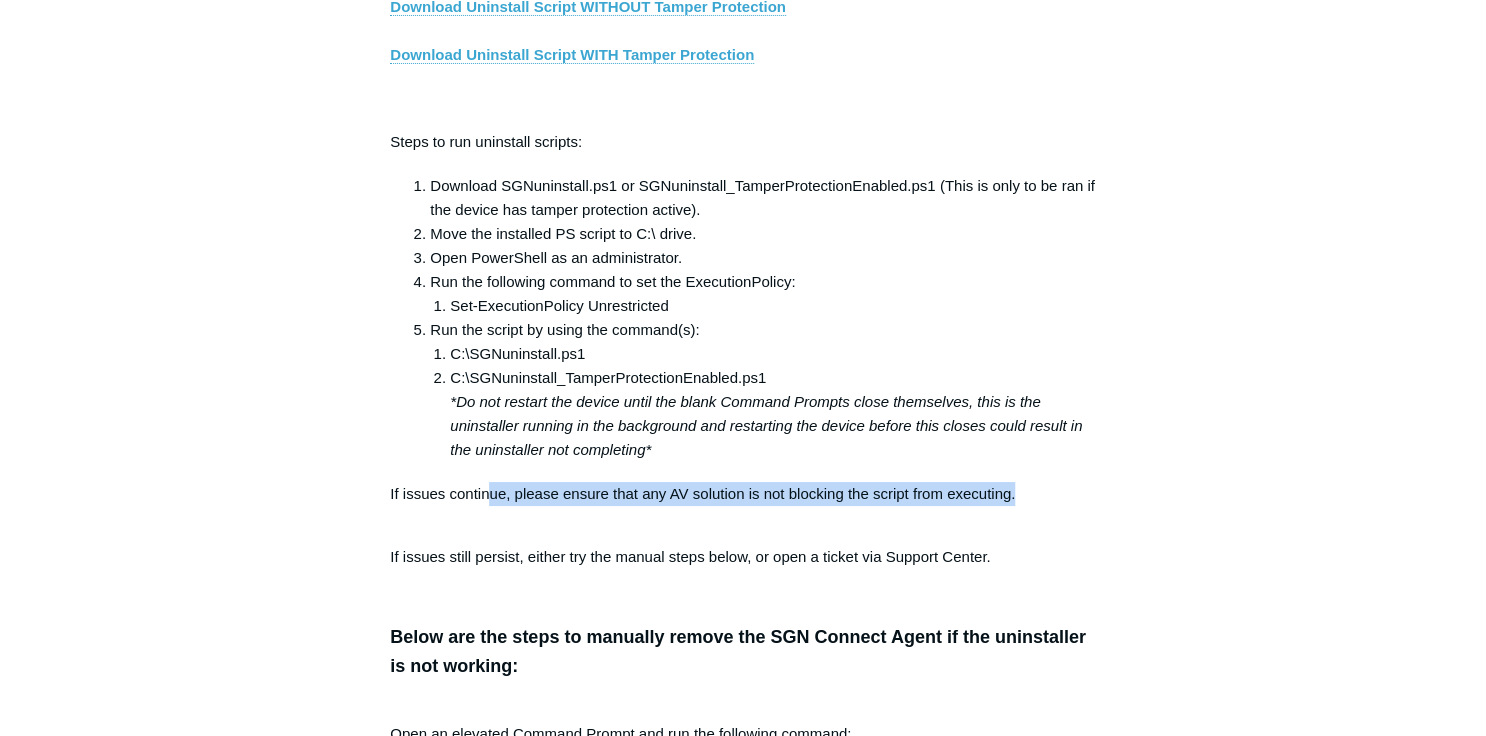 drag, startPoint x: 544, startPoint y: 509, endPoint x: 1043, endPoint y: 500, distance: 499.08115 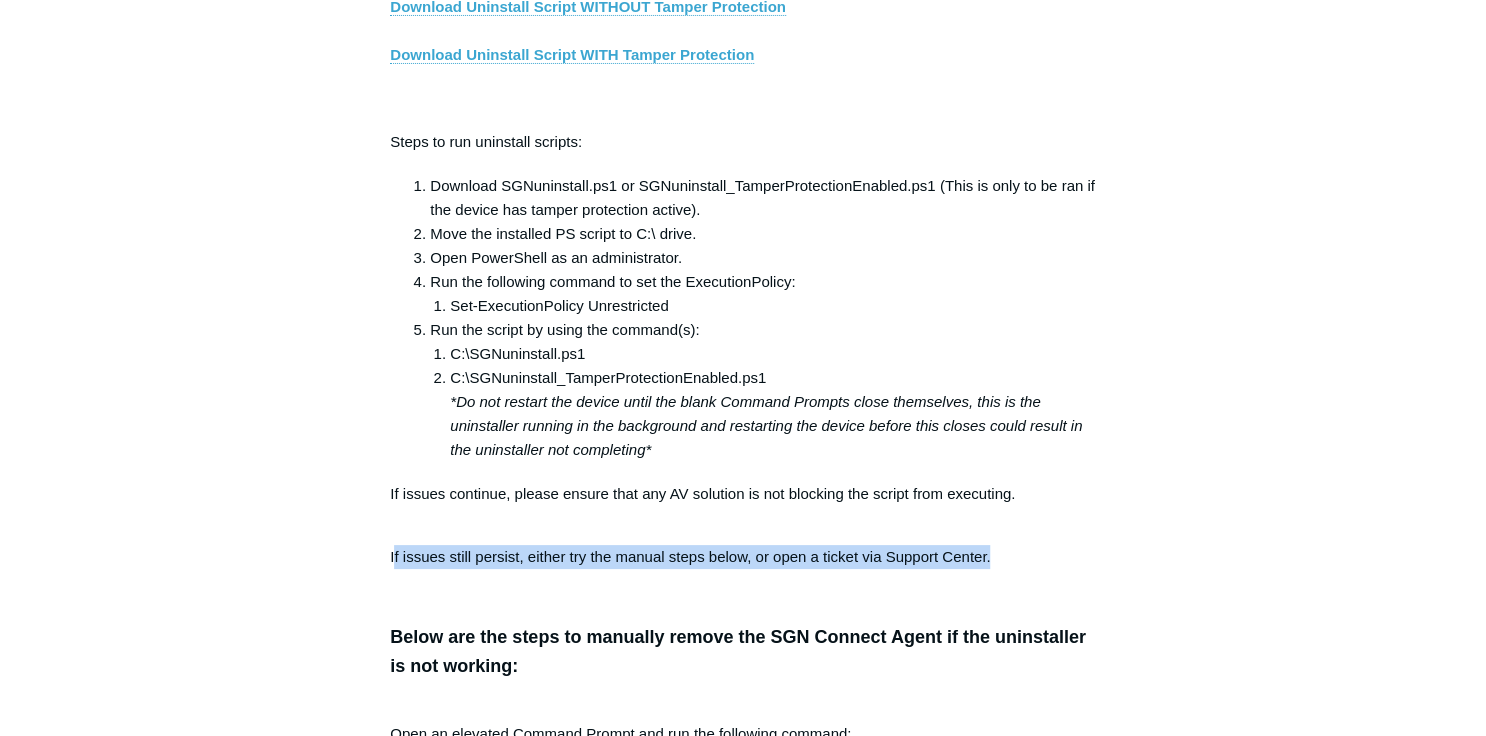 drag, startPoint x: 399, startPoint y: 574, endPoint x: 1012, endPoint y: 540, distance: 613.9422 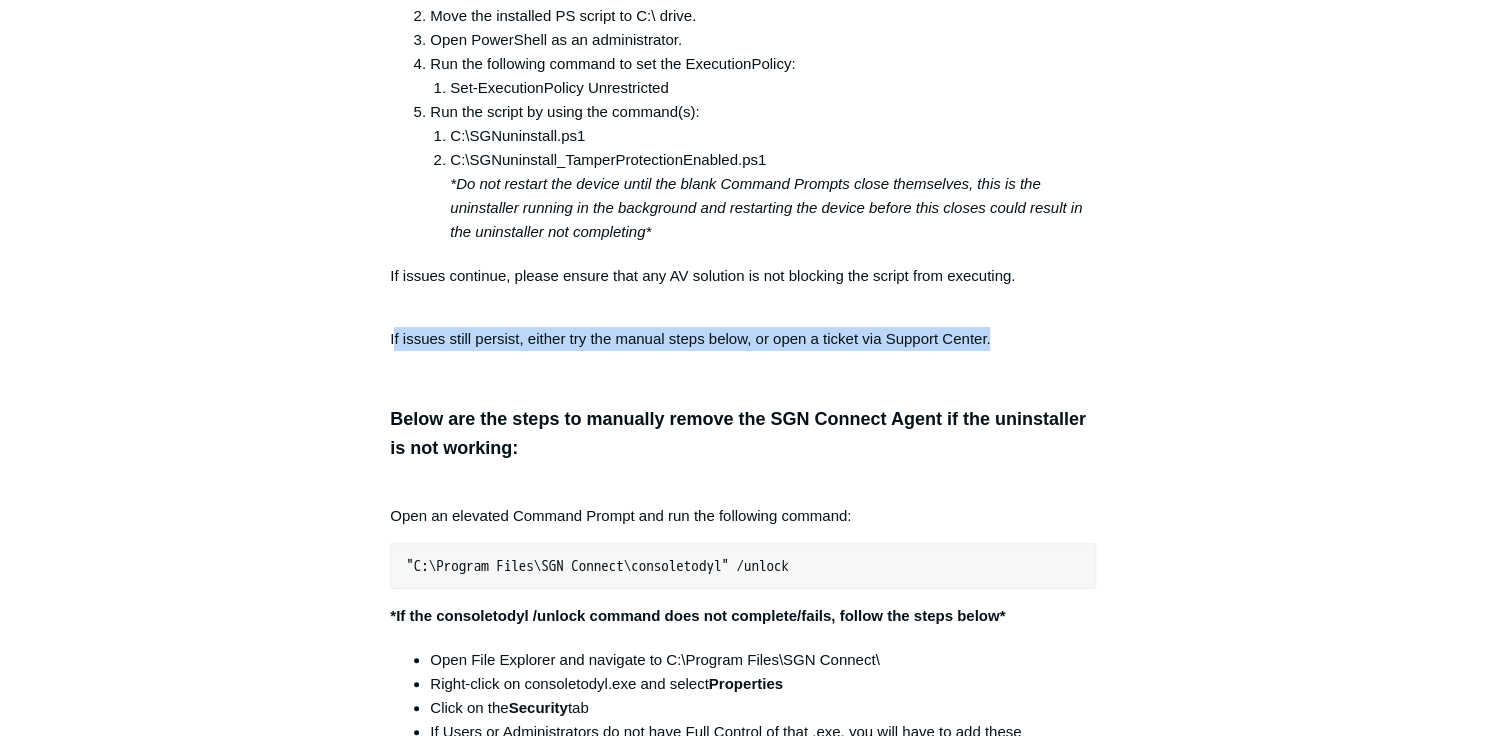scroll, scrollTop: 3798, scrollLeft: 0, axis: vertical 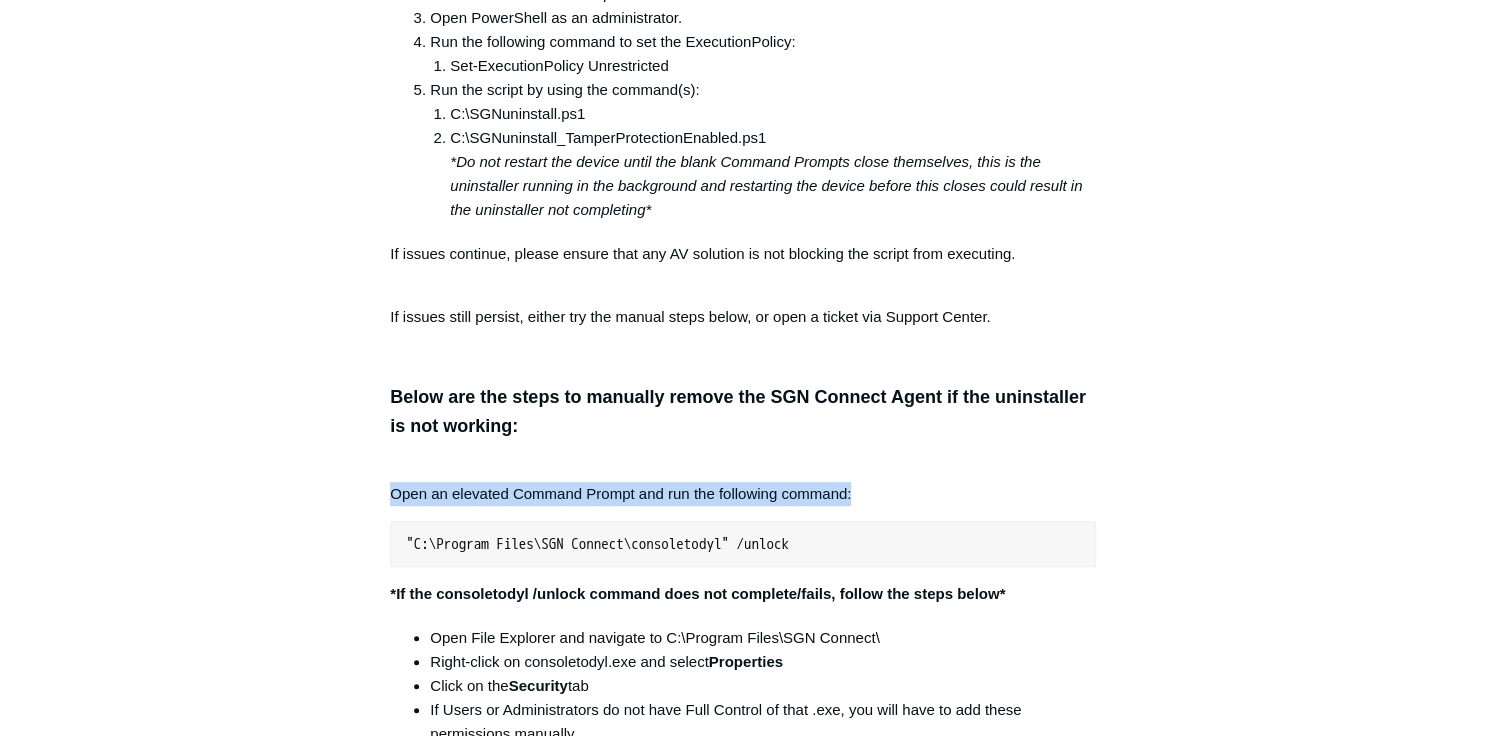drag, startPoint x: 401, startPoint y: 500, endPoint x: 872, endPoint y: 508, distance: 471.06793 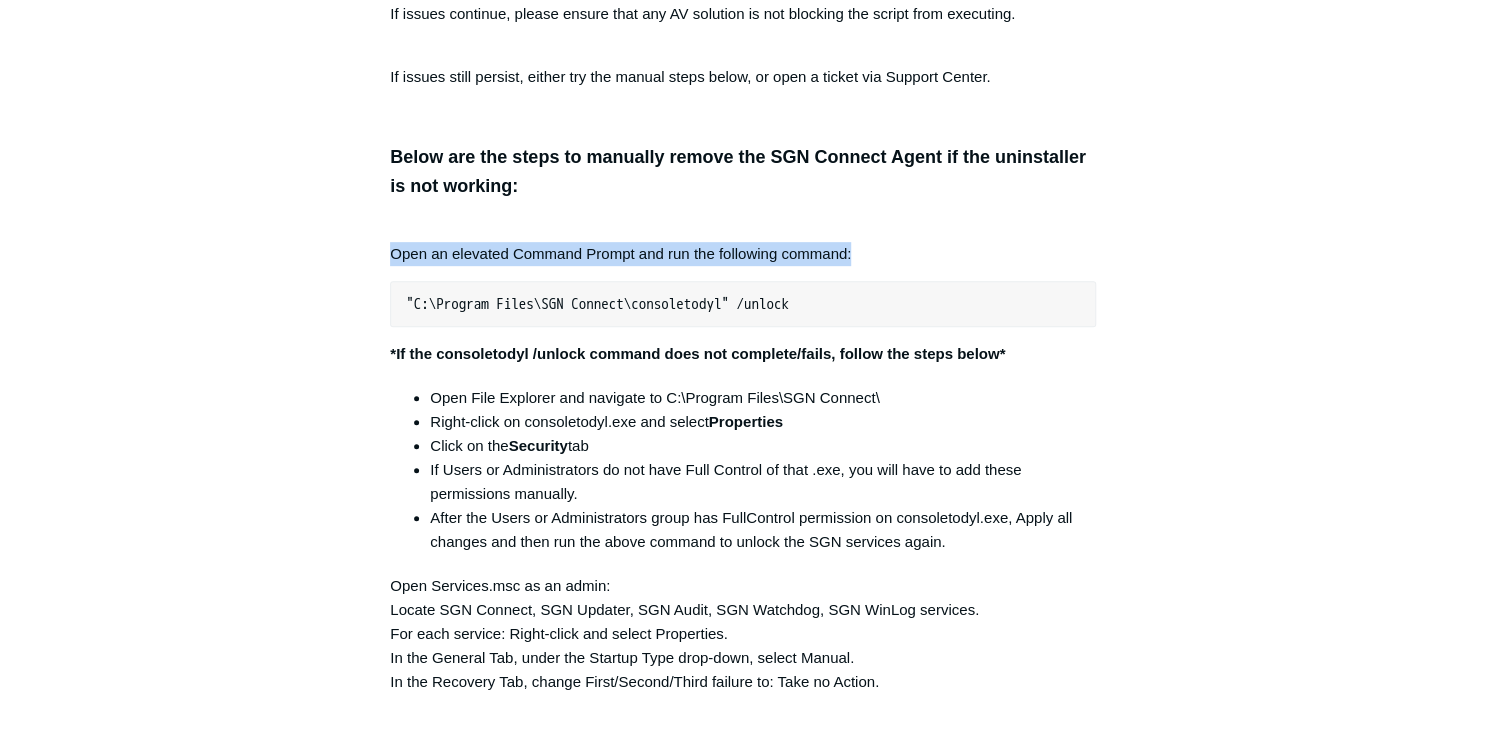 scroll, scrollTop: 4278, scrollLeft: 0, axis: vertical 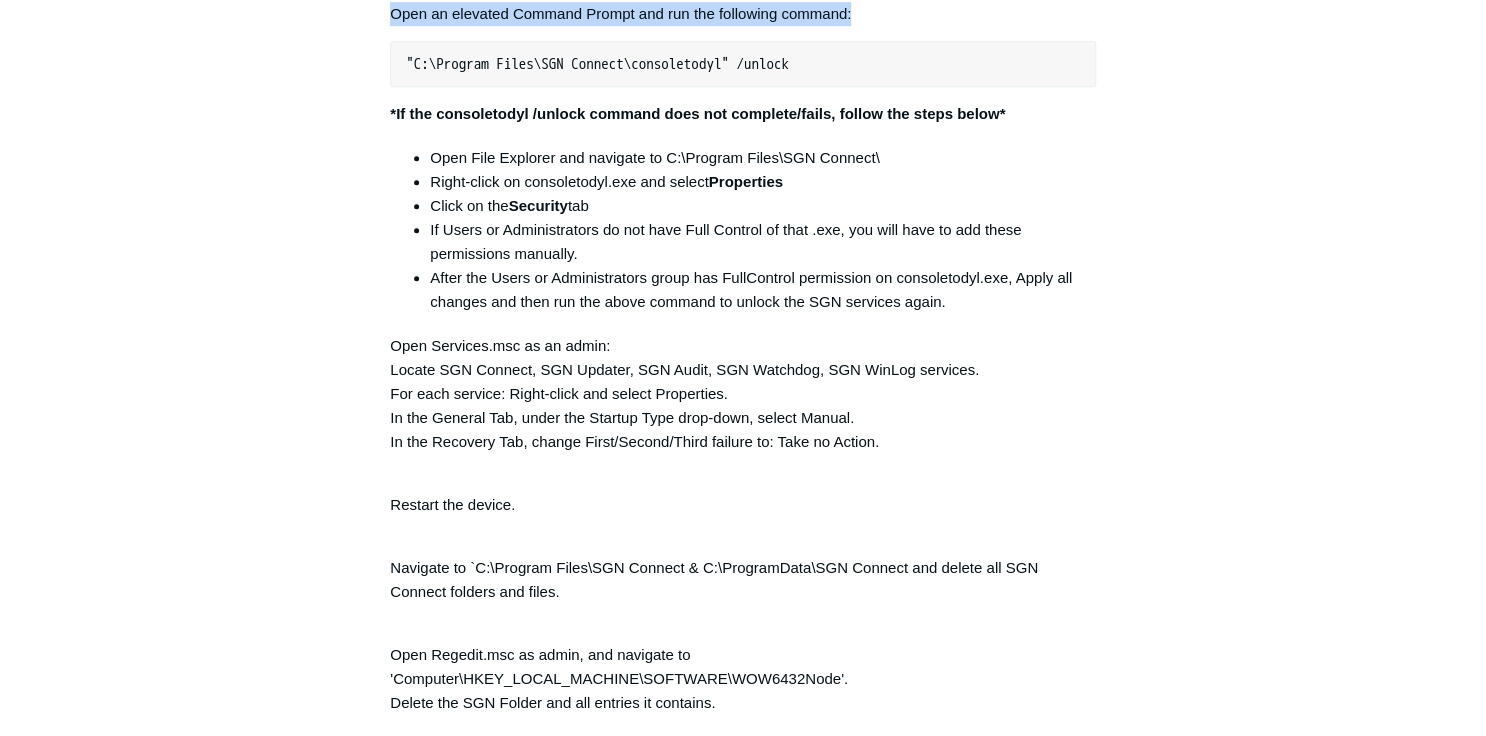 drag, startPoint x: 394, startPoint y: 124, endPoint x: 997, endPoint y: 142, distance: 603.2686 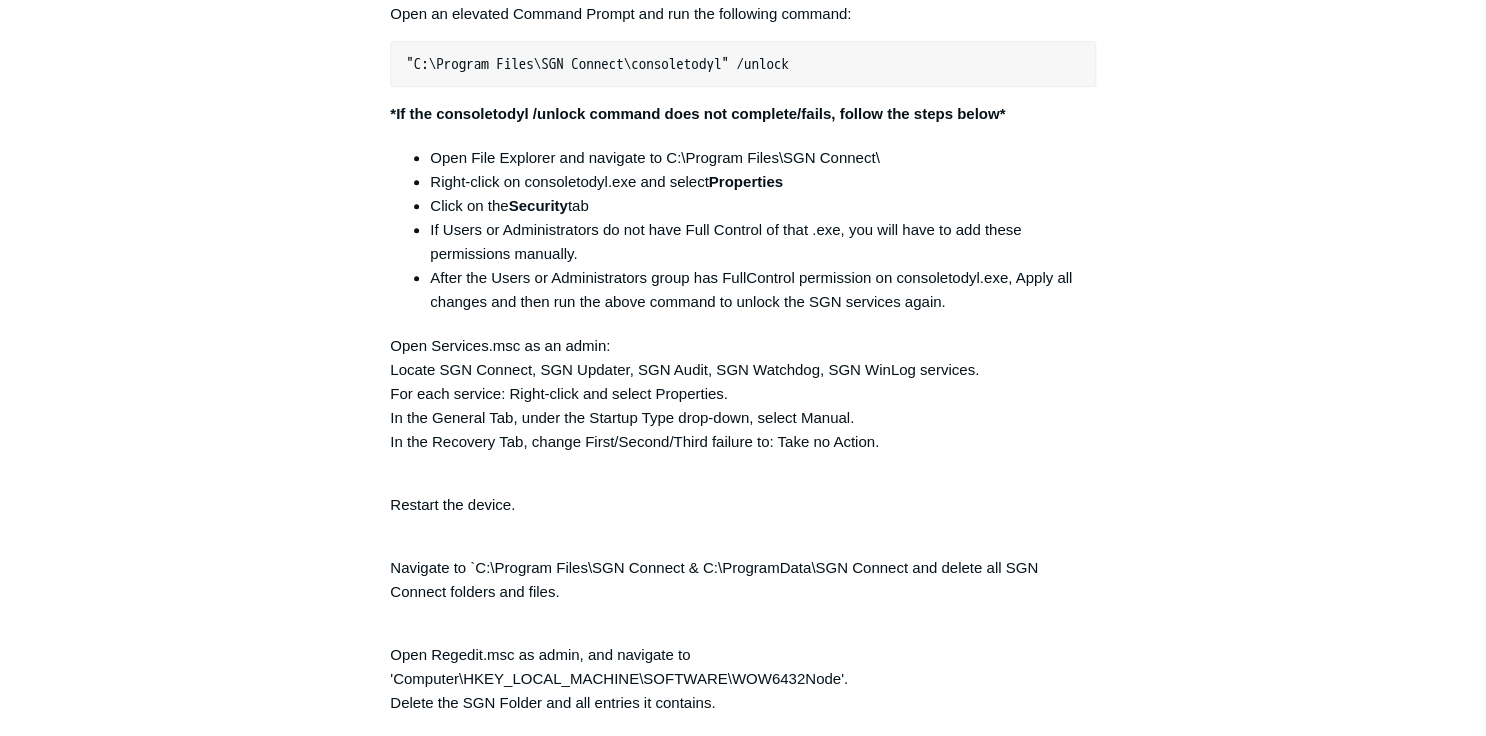 drag, startPoint x: 436, startPoint y: 165, endPoint x: 884, endPoint y: 176, distance: 448.135 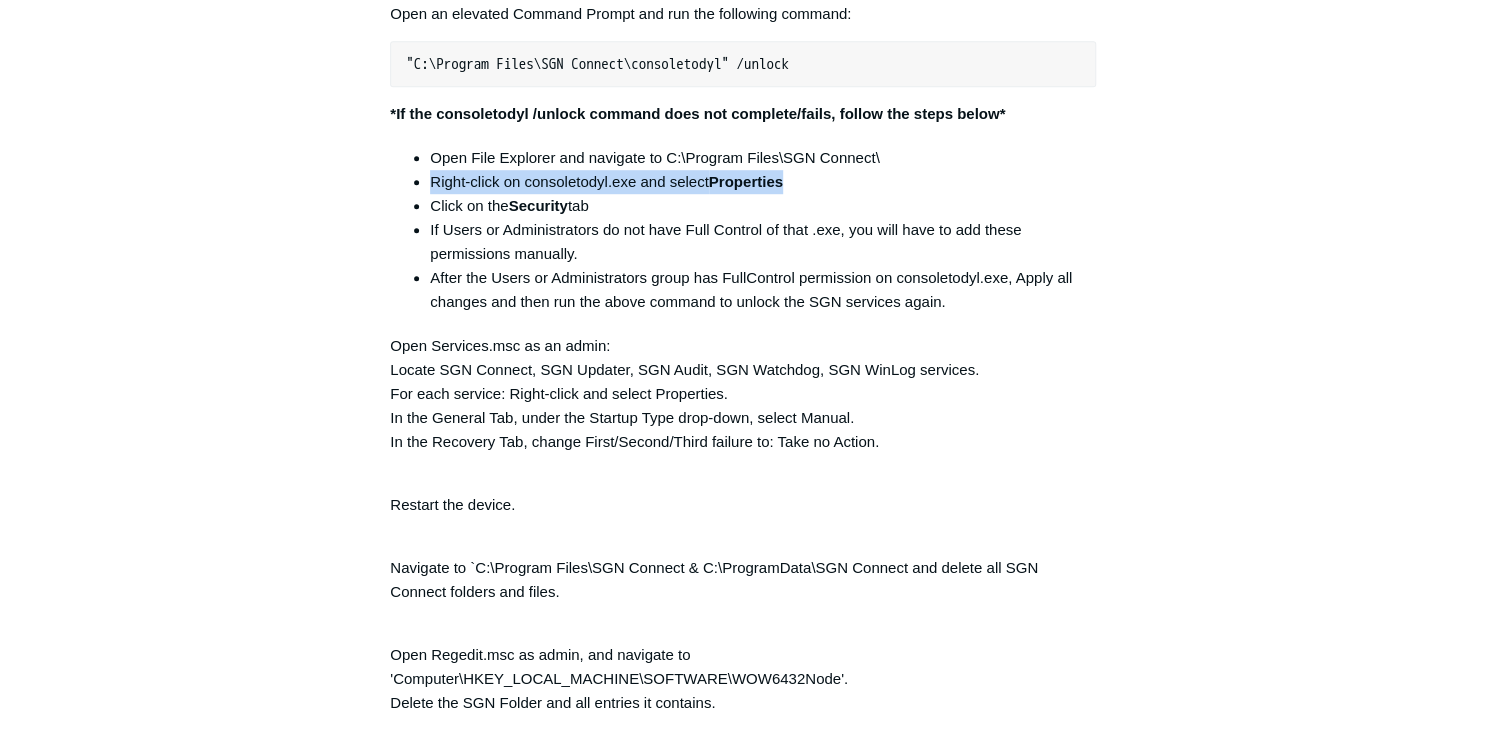drag, startPoint x: 433, startPoint y: 186, endPoint x: 796, endPoint y: 191, distance: 363.03442 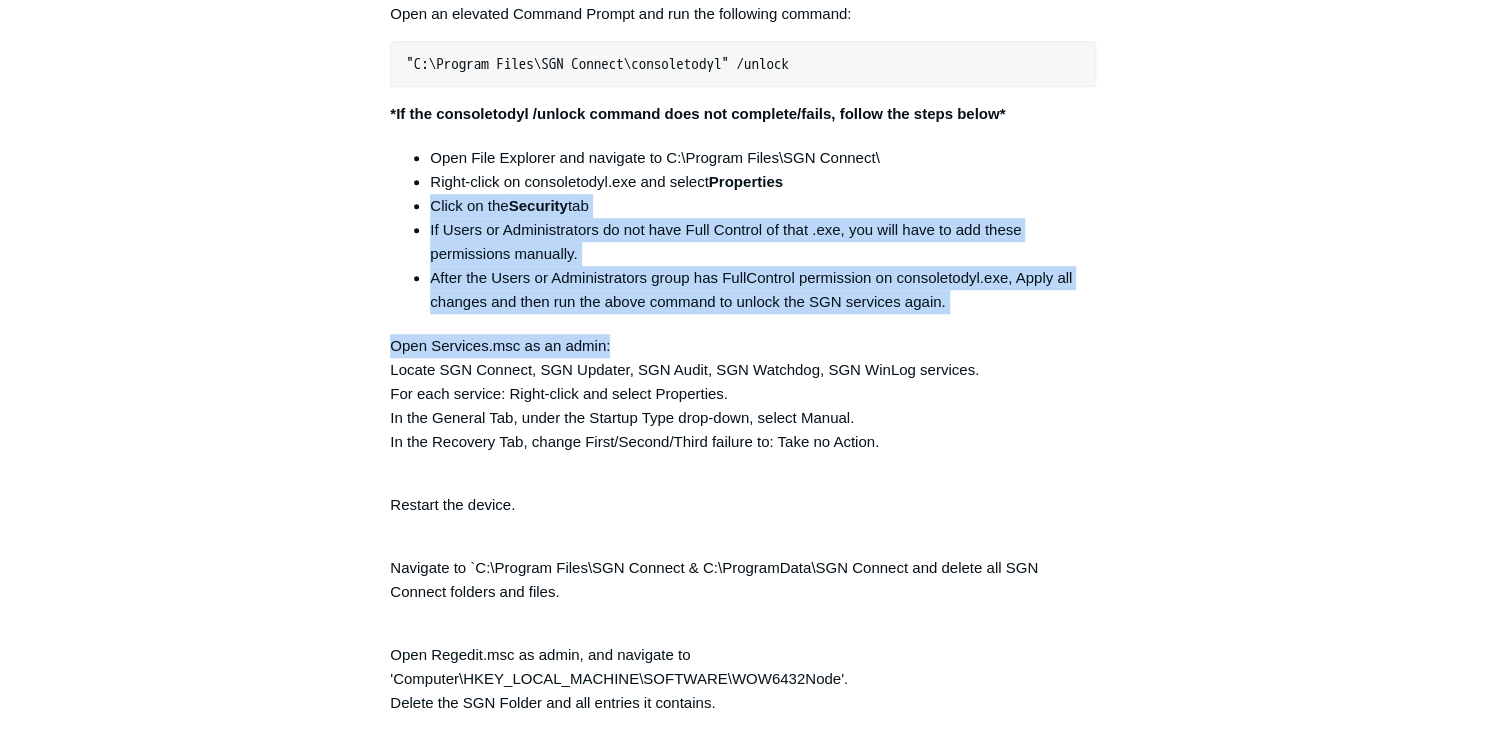 drag, startPoint x: 434, startPoint y: 211, endPoint x: 827, endPoint y: 356, distance: 418.89618 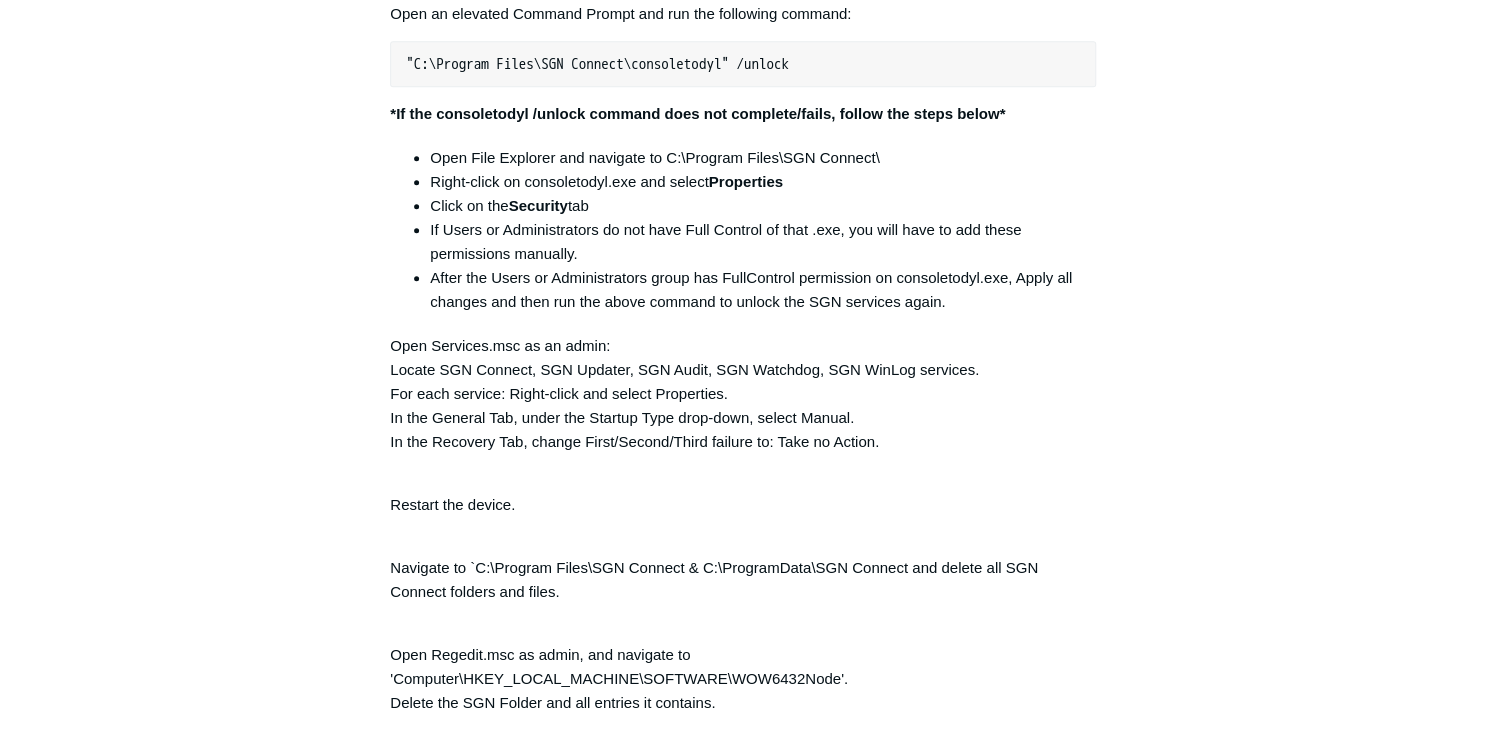 drag, startPoint x: 827, startPoint y: 356, endPoint x: 700, endPoint y: 403, distance: 135.41788 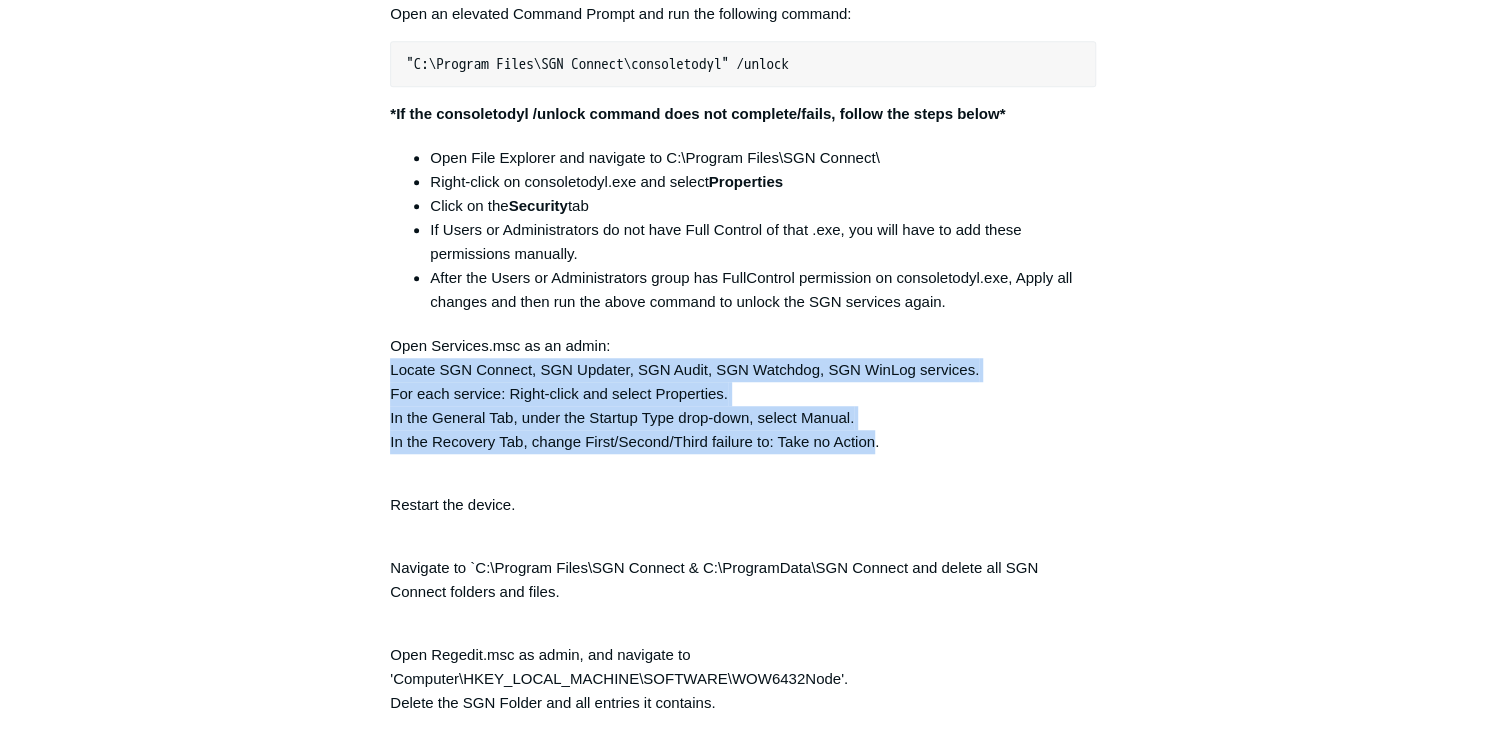 drag, startPoint x: 401, startPoint y: 379, endPoint x: 876, endPoint y: 450, distance: 480.277 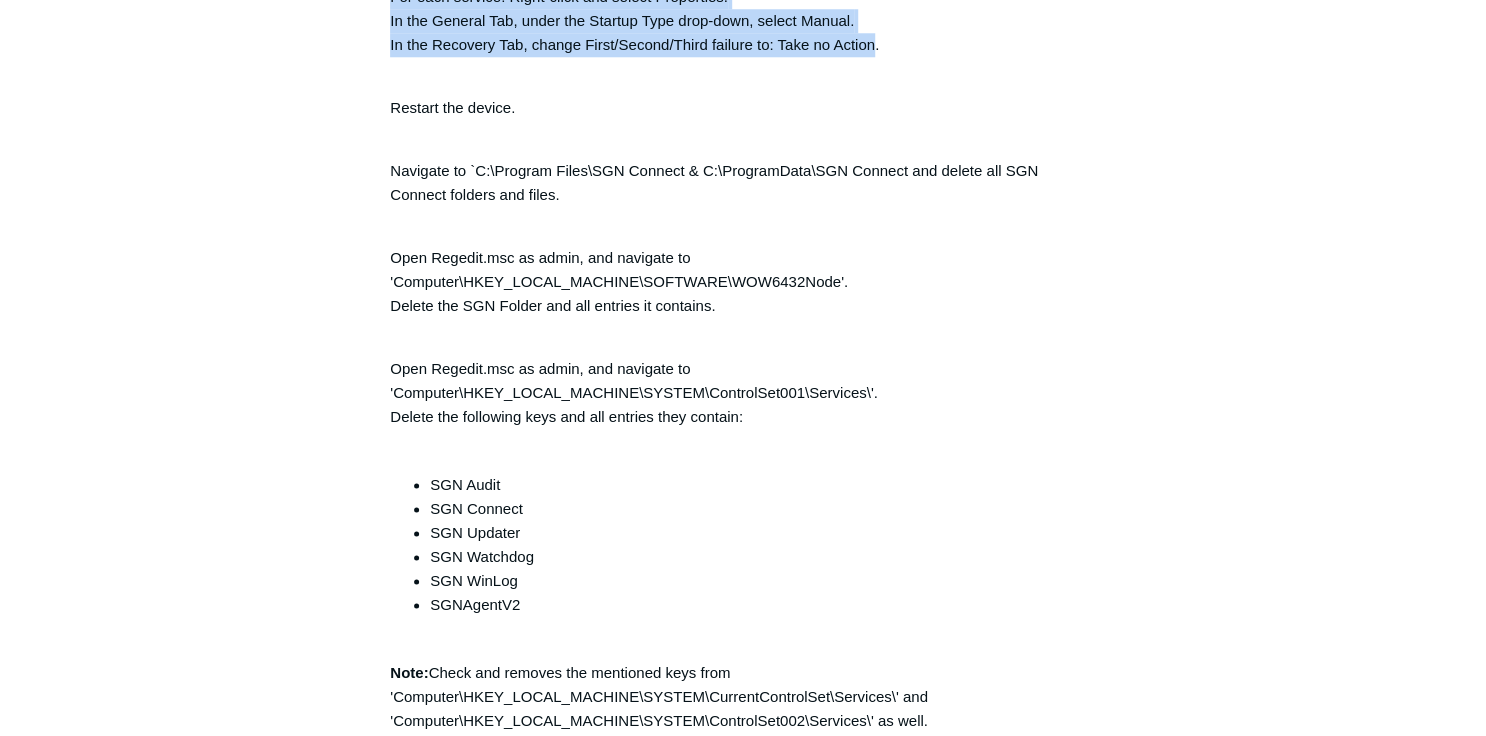 scroll, scrollTop: 4758, scrollLeft: 0, axis: vertical 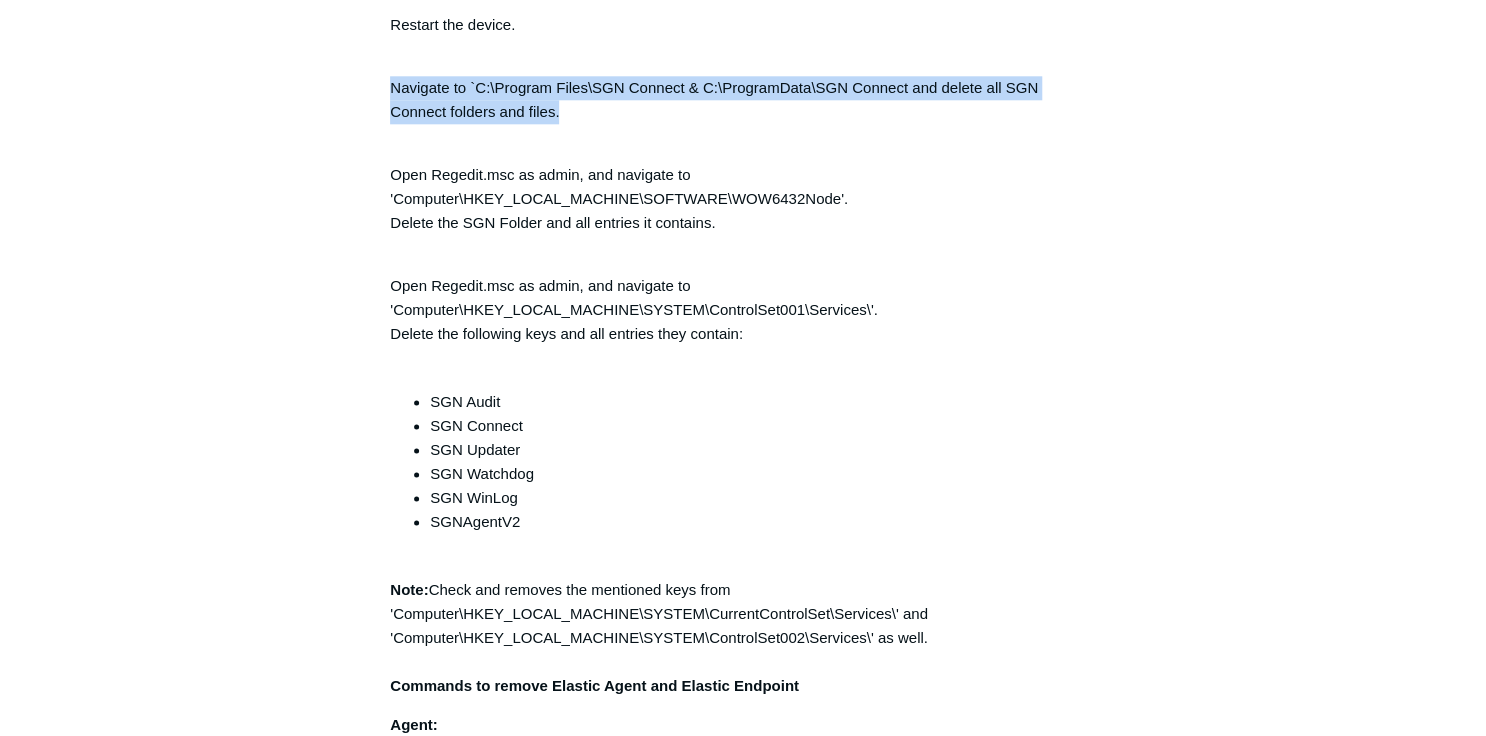 drag, startPoint x: 416, startPoint y: 95, endPoint x: 652, endPoint y: 120, distance: 237.32047 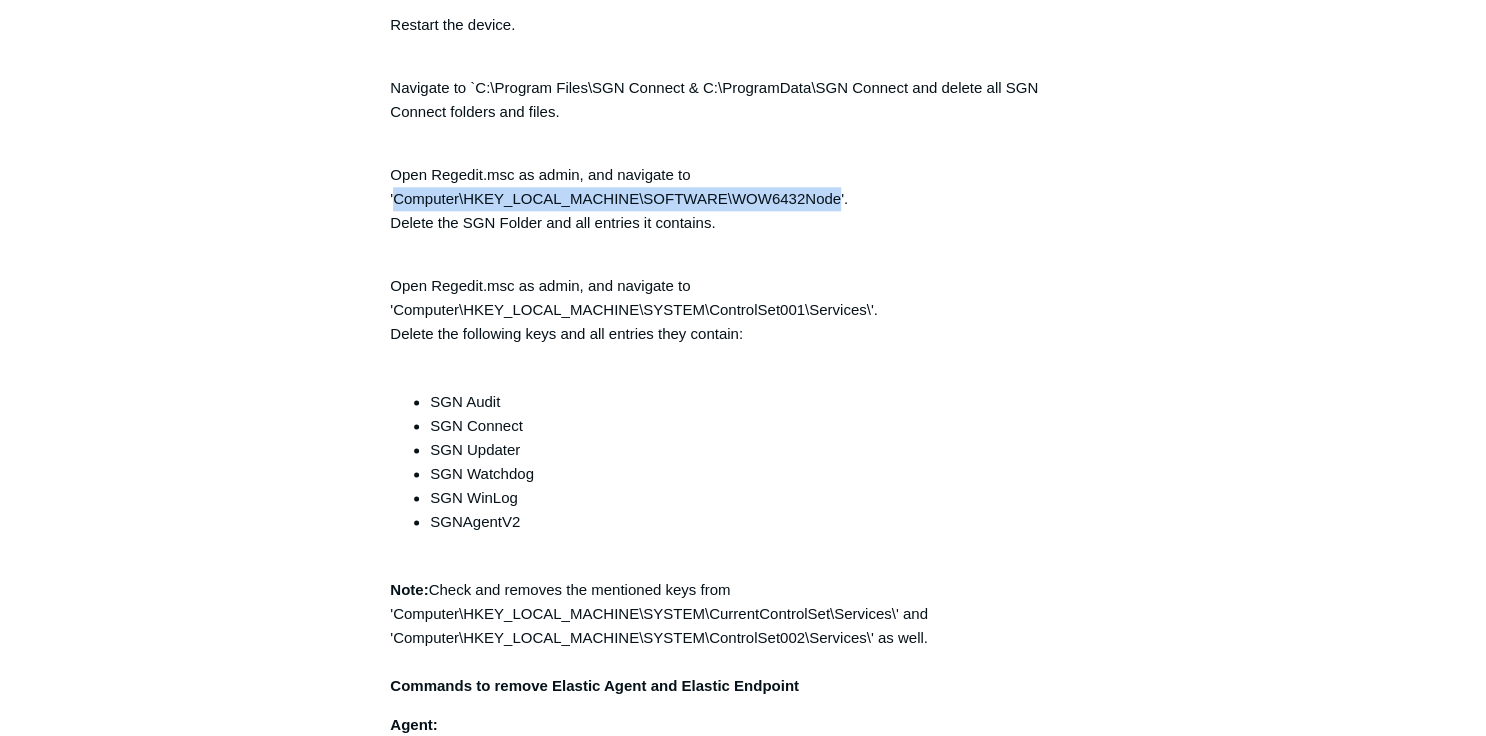 drag, startPoint x: 393, startPoint y: 200, endPoint x: 838, endPoint y: 203, distance: 445.0101 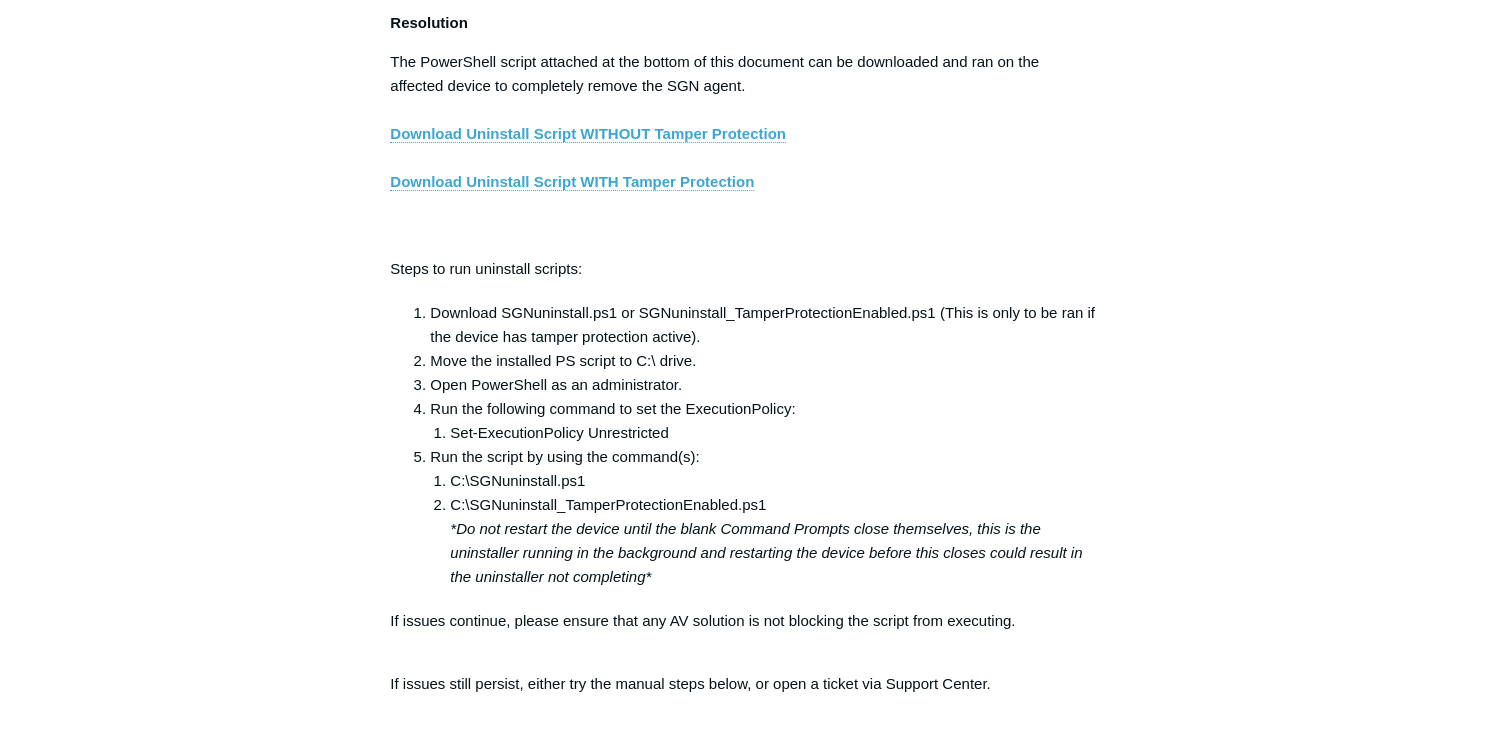 scroll, scrollTop: 3318, scrollLeft: 0, axis: vertical 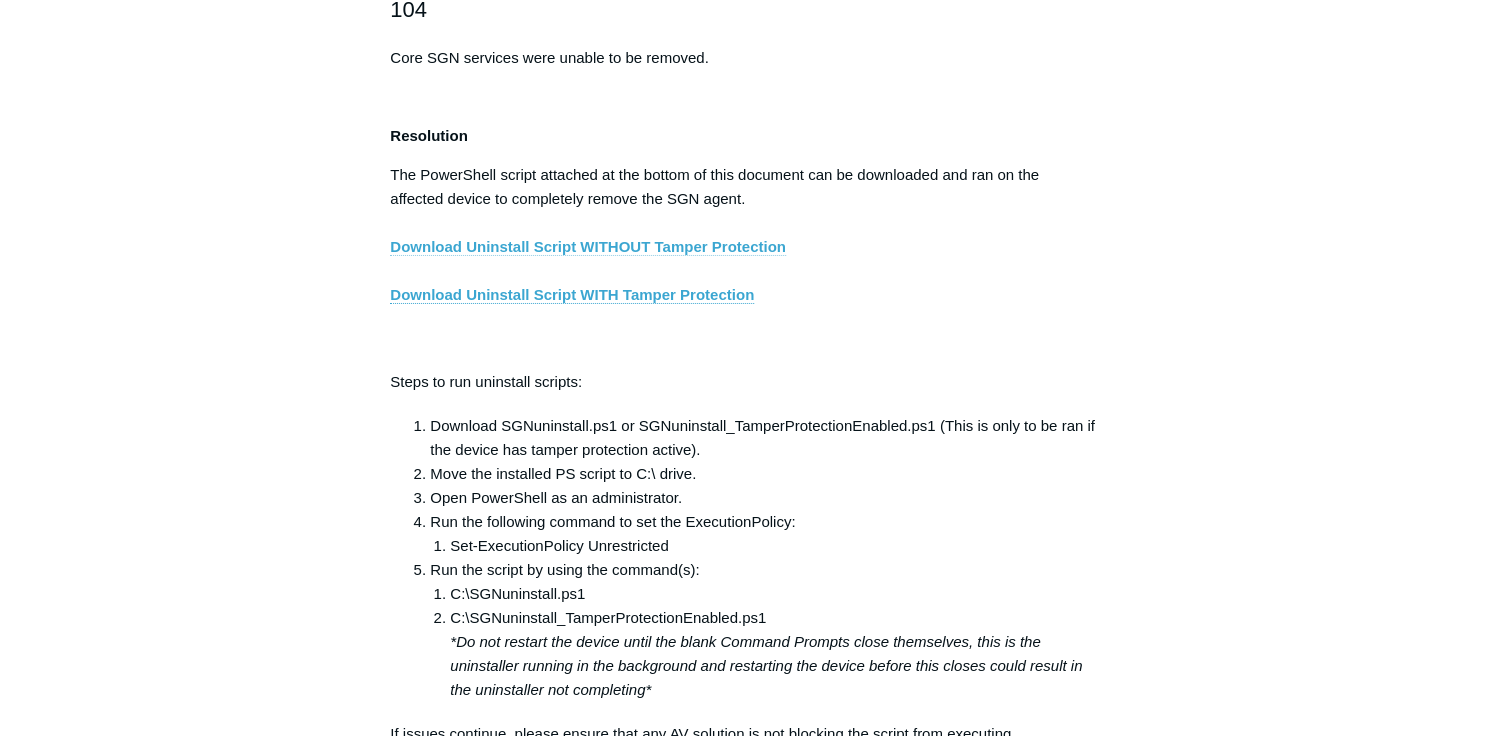 click on "Download Uninstall Script WITHOUT Tamper Protection" at bounding box center (588, 247) 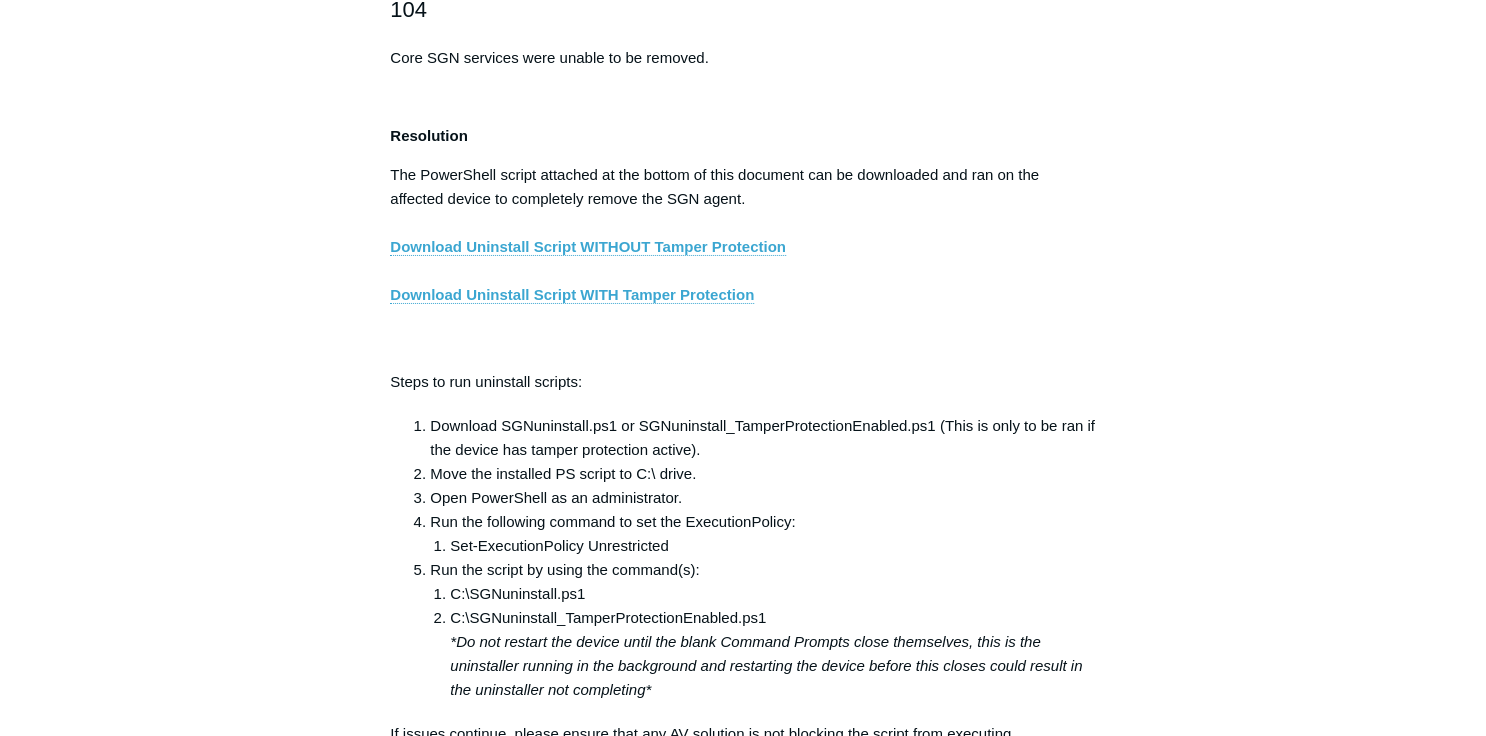 click on "Articles in this section
Installation Procedure for macOS 15 (Sequoia)
Check to see if SGN Agent Updates are Disabled
SGN Connect Binary Install Steps
Unable to Install Connection Certificate
How to Reclaim an SGN IP Address
SGN Connect Agent not Updating as Expected
Microsoft CVE-2023-23397" at bounding box center [743, 1160] 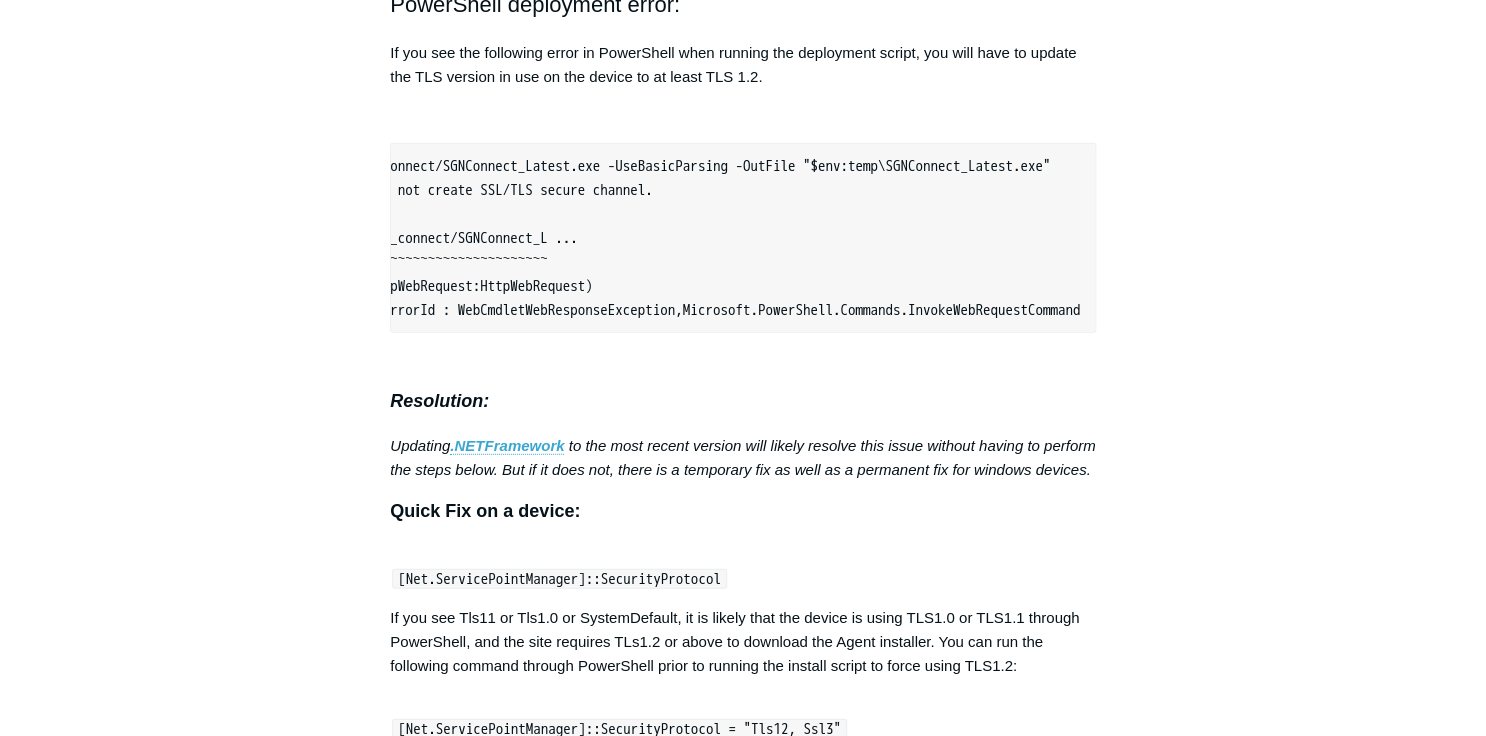 scroll, scrollTop: 6198, scrollLeft: 0, axis: vertical 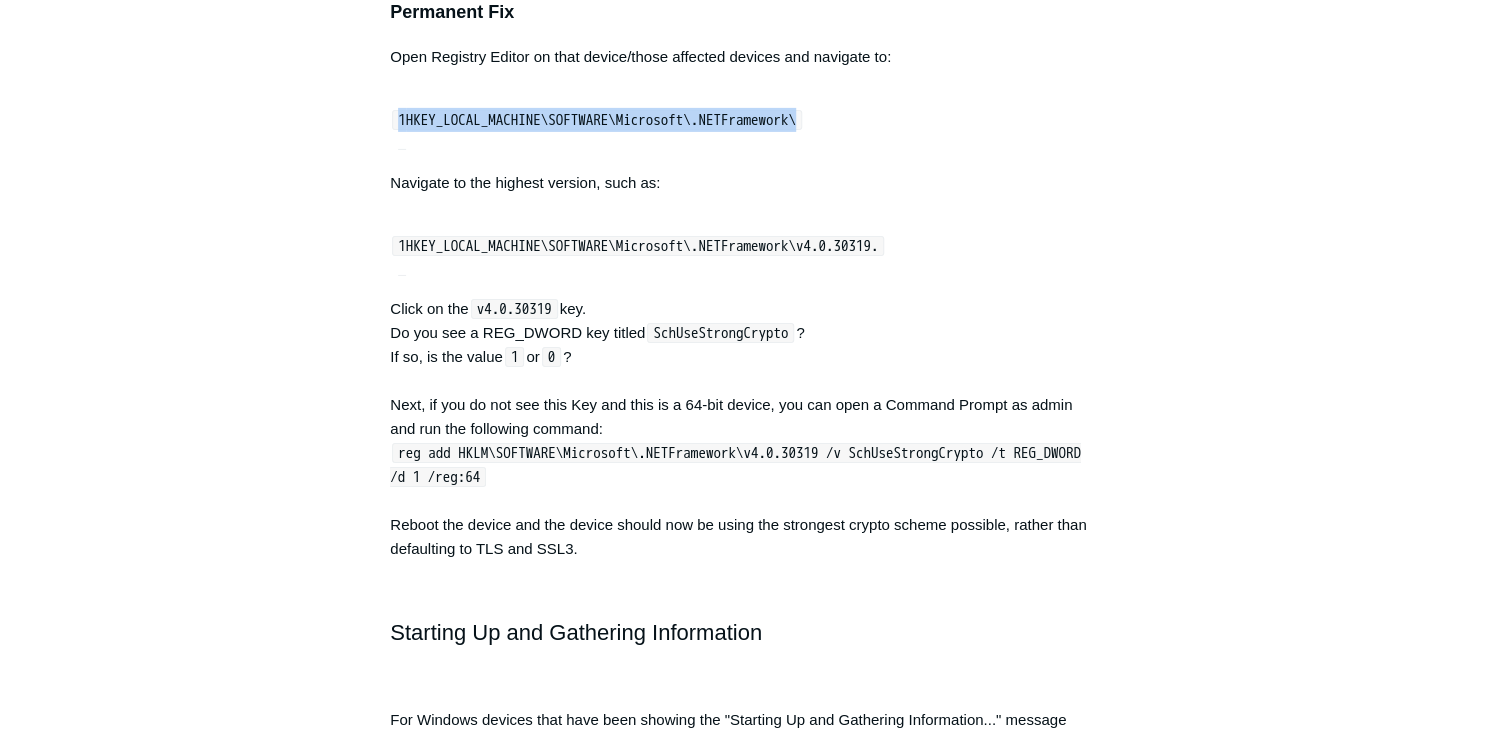 drag, startPoint x: 397, startPoint y: 299, endPoint x: 900, endPoint y: 302, distance: 503.00894 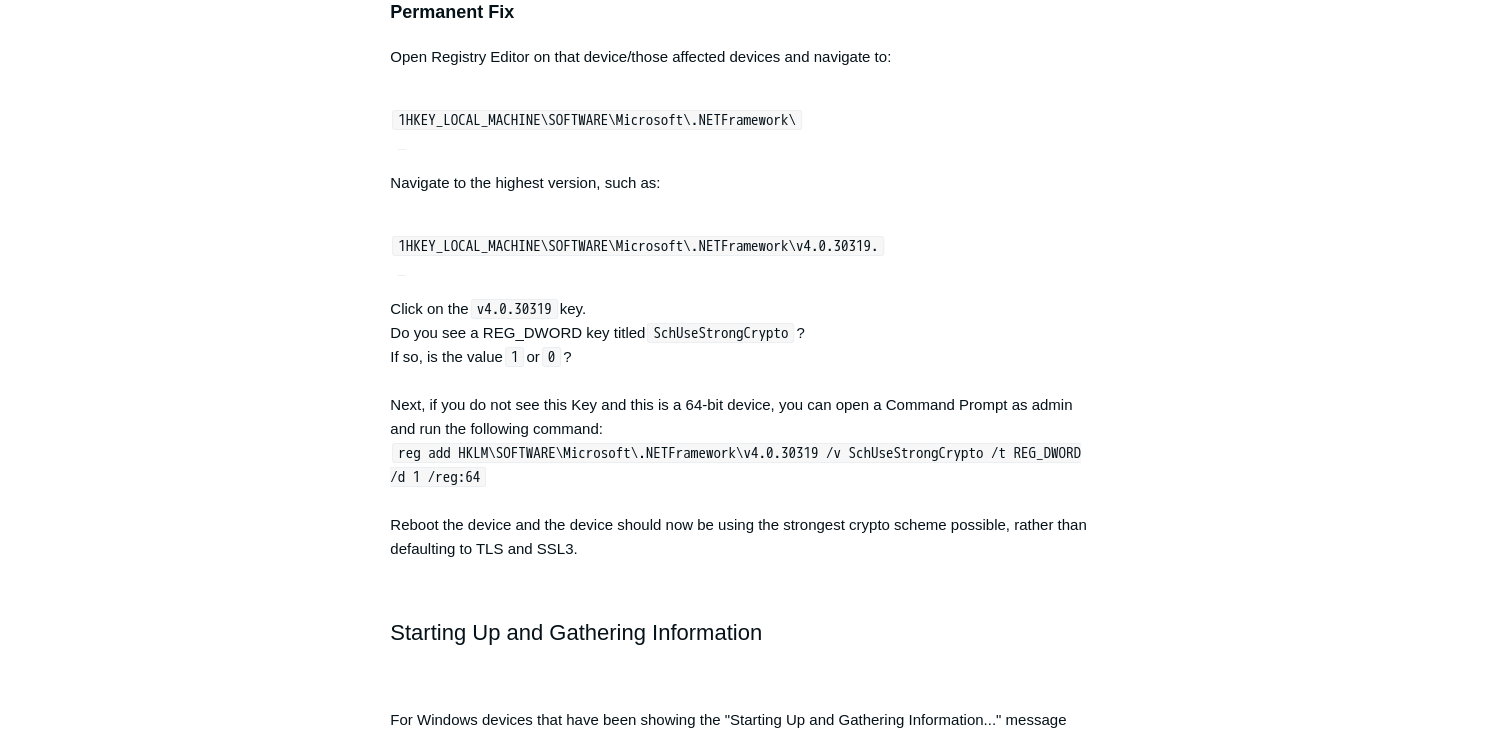 click on "Open Registry Editor on that device/those affected devices and navigate to:" at bounding box center [743, 57] 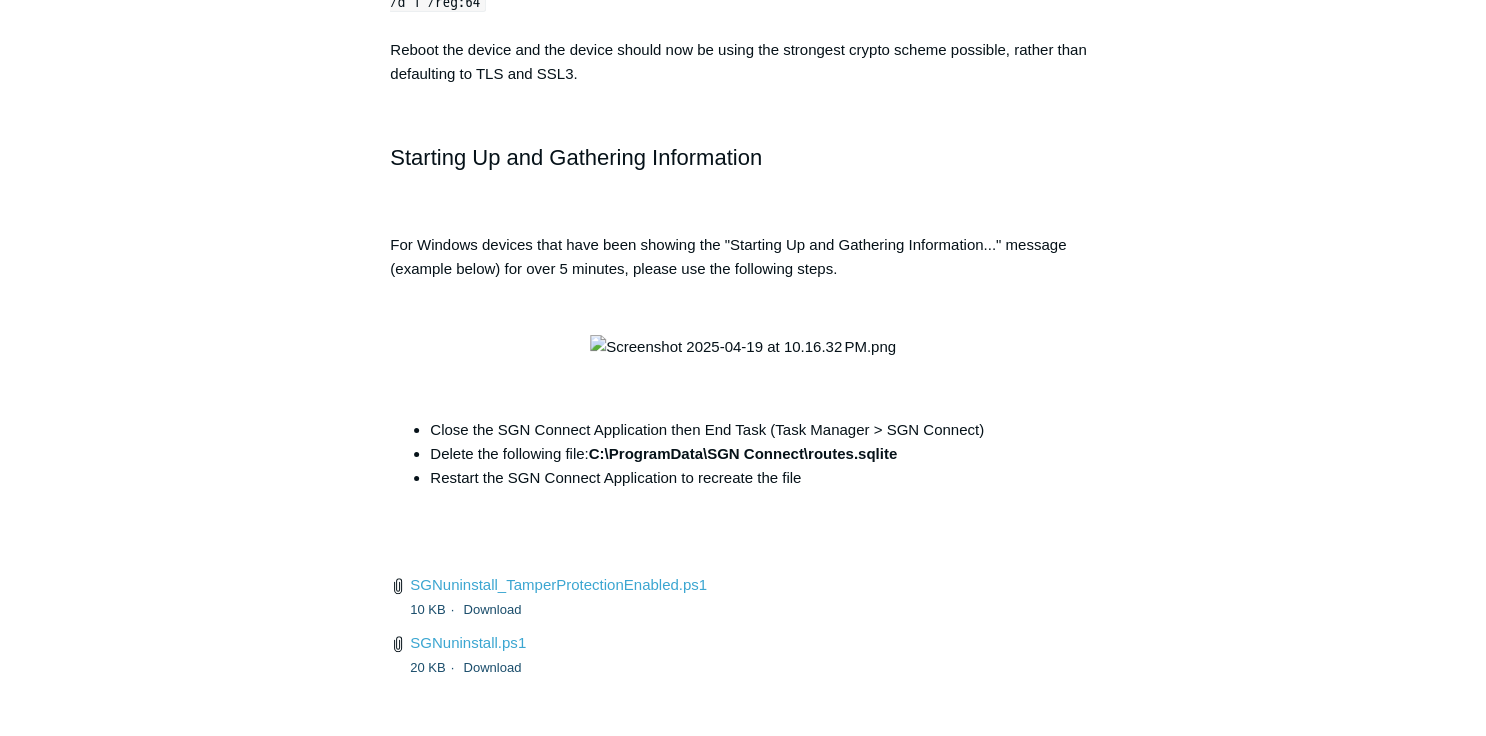 scroll, scrollTop: 7398, scrollLeft: 0, axis: vertical 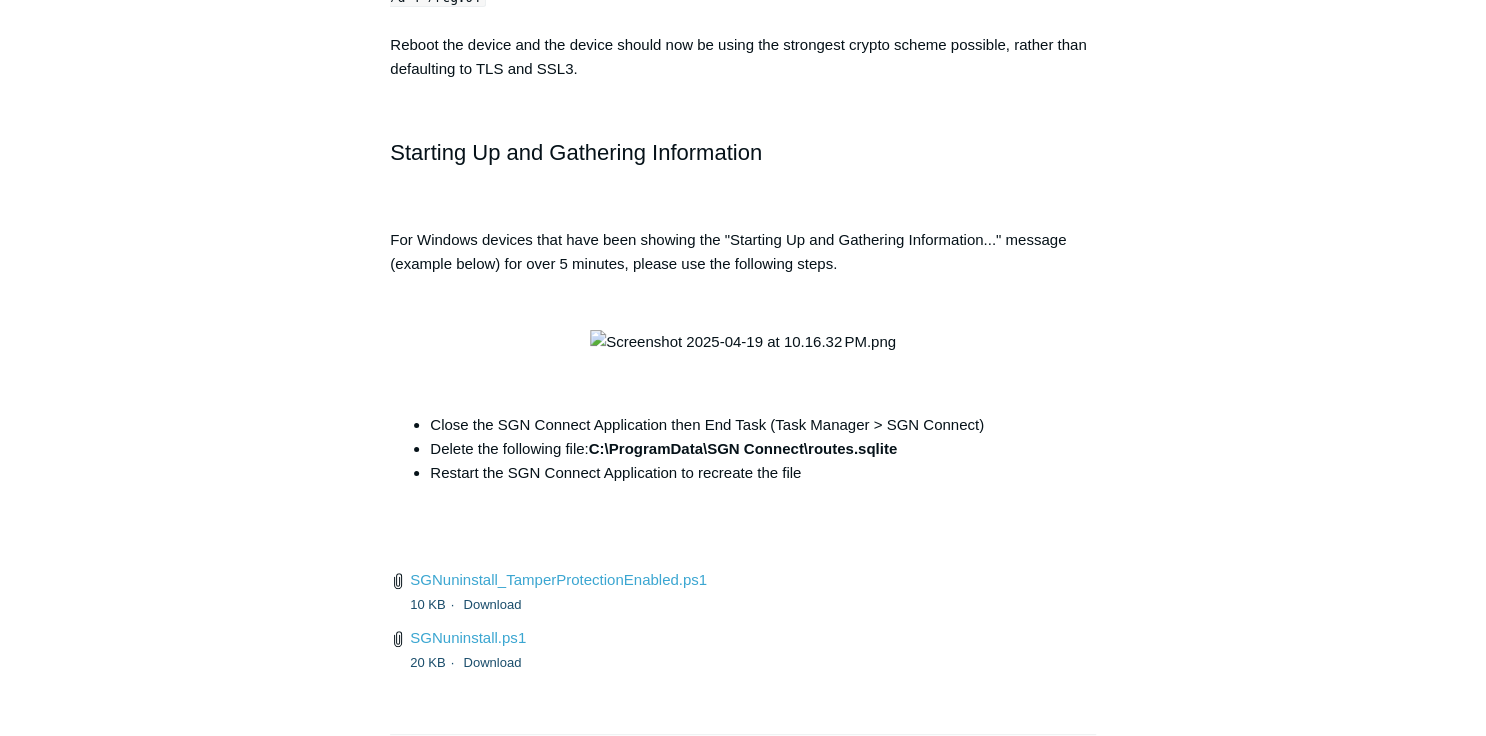 drag, startPoint x: 568, startPoint y: 104, endPoint x: 1104, endPoint y: 118, distance: 536.1828 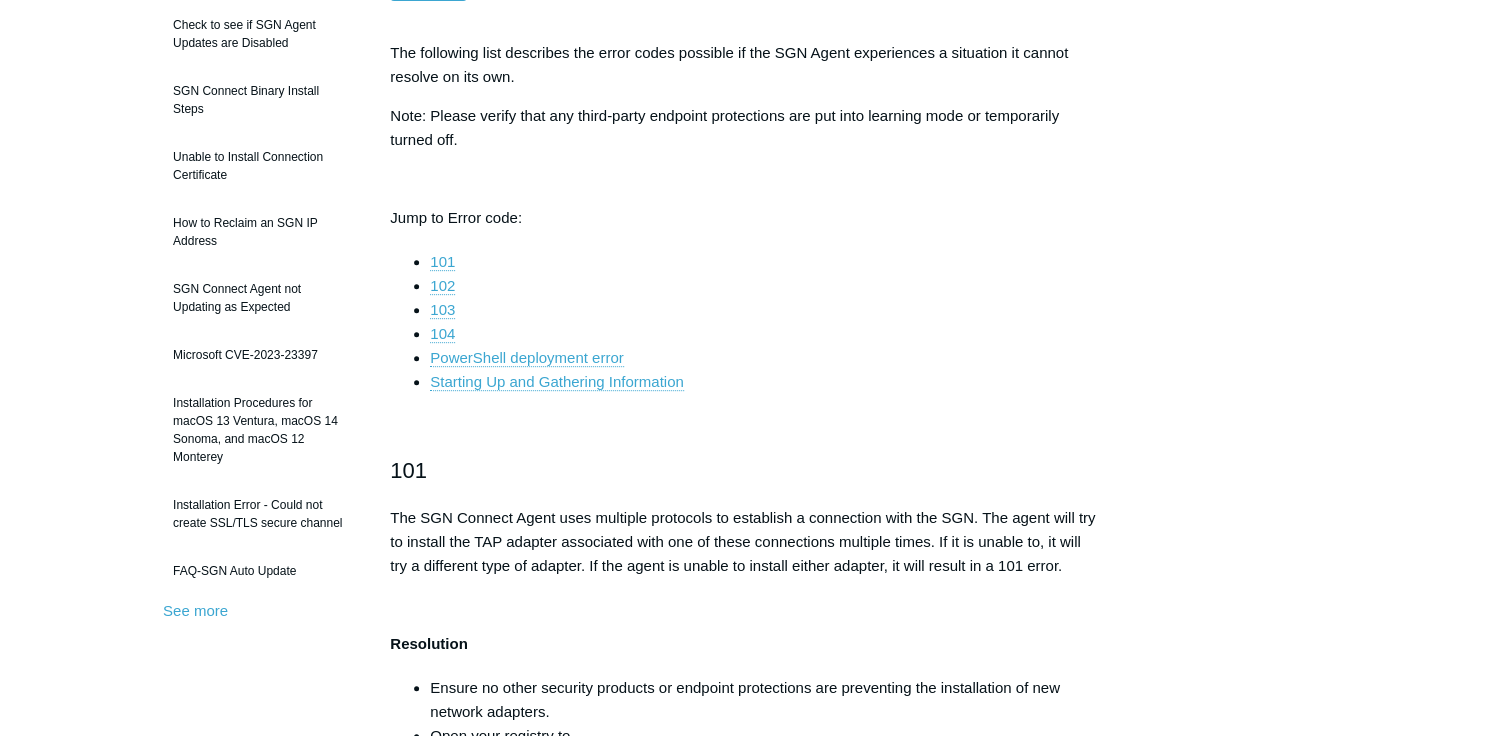 scroll, scrollTop: 0, scrollLeft: 0, axis: both 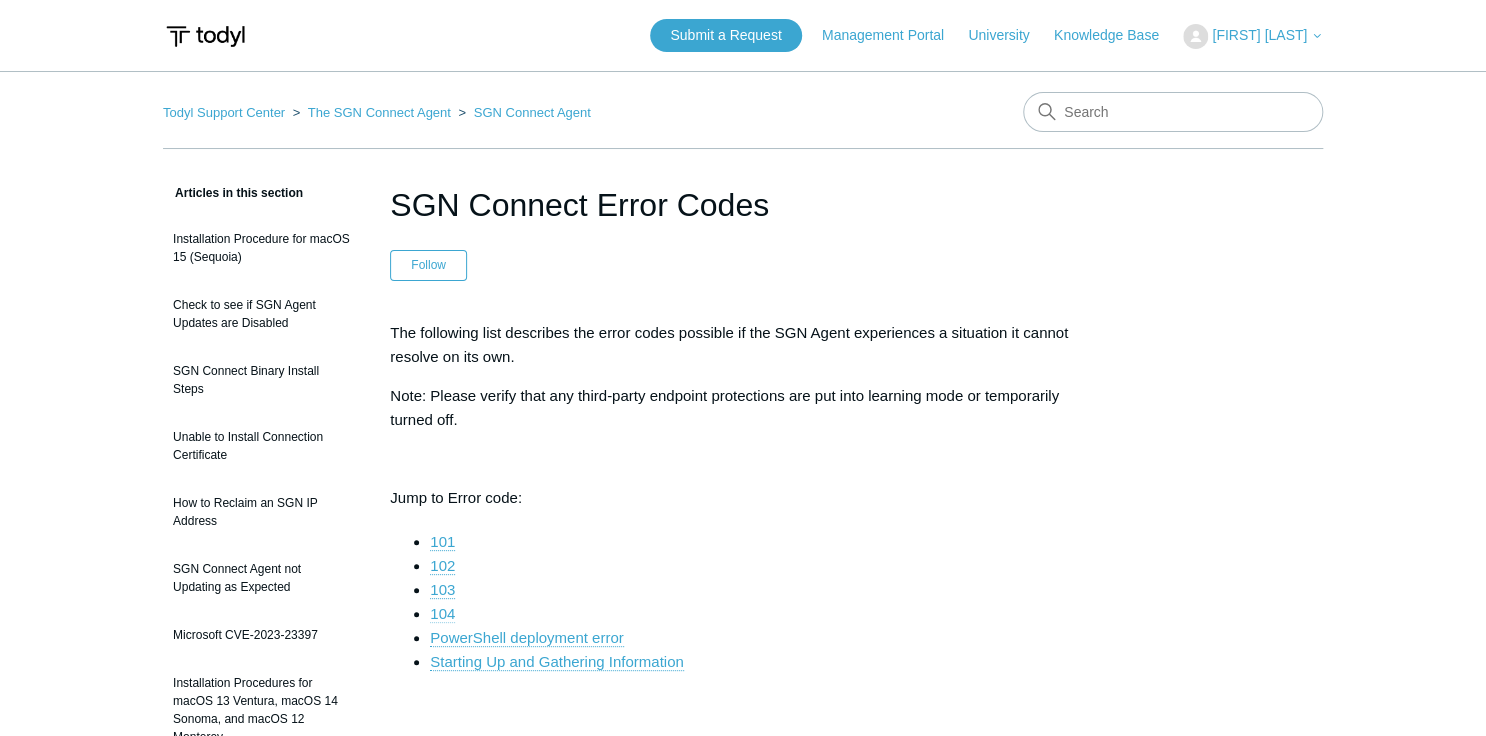 click on "104" at bounding box center [442, 614] 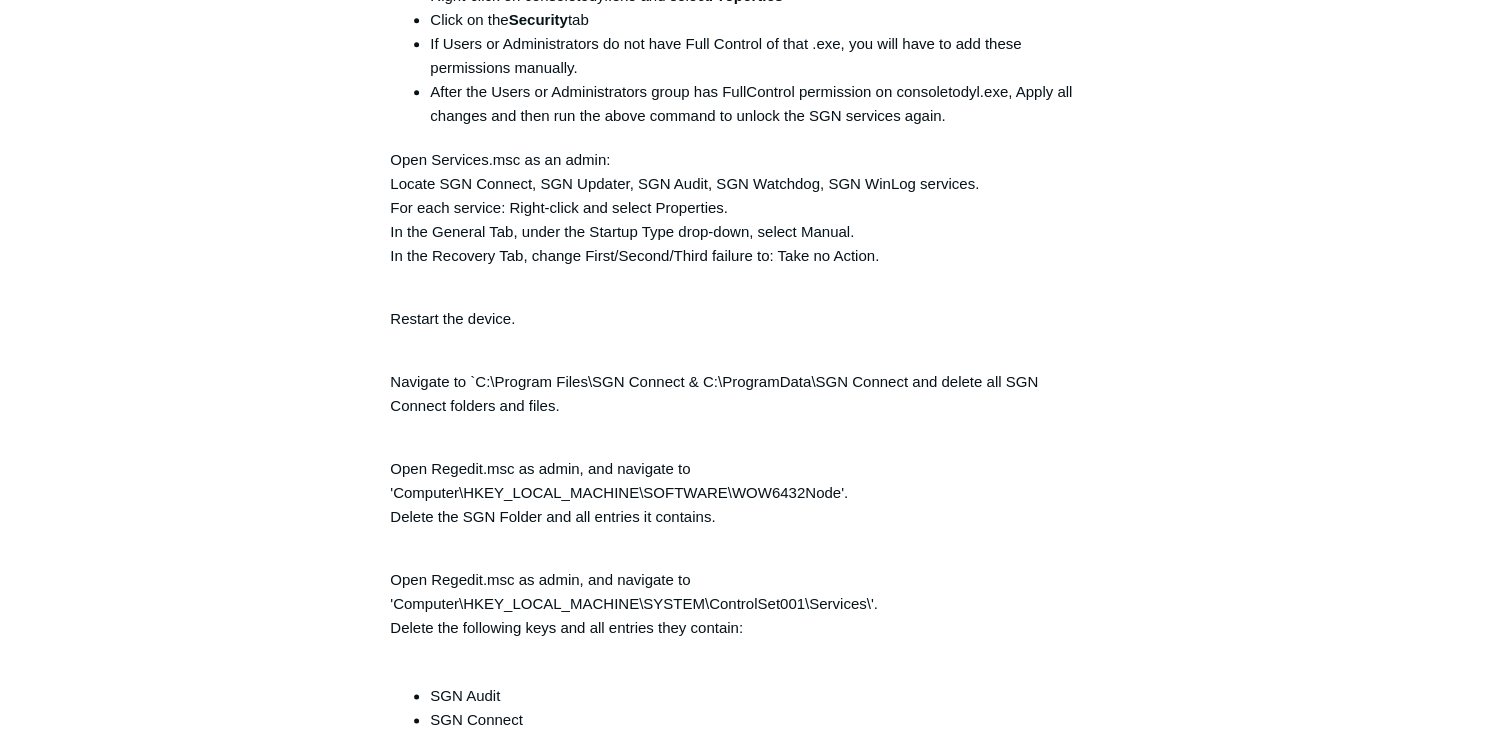 scroll, scrollTop: 4518, scrollLeft: 0, axis: vertical 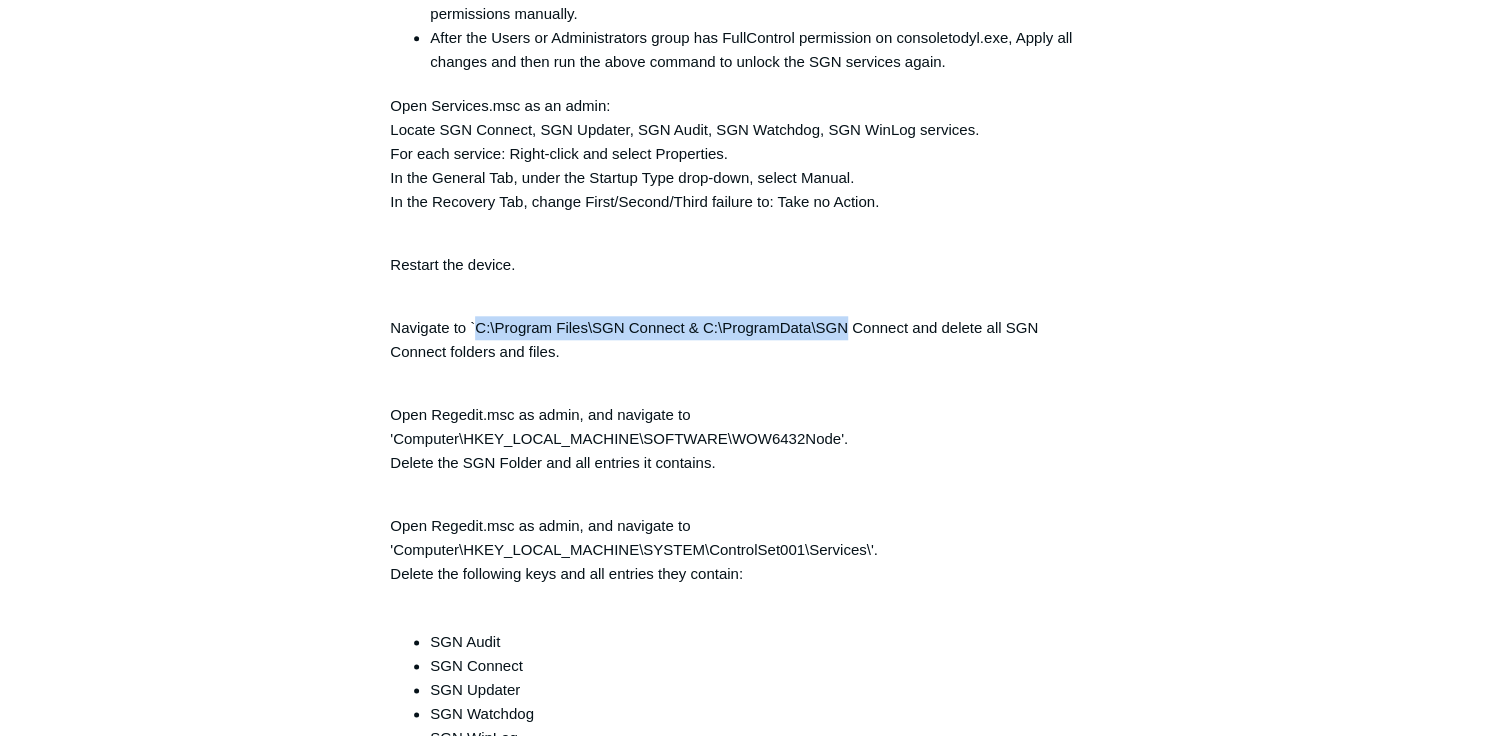 drag, startPoint x: 476, startPoint y: 332, endPoint x: 844, endPoint y: 325, distance: 368.06656 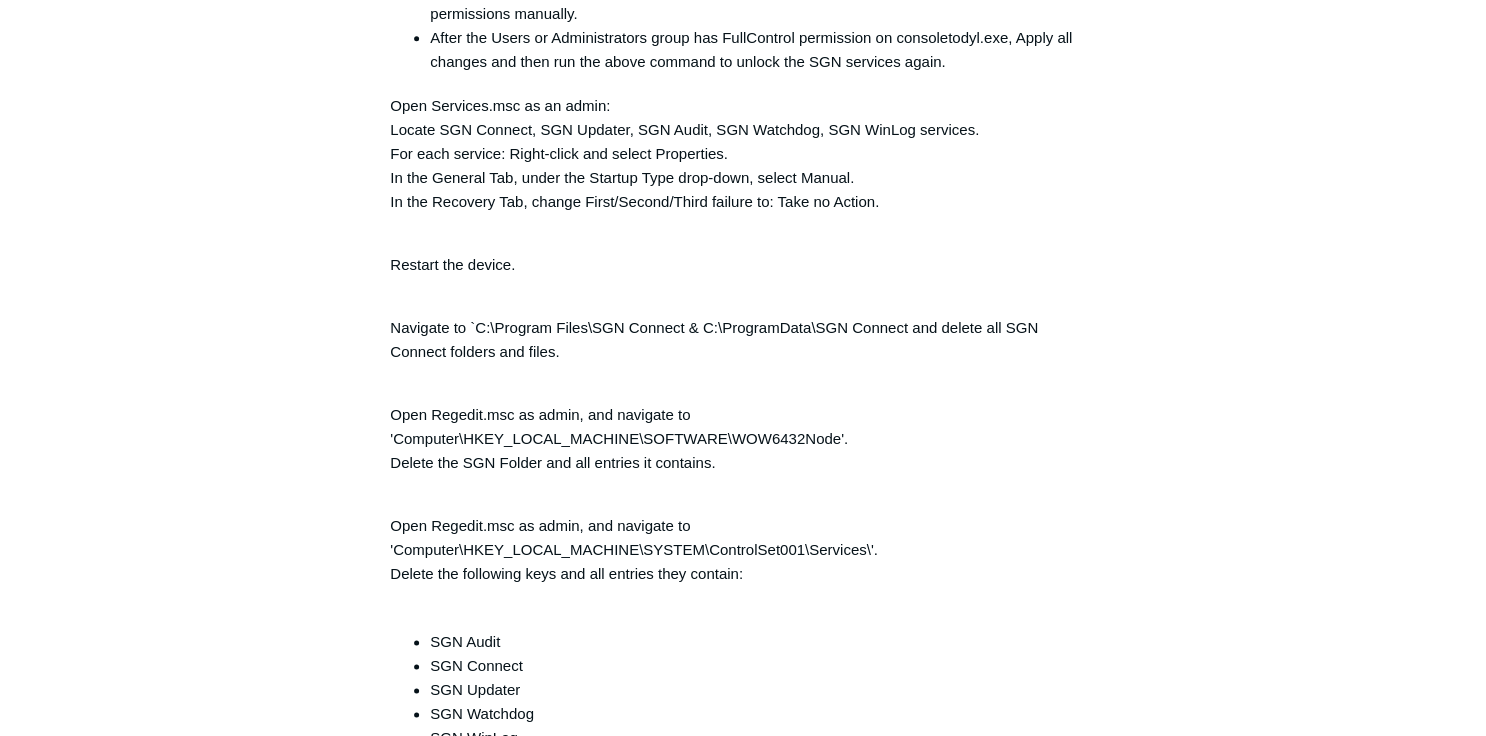 click on "Navigate to `C:\Program Files\SGN Connect & C:\ProgramData\SGN Connect and delete all SGN Connect folders and files." at bounding box center [743, 328] 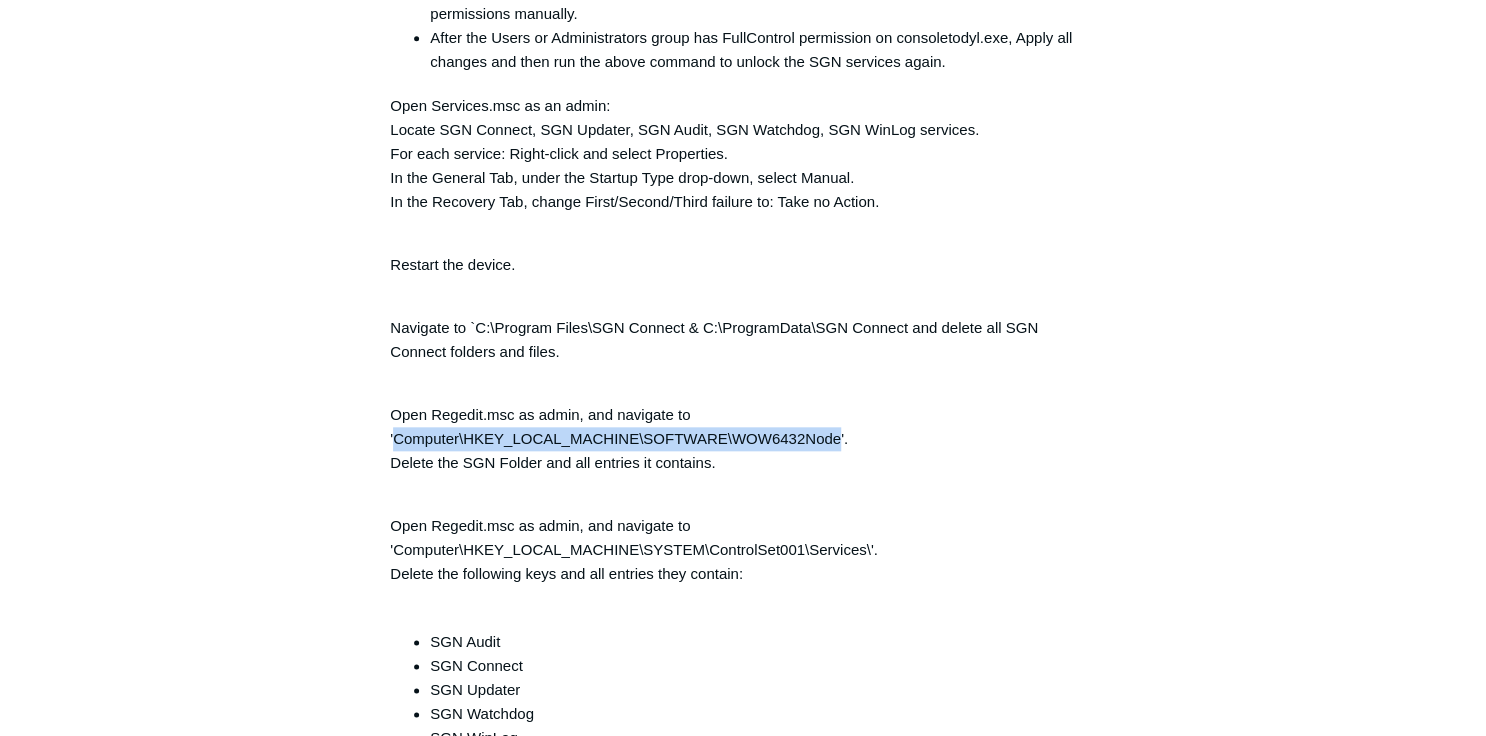 drag, startPoint x: 392, startPoint y: 448, endPoint x: 836, endPoint y: 440, distance: 444.07205 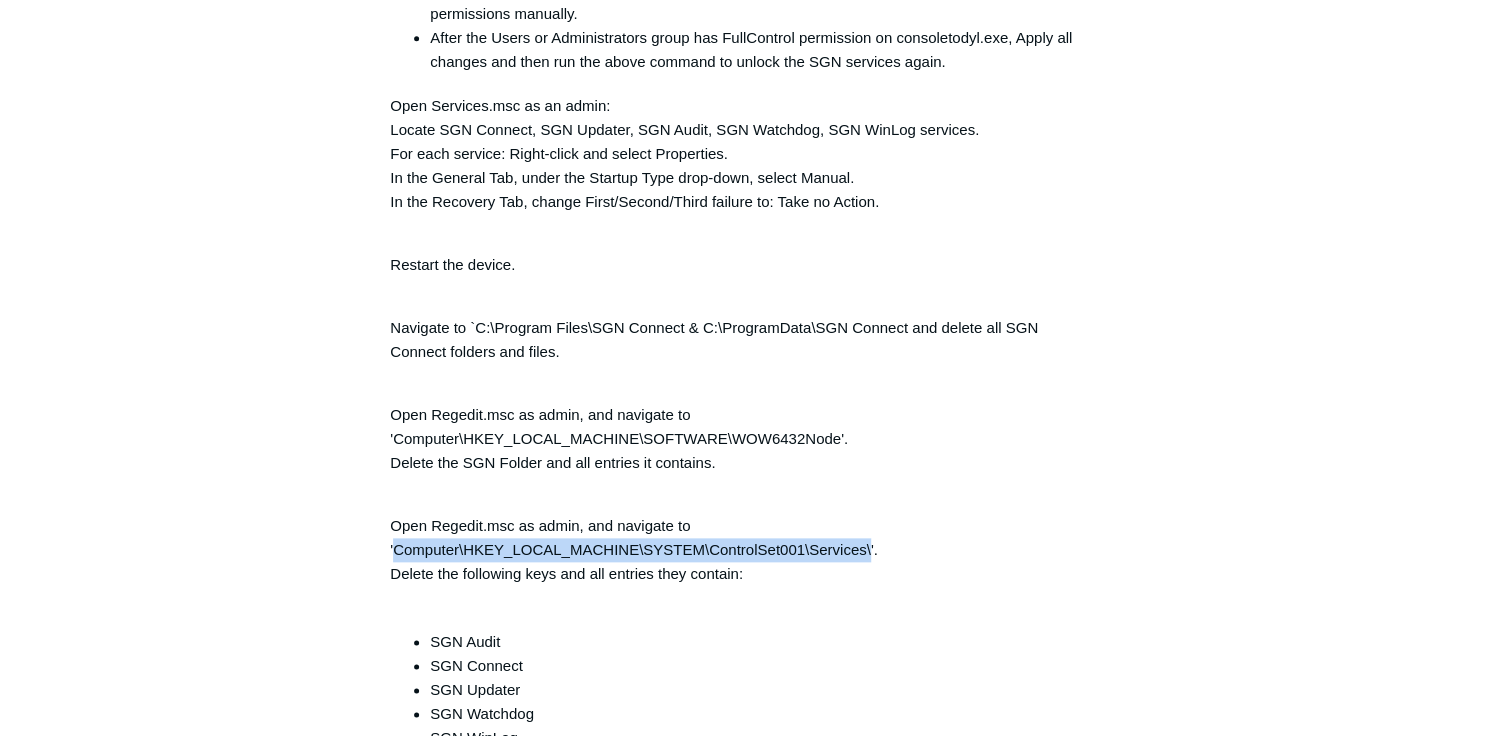drag, startPoint x: 393, startPoint y: 554, endPoint x: 869, endPoint y: 552, distance: 476.0042 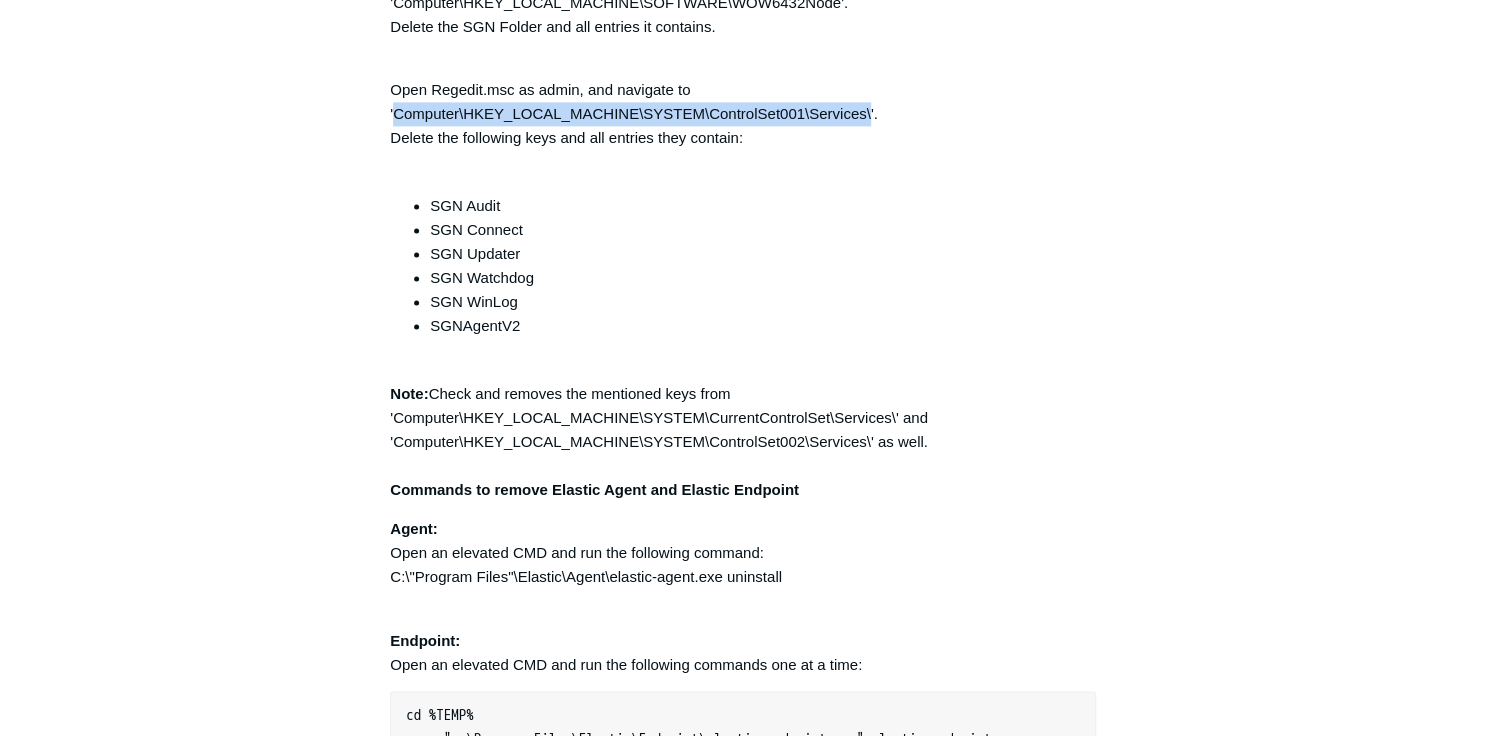 scroll, scrollTop: 4998, scrollLeft: 0, axis: vertical 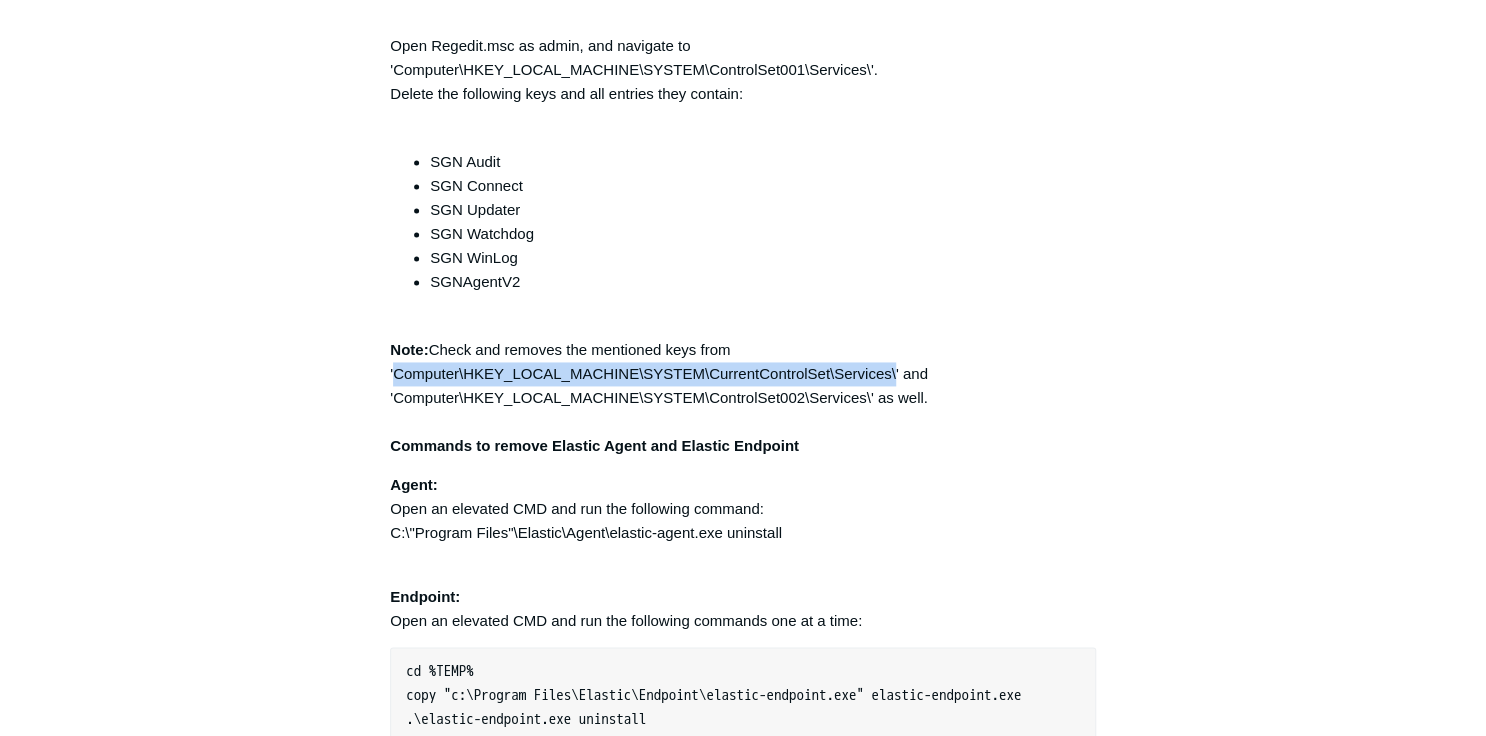 drag, startPoint x: 396, startPoint y: 378, endPoint x: 893, endPoint y: 376, distance: 497.00403 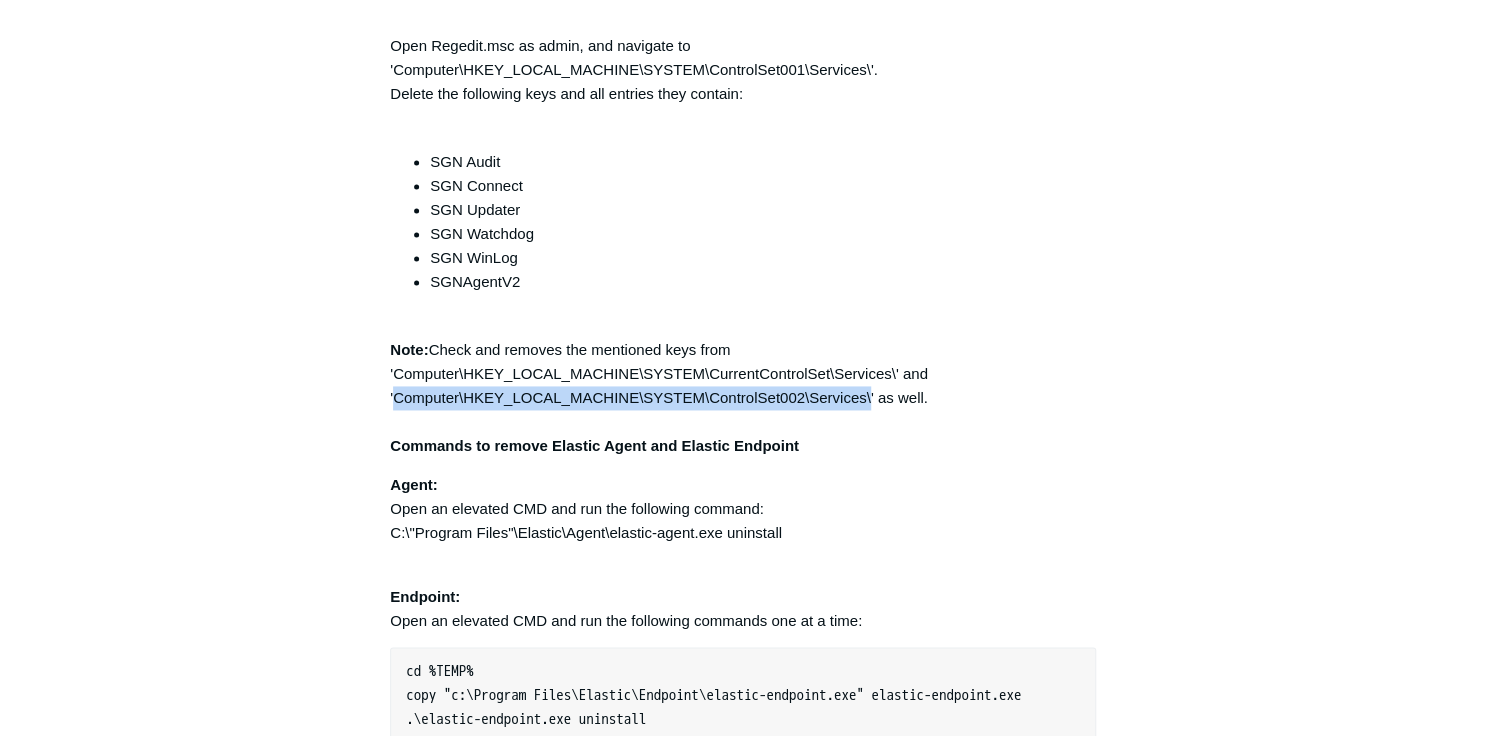 drag, startPoint x: 870, startPoint y: 408, endPoint x: 396, endPoint y: 416, distance: 474.0675 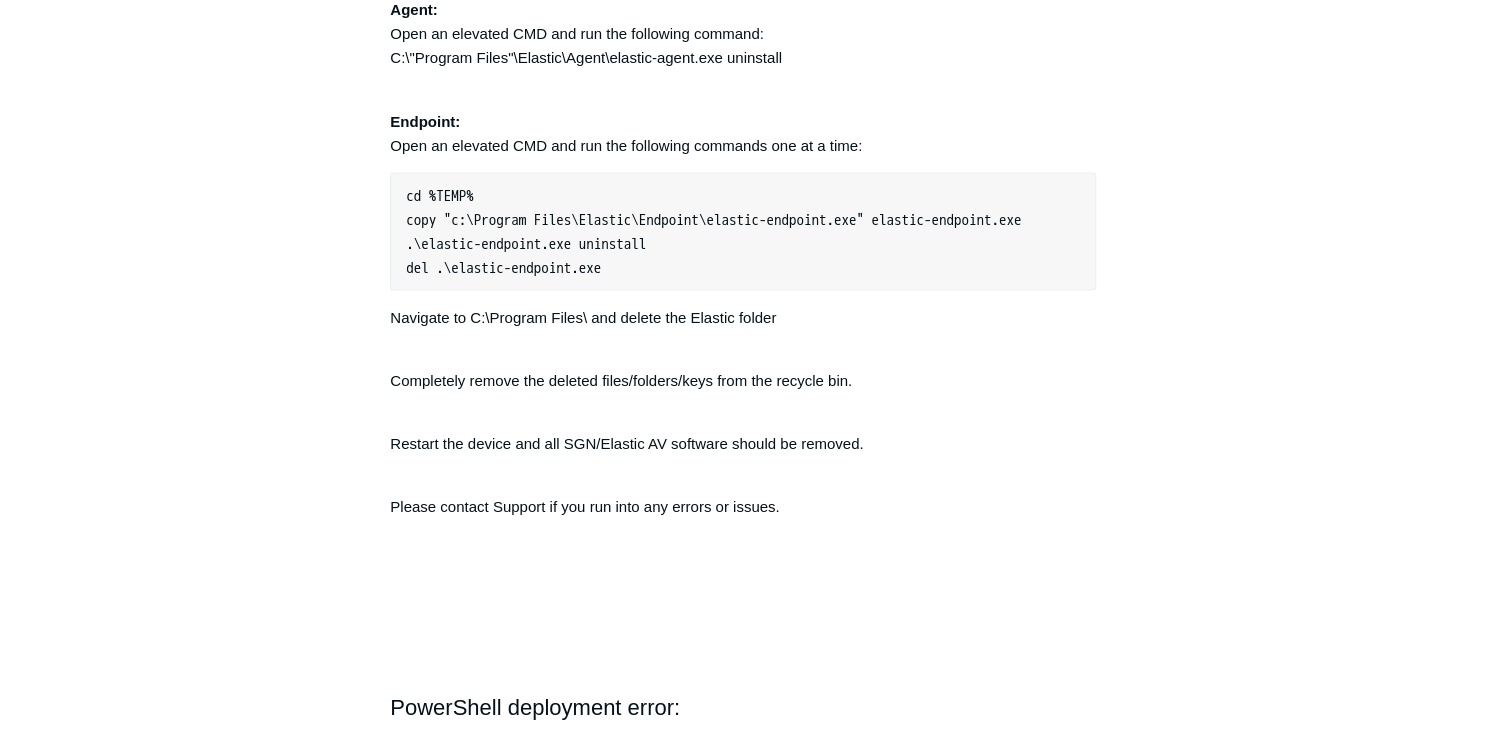 scroll, scrollTop: 5478, scrollLeft: 0, axis: vertical 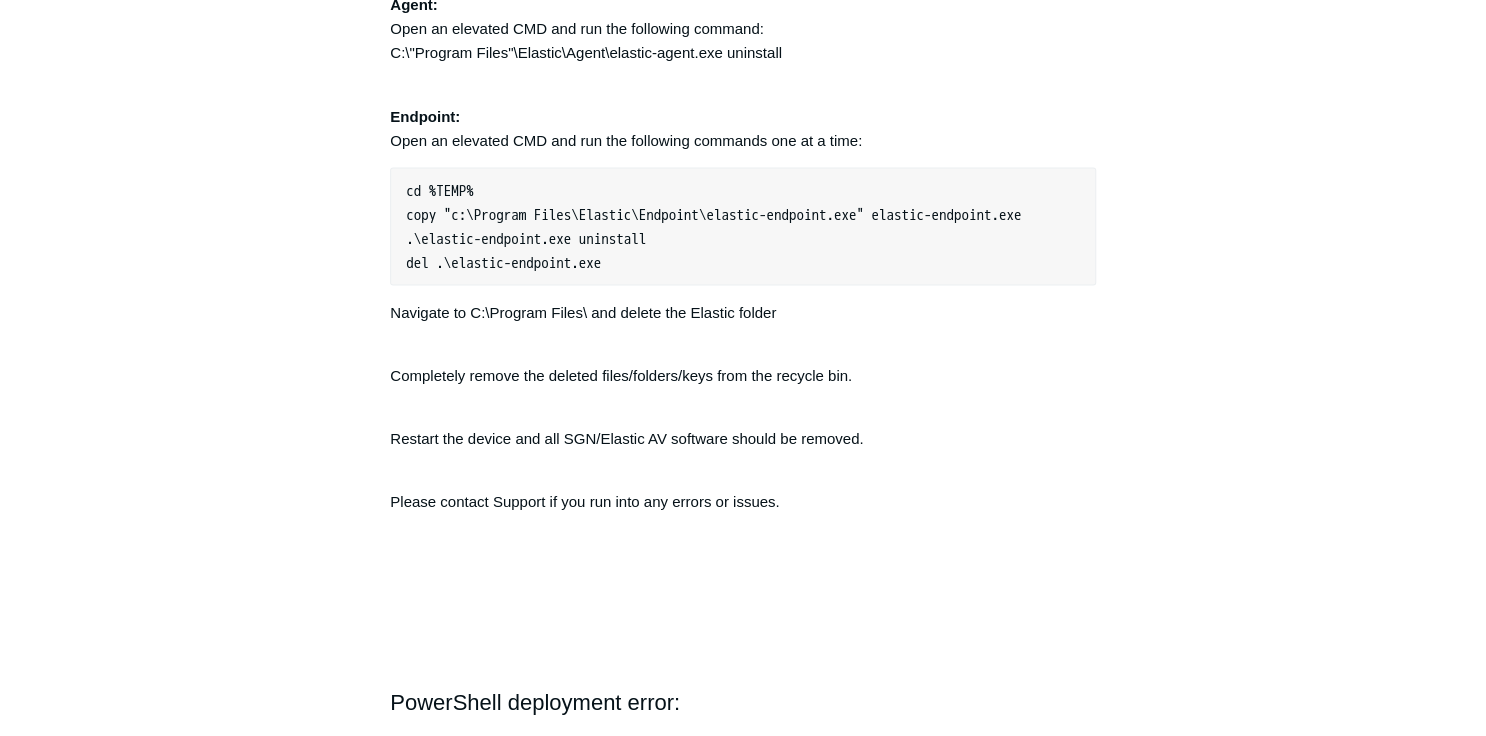 click on "cd %TEMP% copy "c:\Program Files\Elastic\Endpoint\elastic-endpoint.exe" elastic-endpoint.exe .\elastic-endpoint.exe uninstall del .\elastic-endpoint.exe" at bounding box center [743, 226] 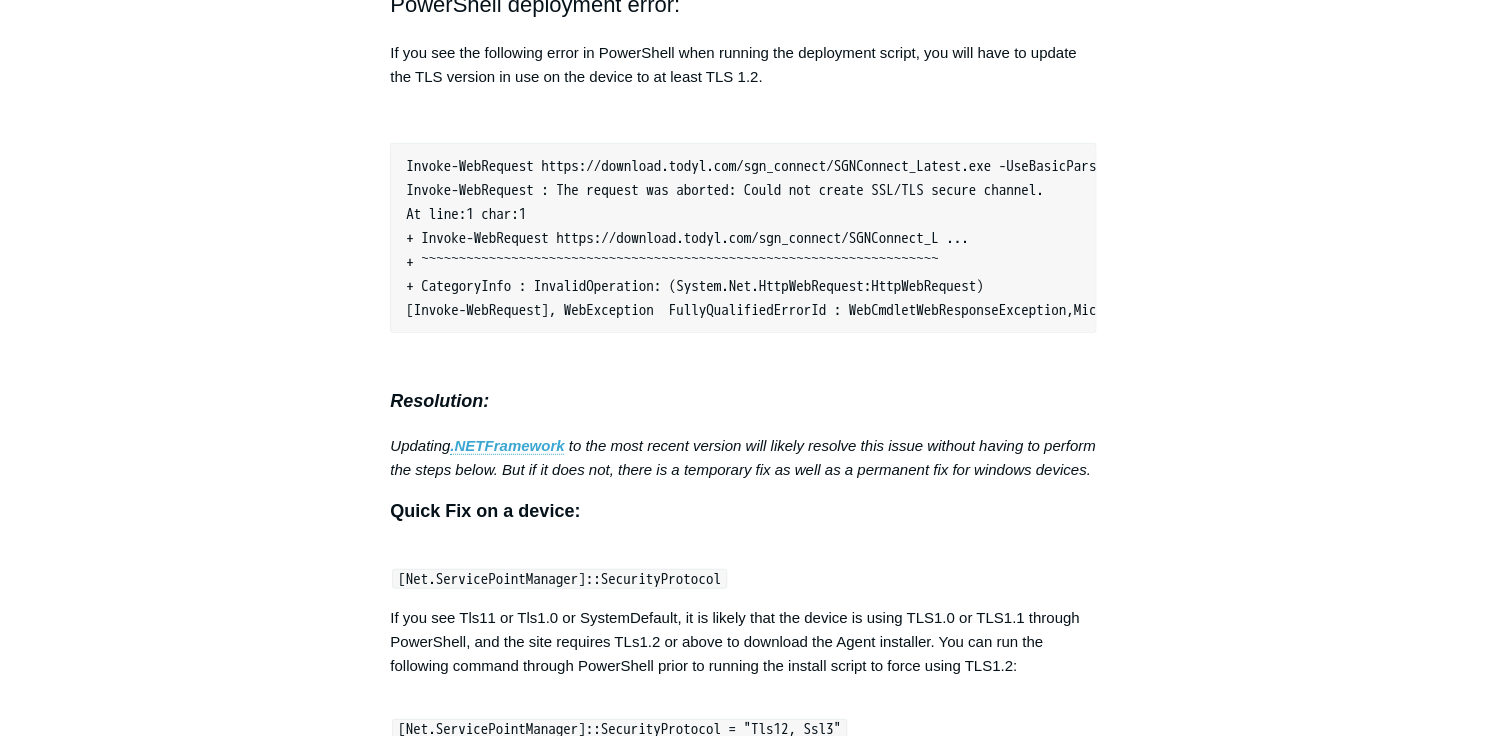 scroll, scrollTop: 6198, scrollLeft: 0, axis: vertical 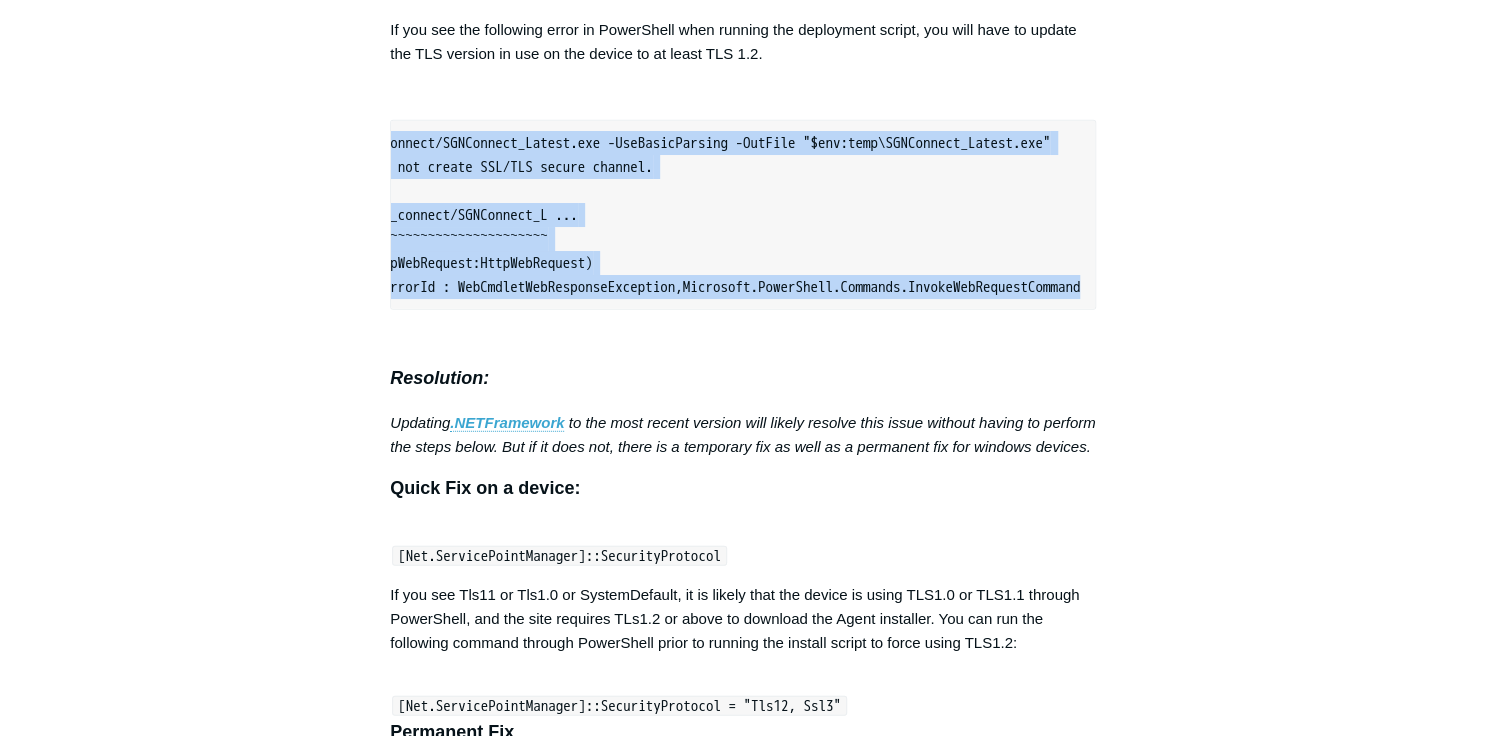 drag, startPoint x: 405, startPoint y: 156, endPoint x: 1218, endPoint y: 432, distance: 858.5715 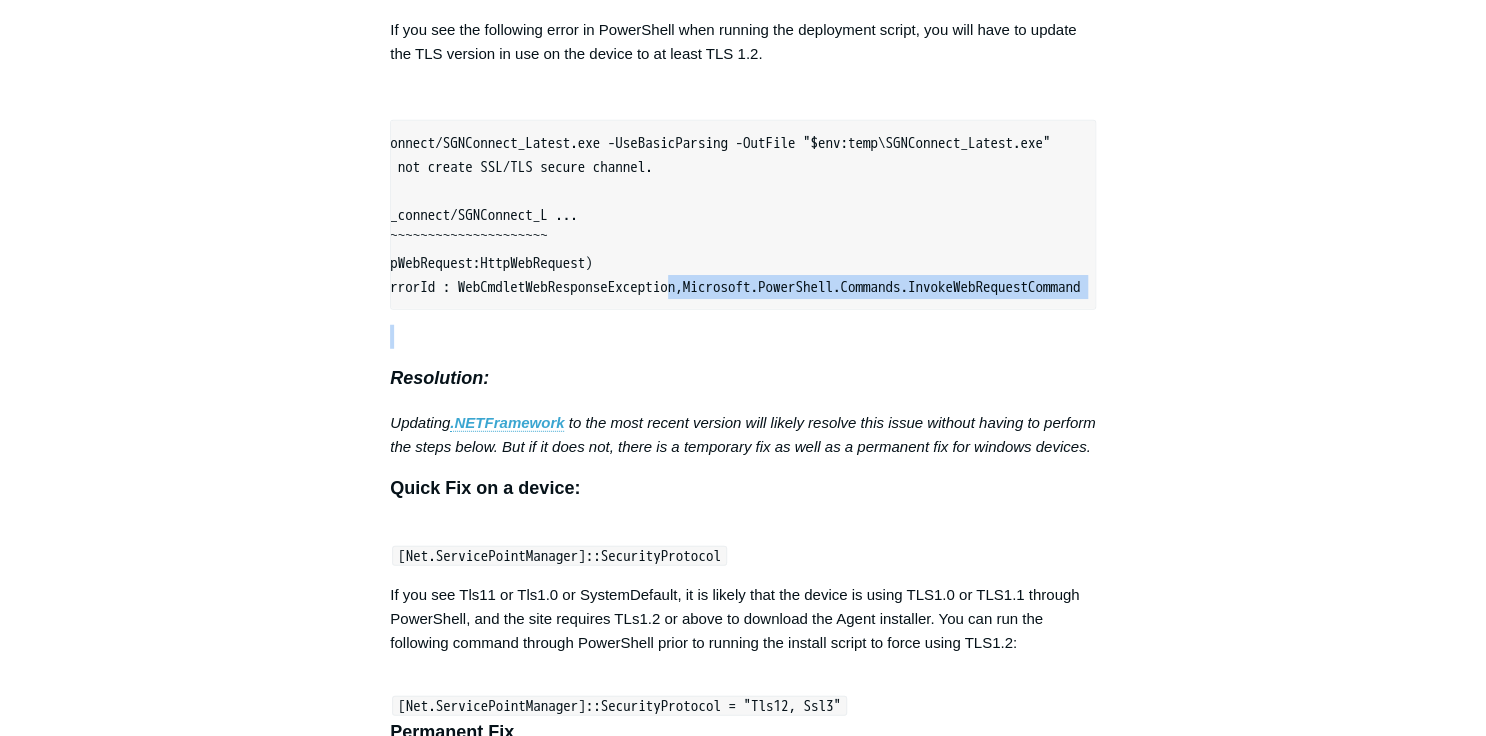 drag, startPoint x: 729, startPoint y: 464, endPoint x: 644, endPoint y: 458, distance: 85.2115 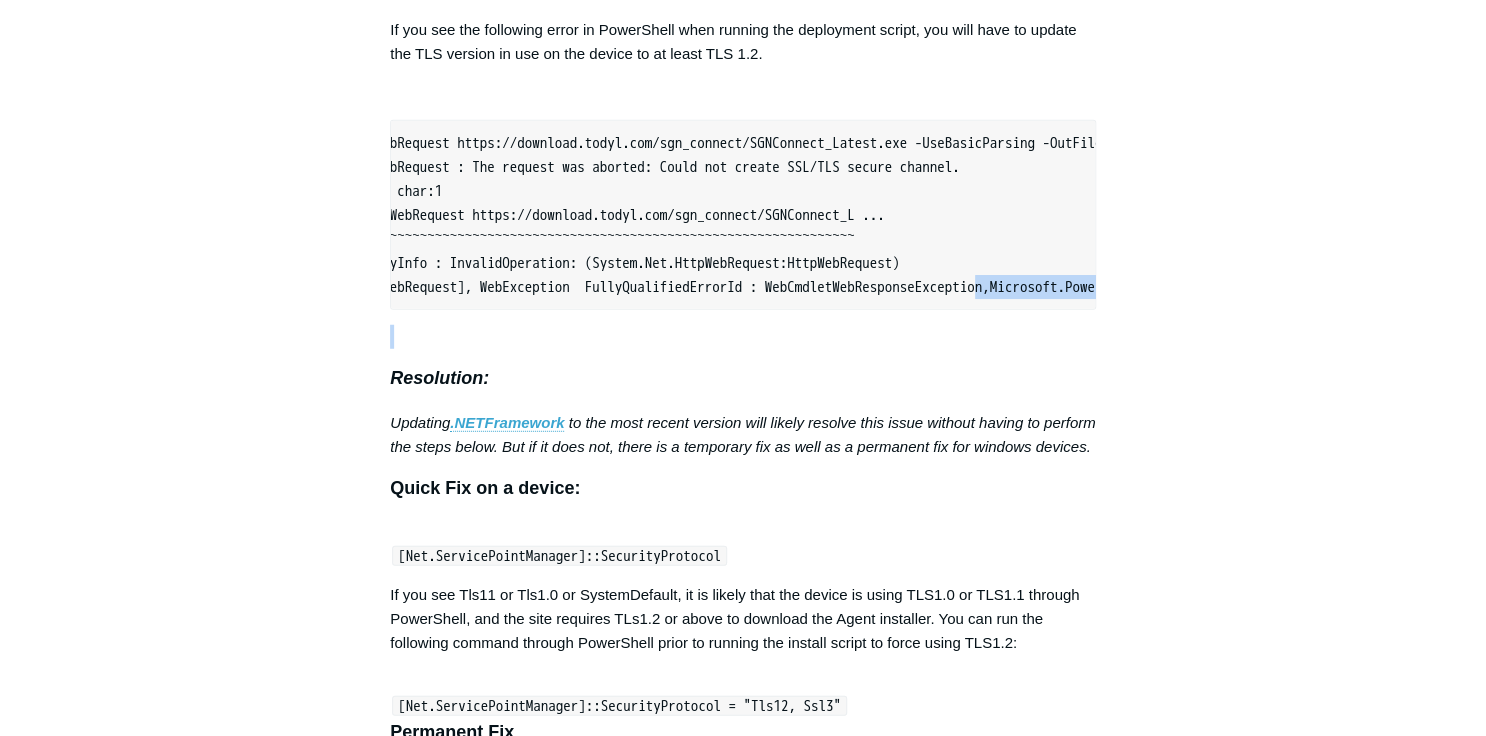 scroll, scrollTop: 0, scrollLeft: 0, axis: both 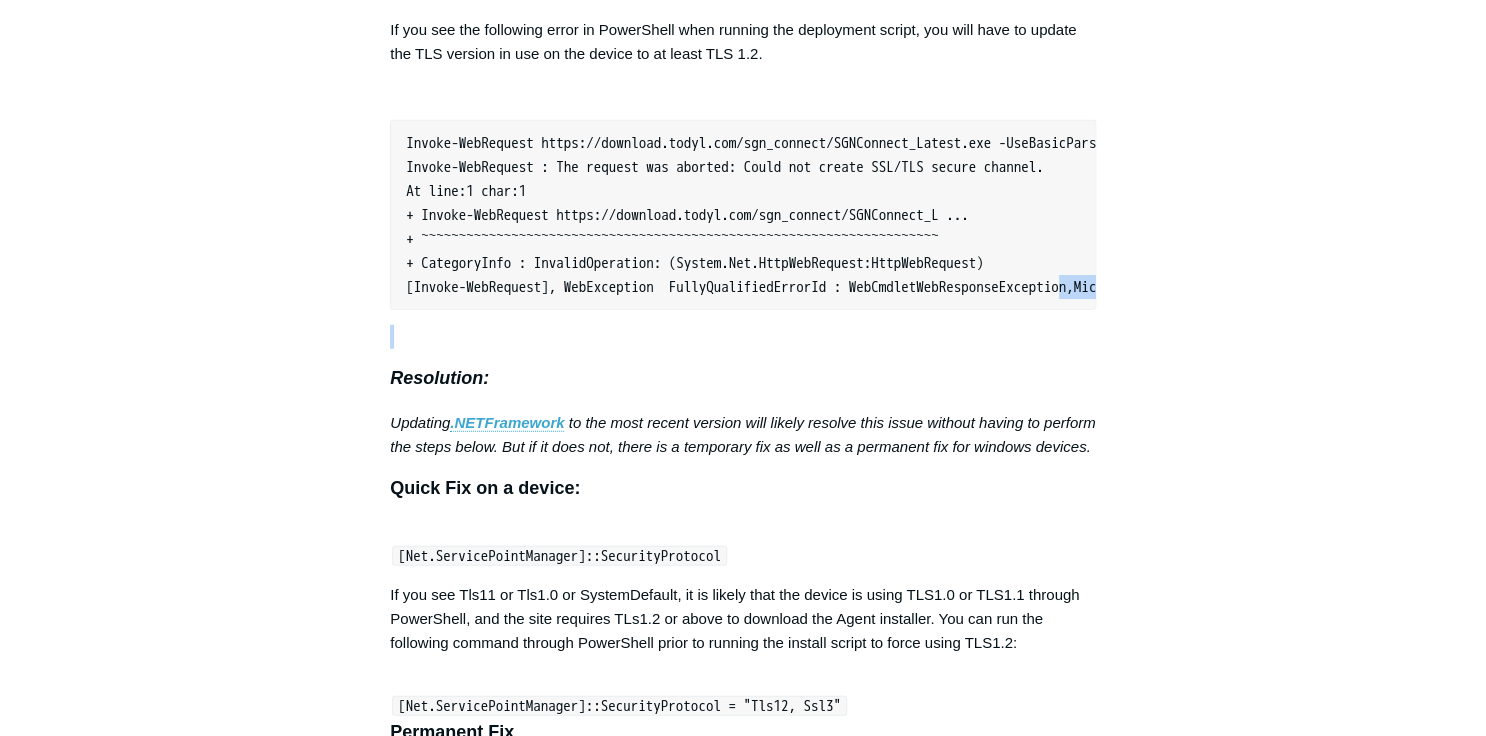 click at bounding box center (743, 93) 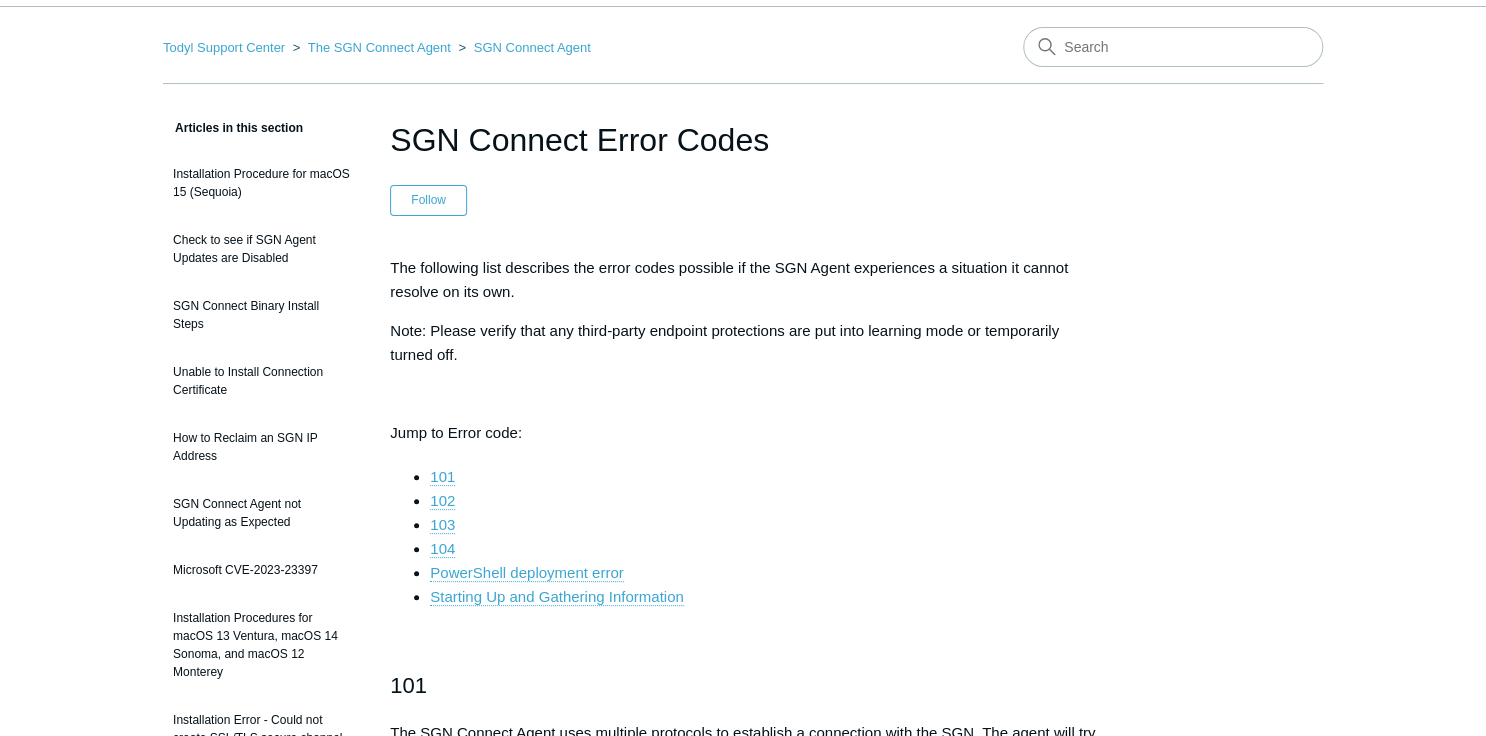 scroll, scrollTop: 0, scrollLeft: 0, axis: both 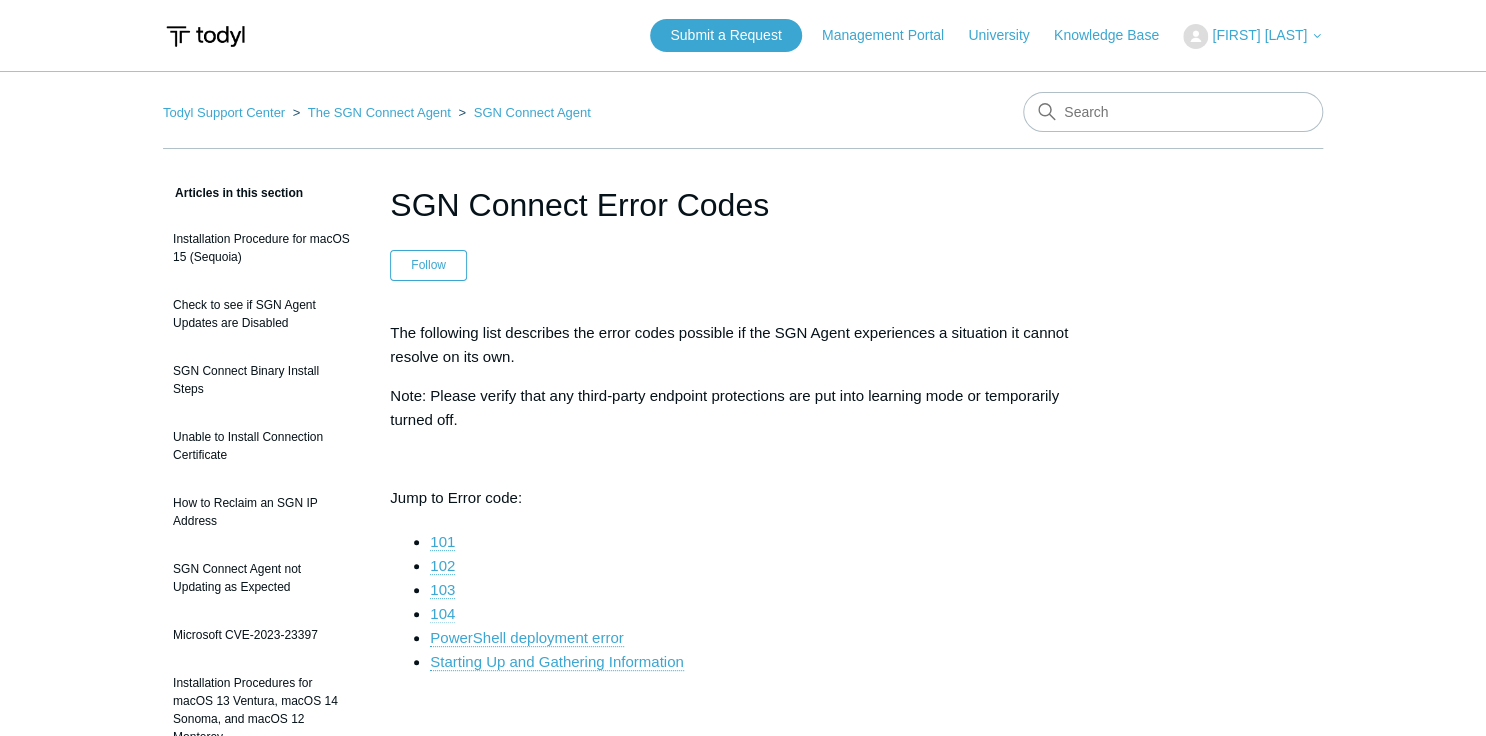 click on "104" at bounding box center [442, 614] 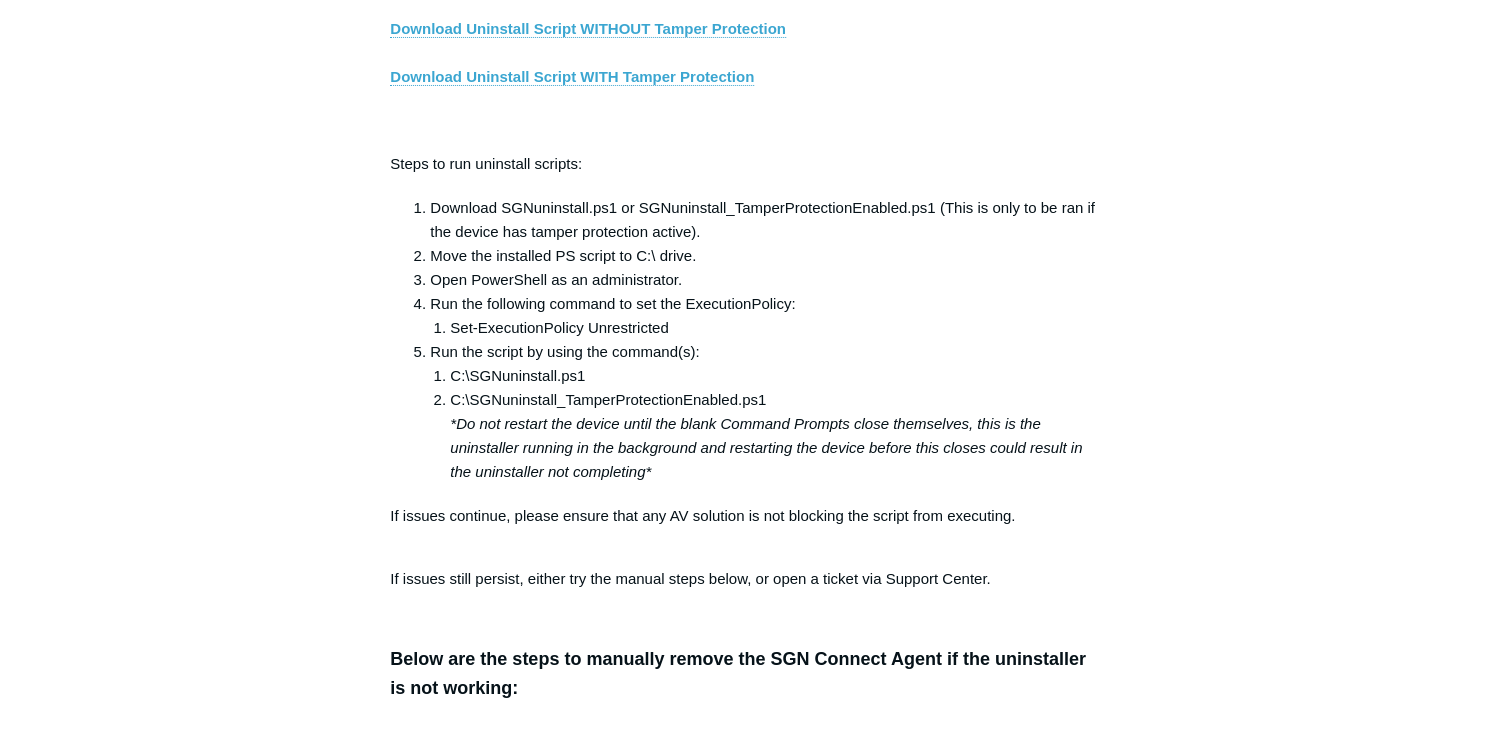 scroll, scrollTop: 3558, scrollLeft: 0, axis: vertical 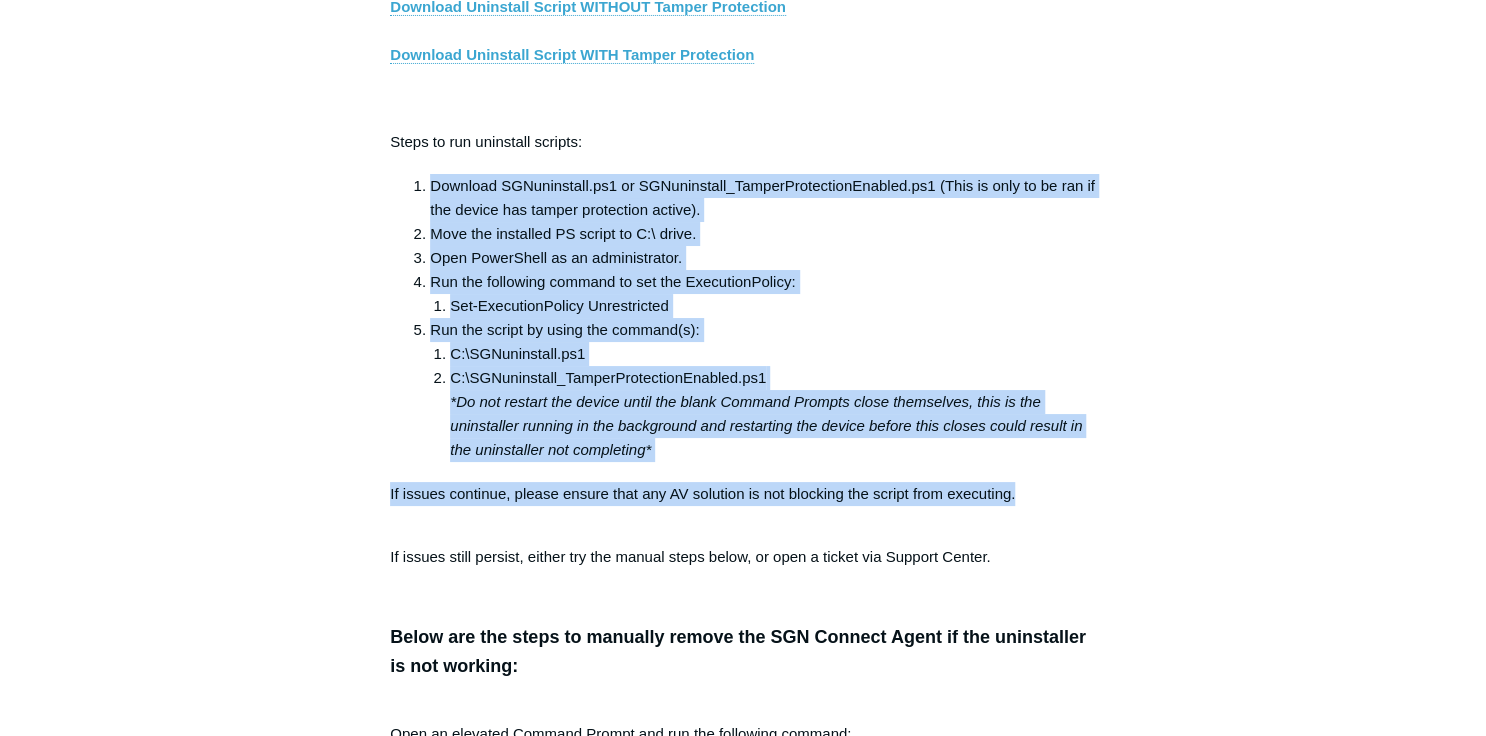 drag, startPoint x: 500, startPoint y: 190, endPoint x: 1187, endPoint y: 478, distance: 744.9248 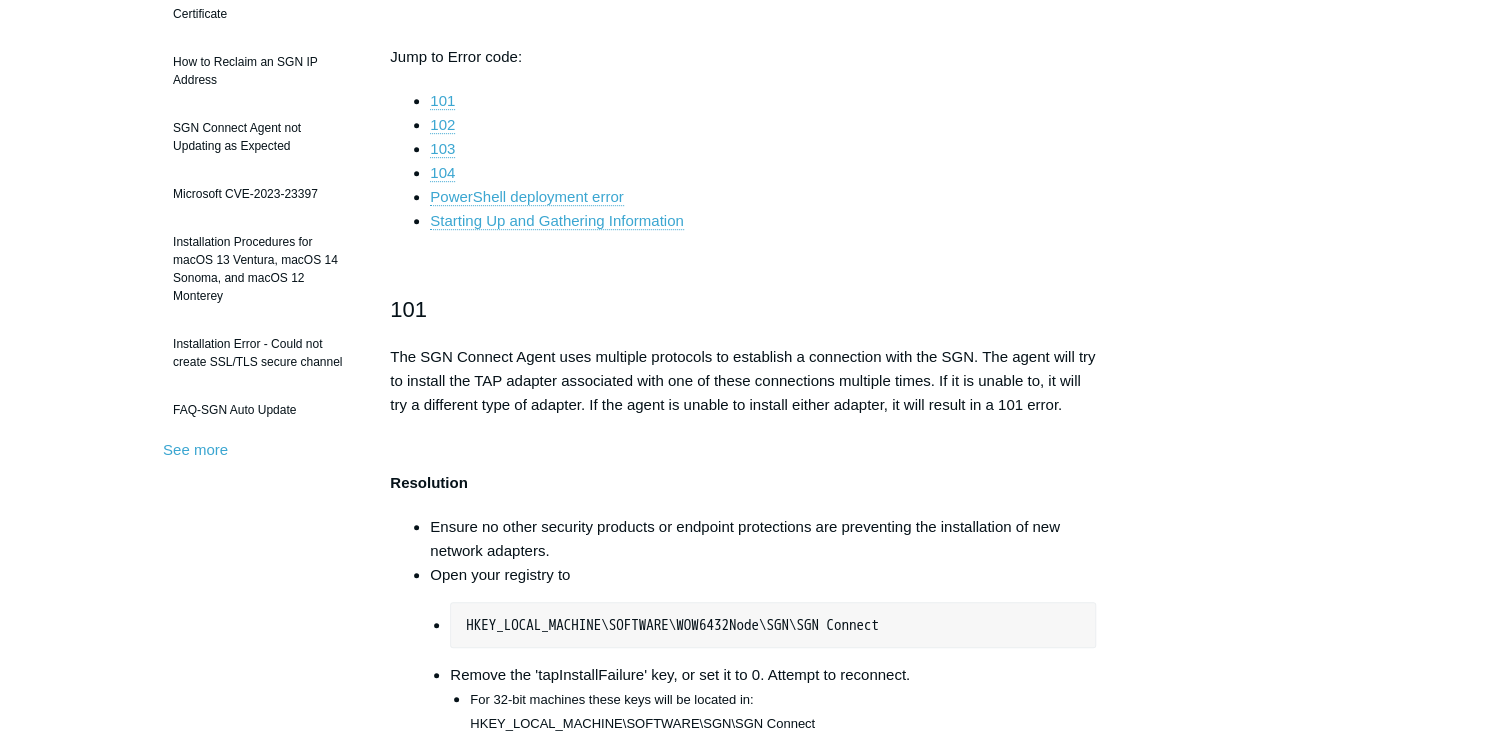 scroll, scrollTop: 480, scrollLeft: 0, axis: vertical 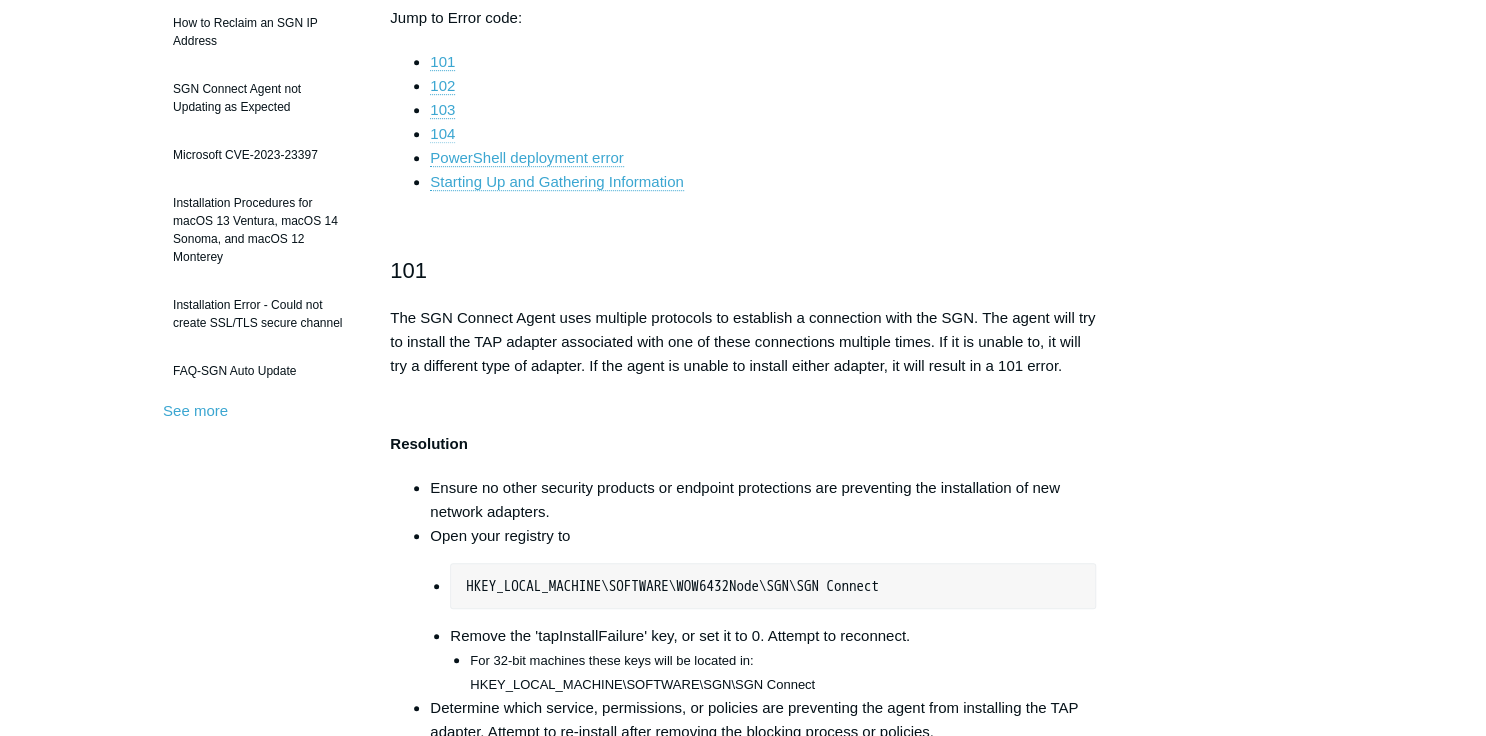 click on "104" at bounding box center [442, 134] 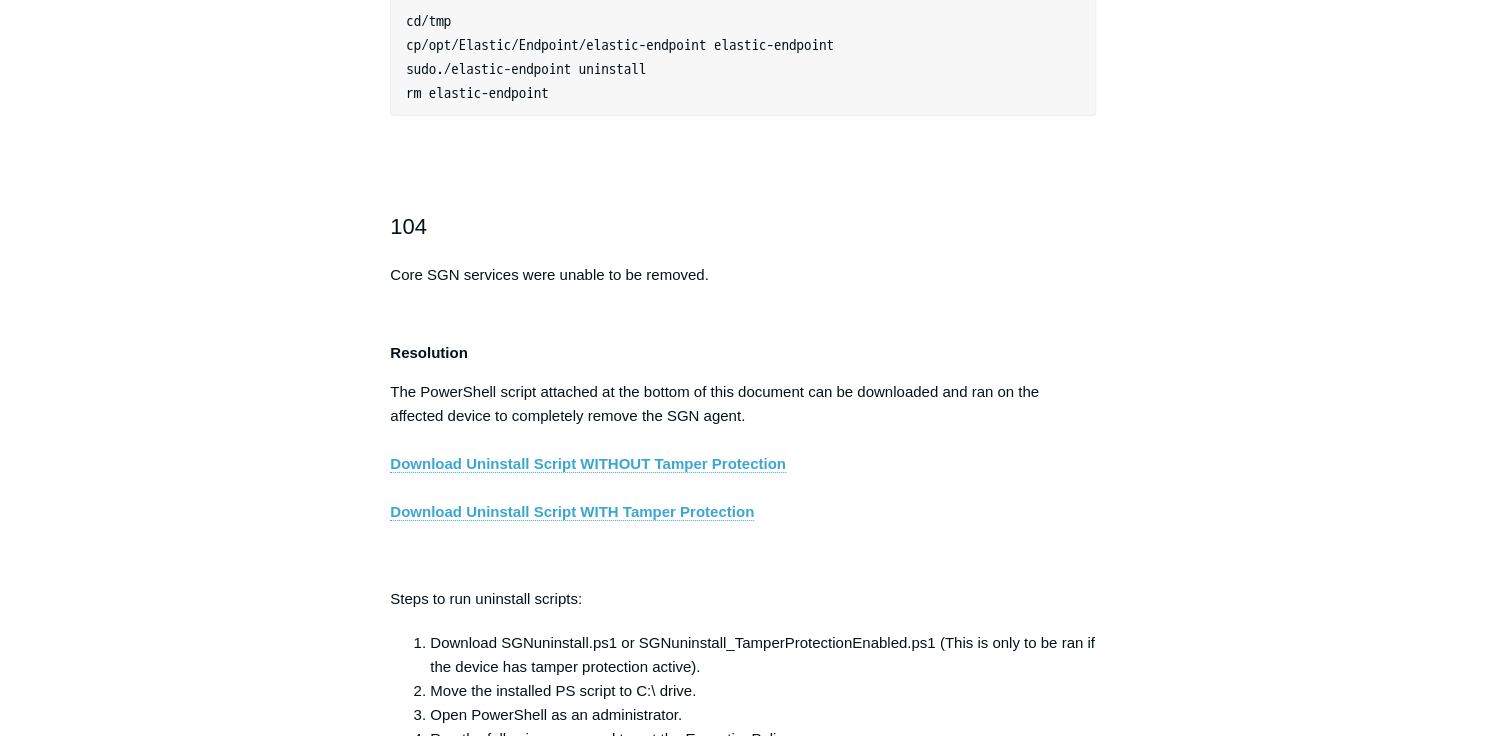 scroll, scrollTop: 3078, scrollLeft: 0, axis: vertical 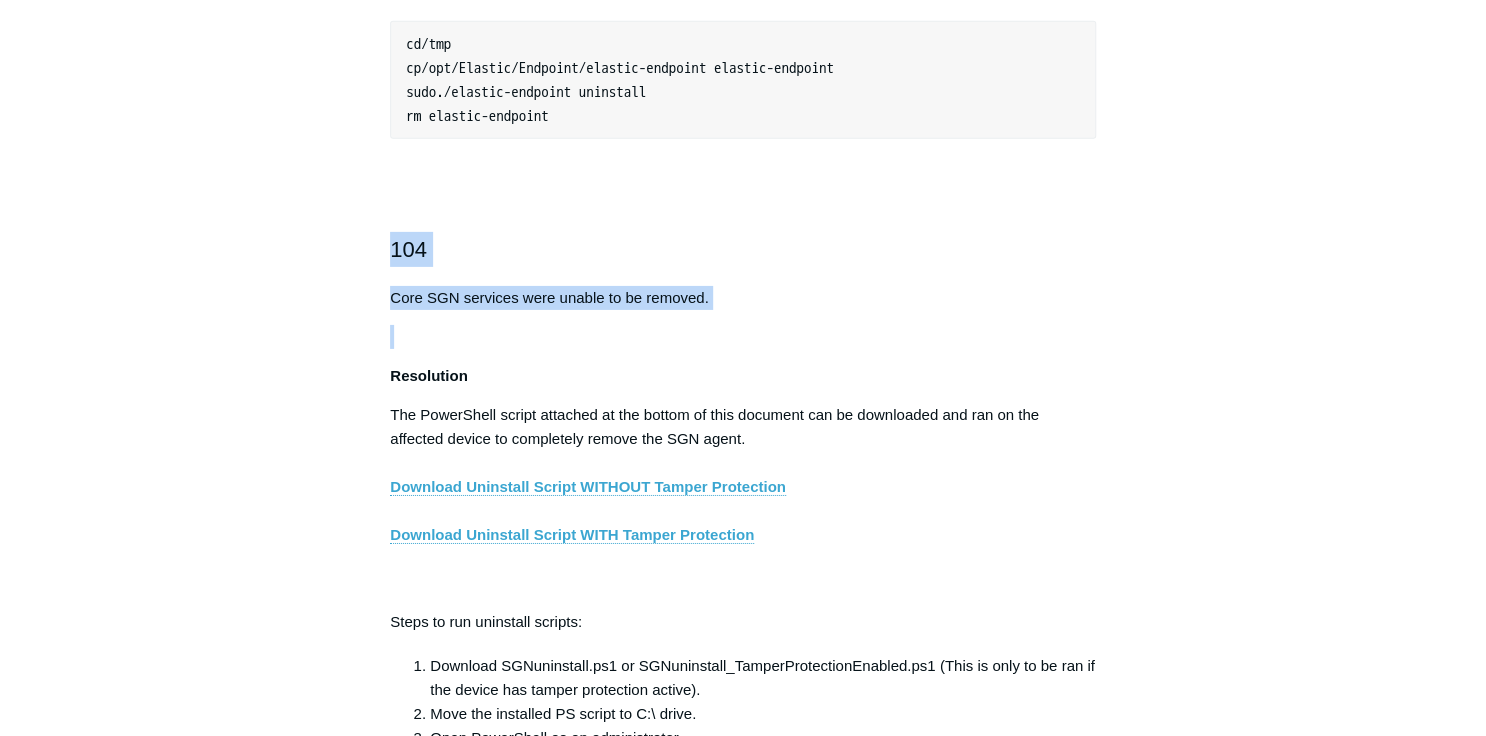drag, startPoint x: 386, startPoint y: 246, endPoint x: 926, endPoint y: 353, distance: 550.49884 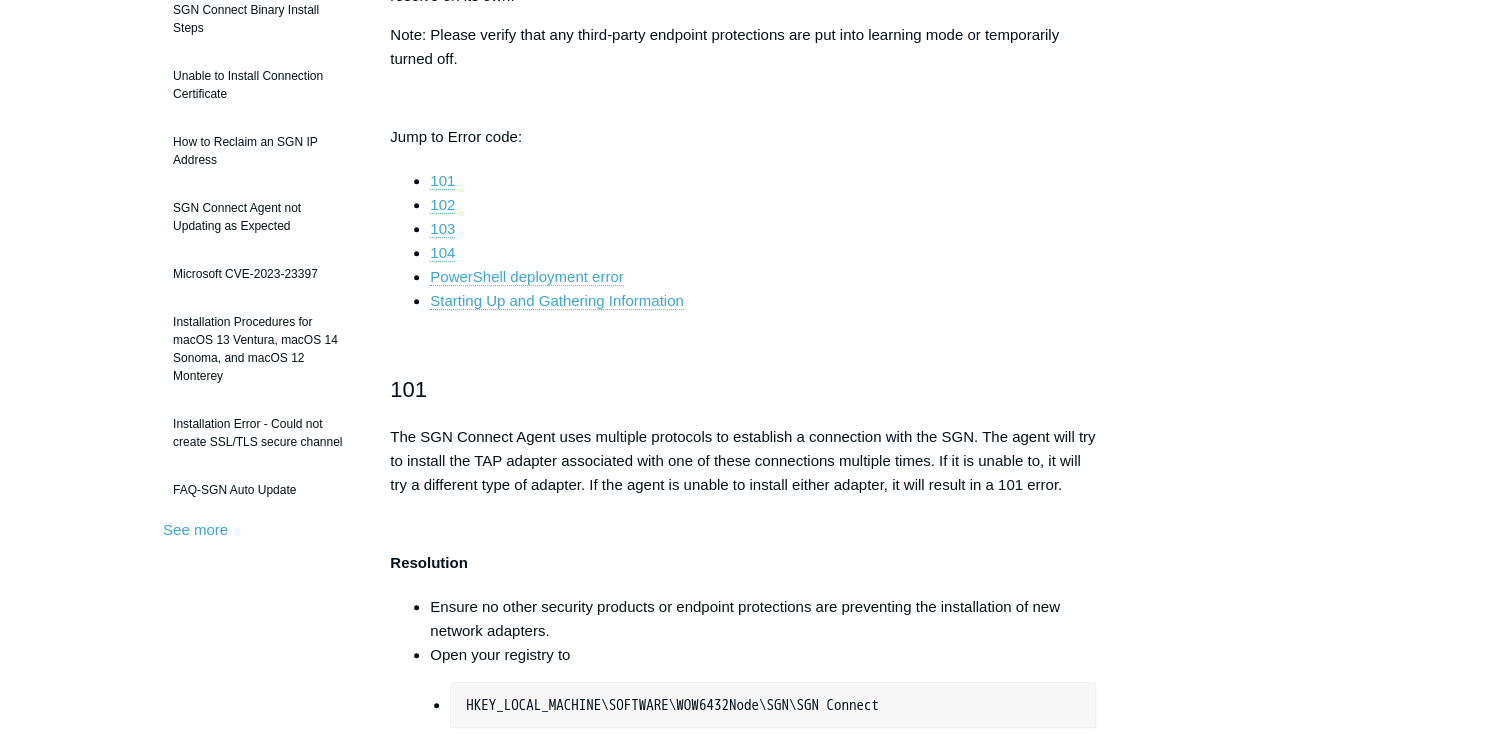 scroll, scrollTop: 198, scrollLeft: 0, axis: vertical 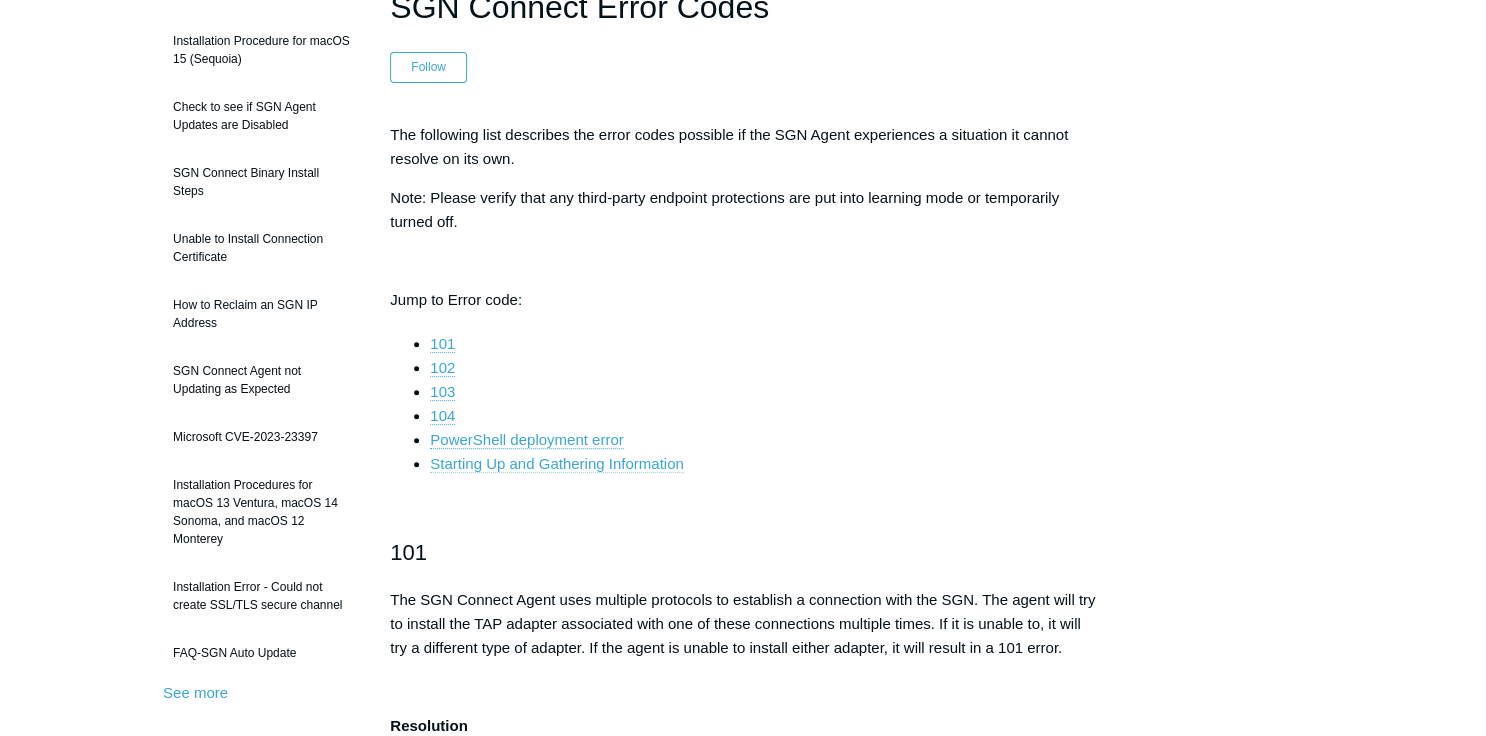 click on "Starting Up and Gathering Information" at bounding box center [556, 464] 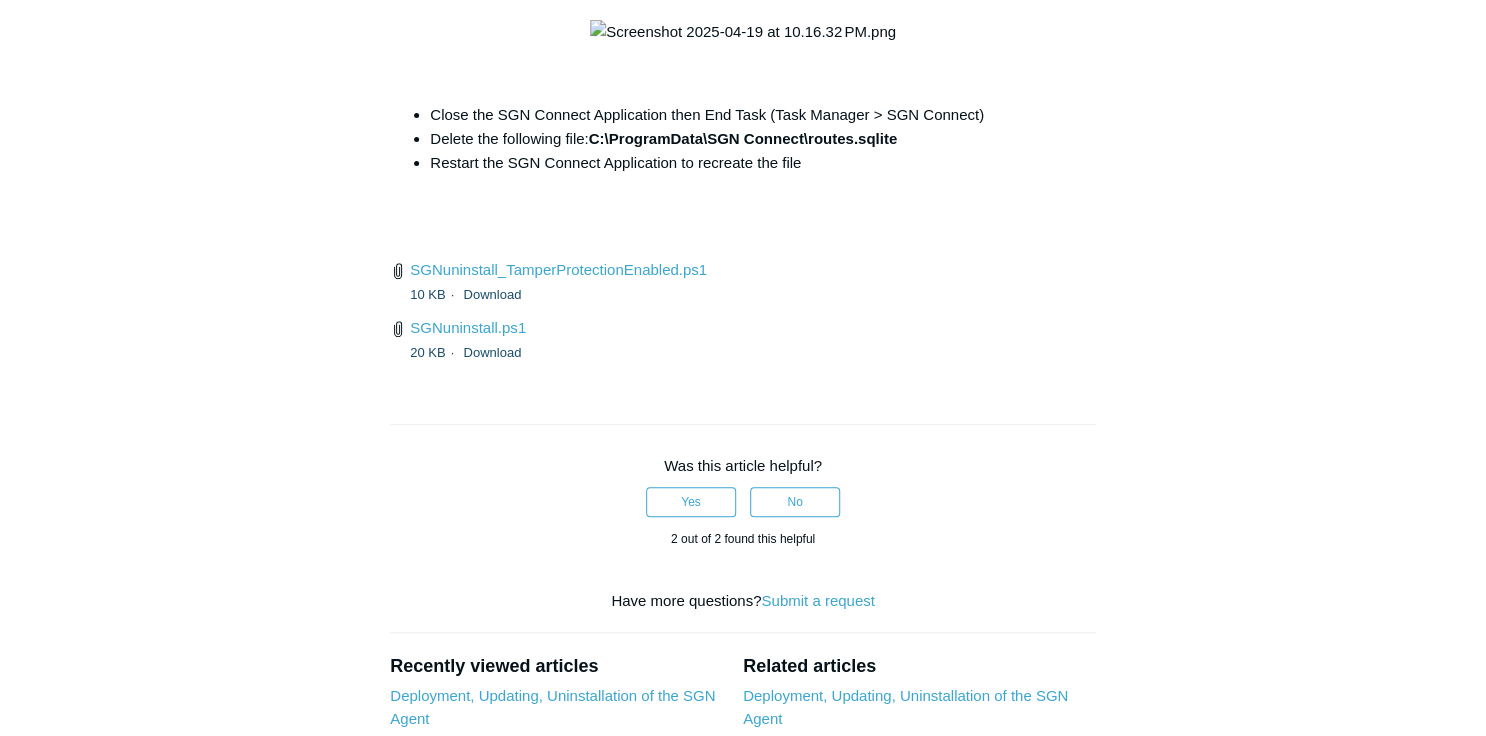 click at bounding box center (743, 71) 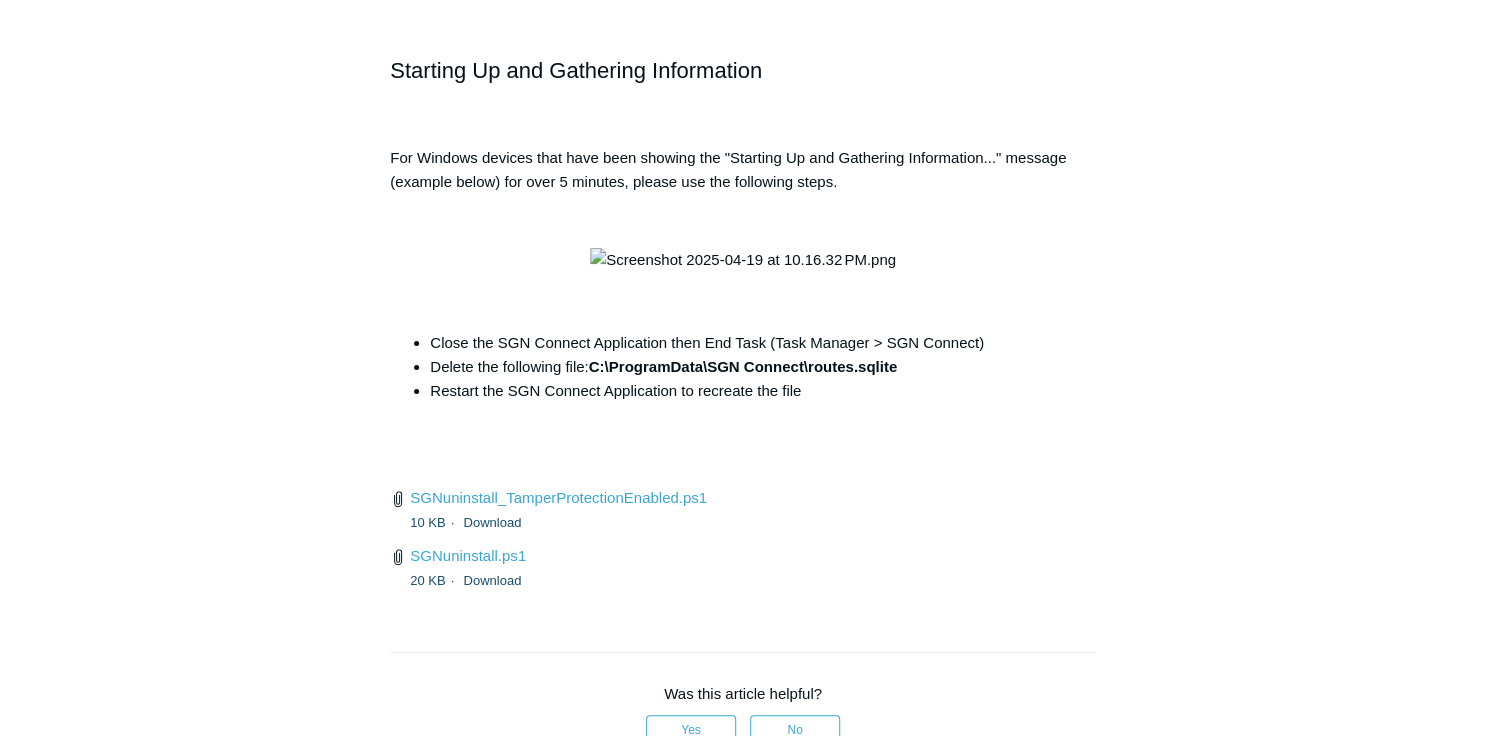 scroll, scrollTop: 7468, scrollLeft: 0, axis: vertical 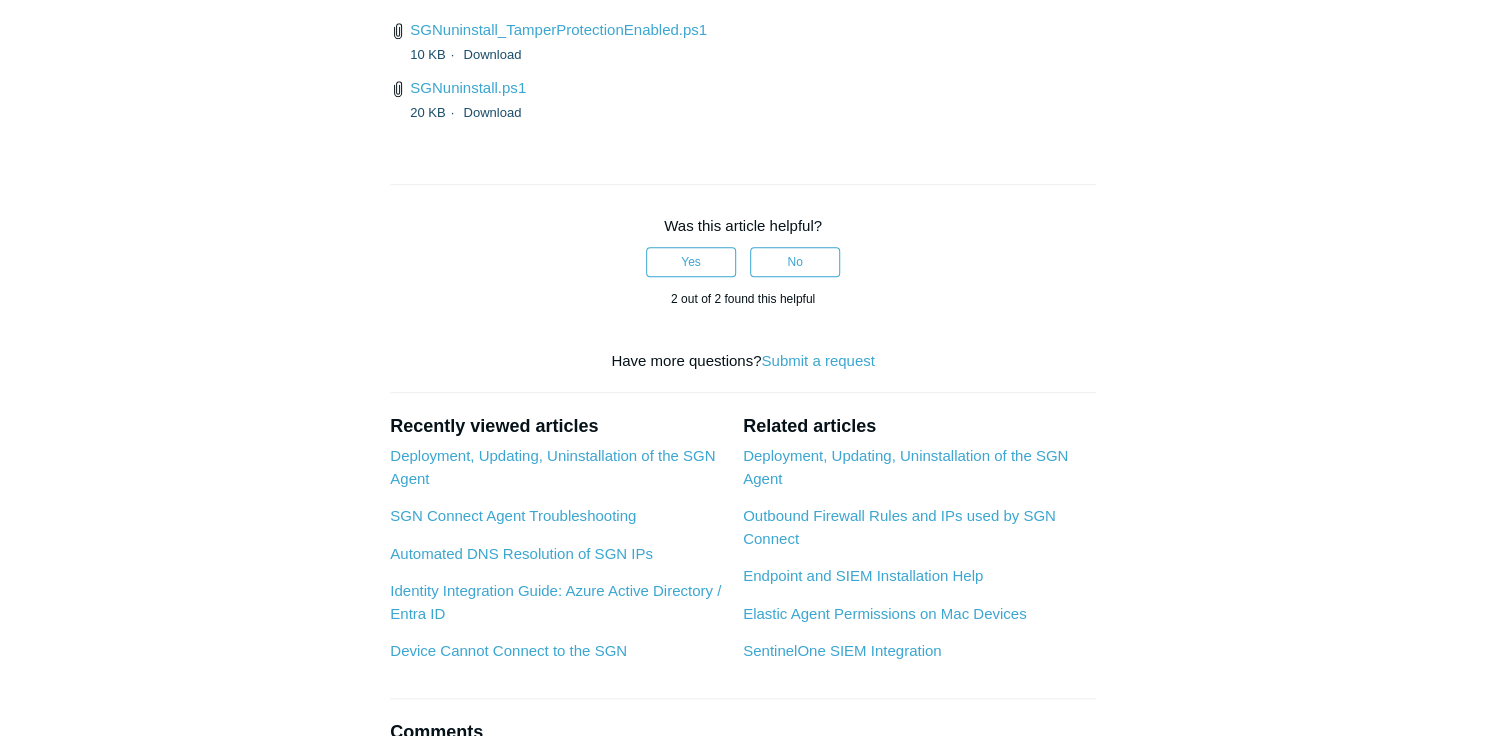 drag, startPoint x: 443, startPoint y: 256, endPoint x: 983, endPoint y: 222, distance: 541.06934 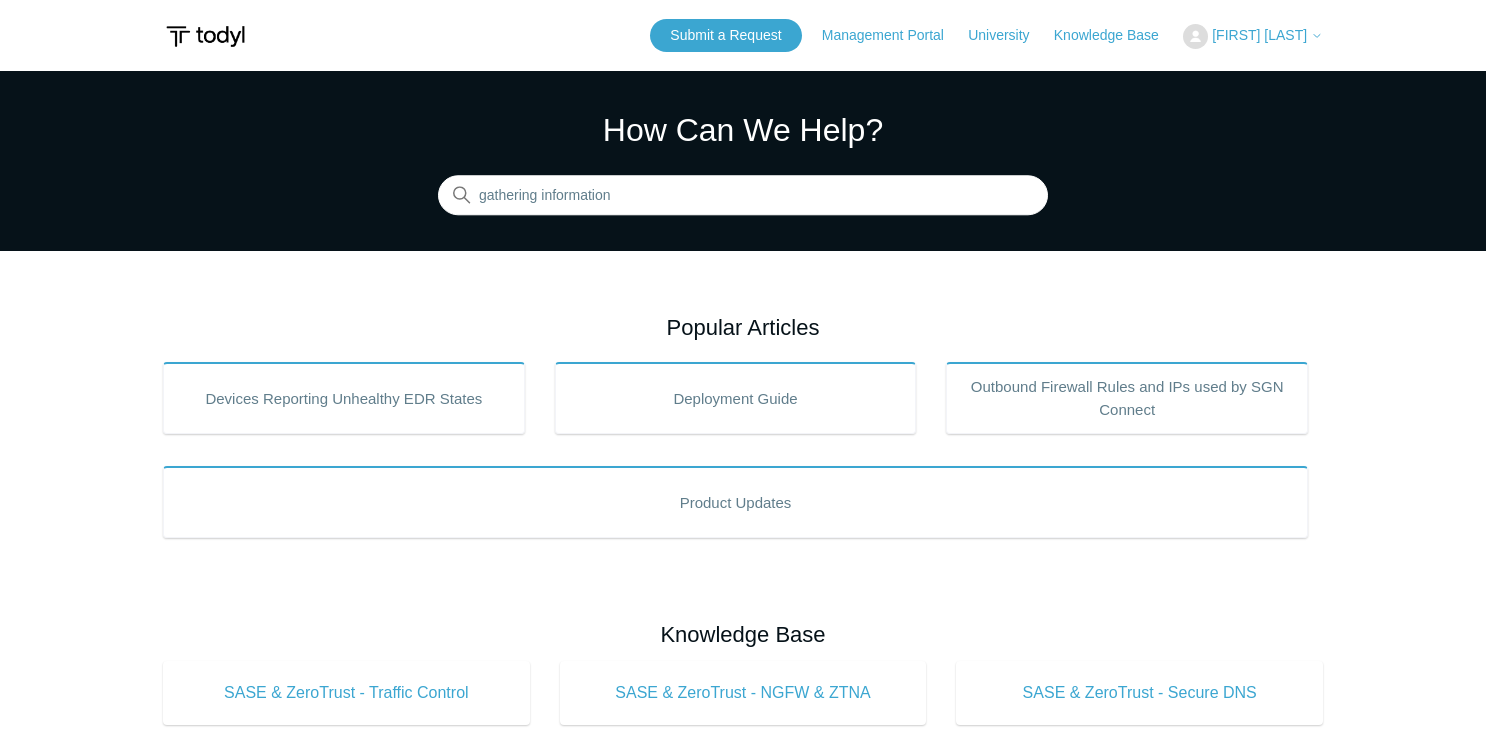 scroll, scrollTop: 0, scrollLeft: 0, axis: both 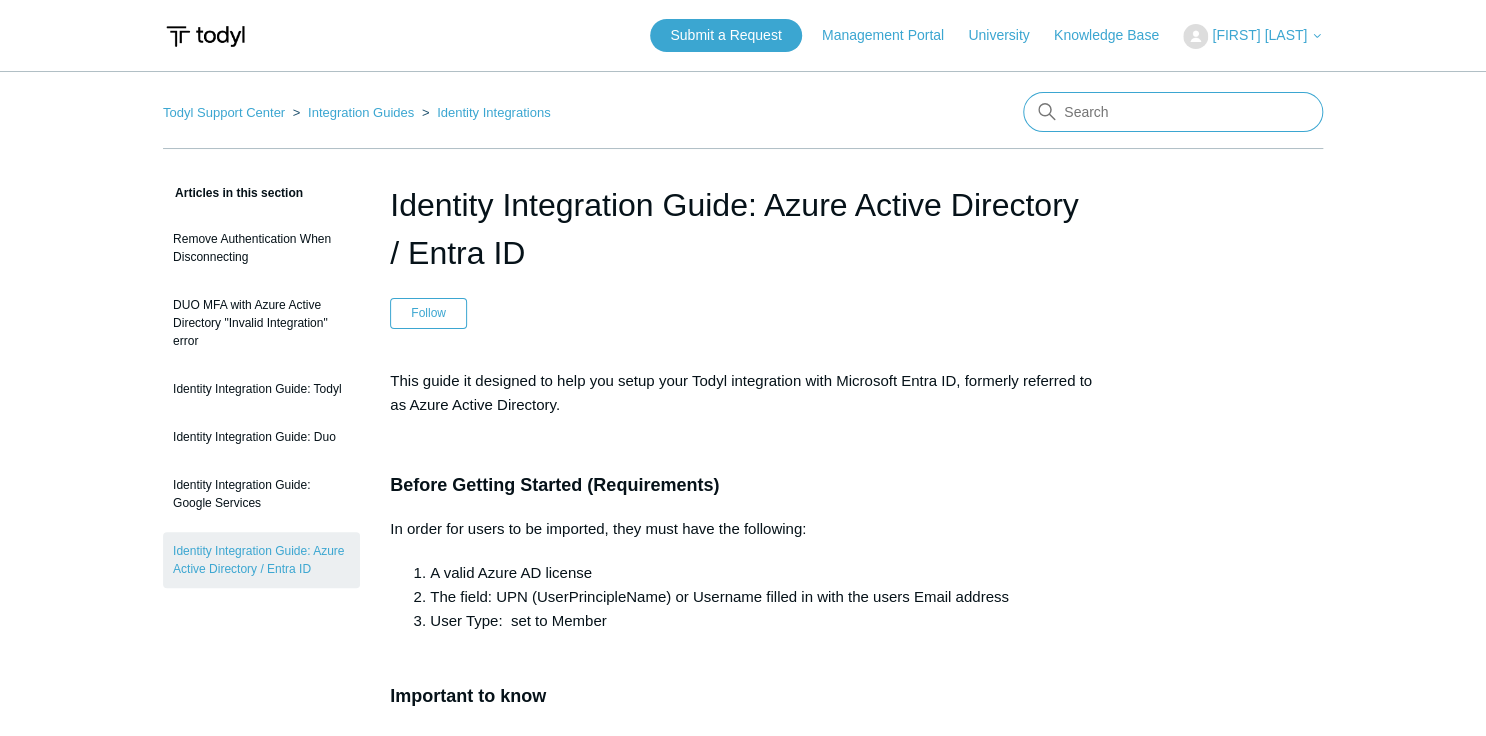 click at bounding box center [1173, 112] 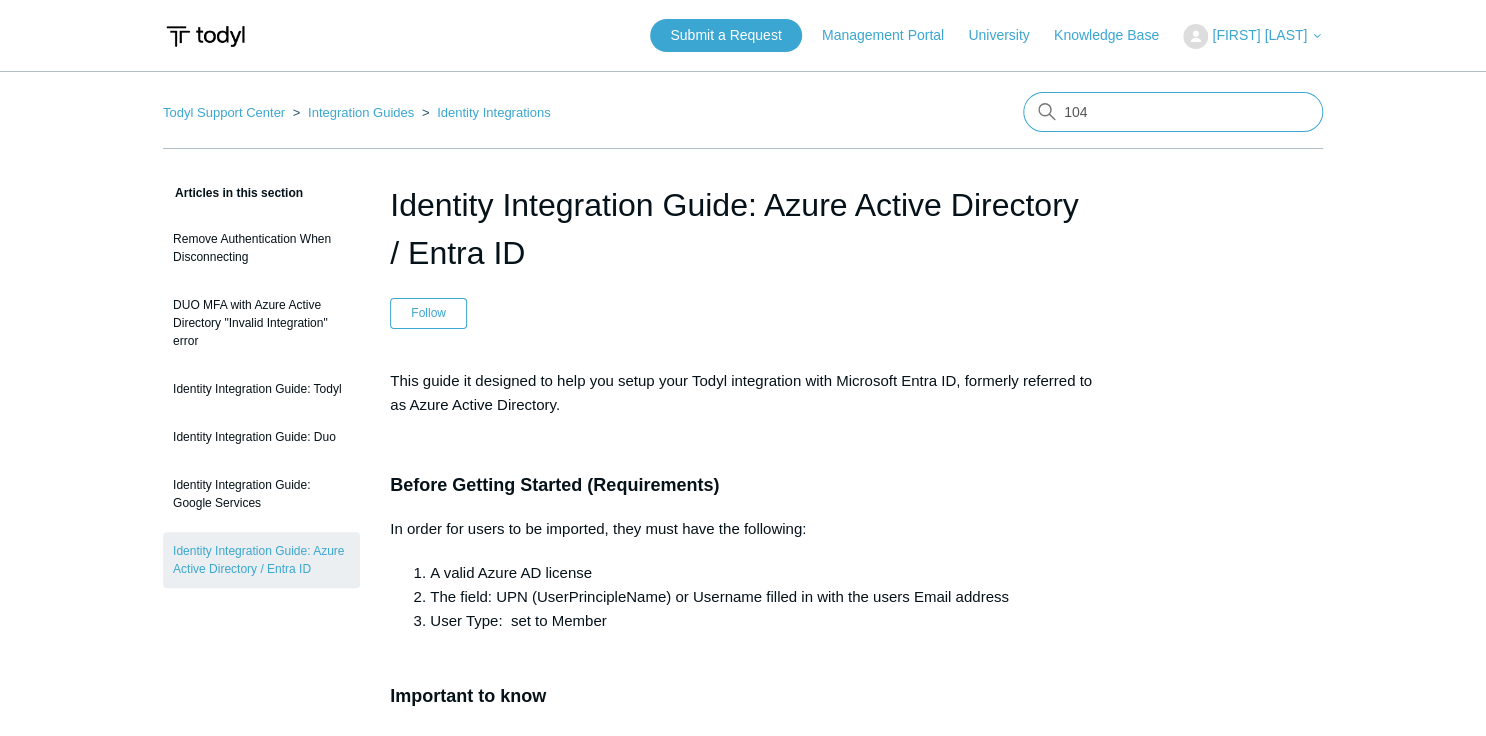 type on "104" 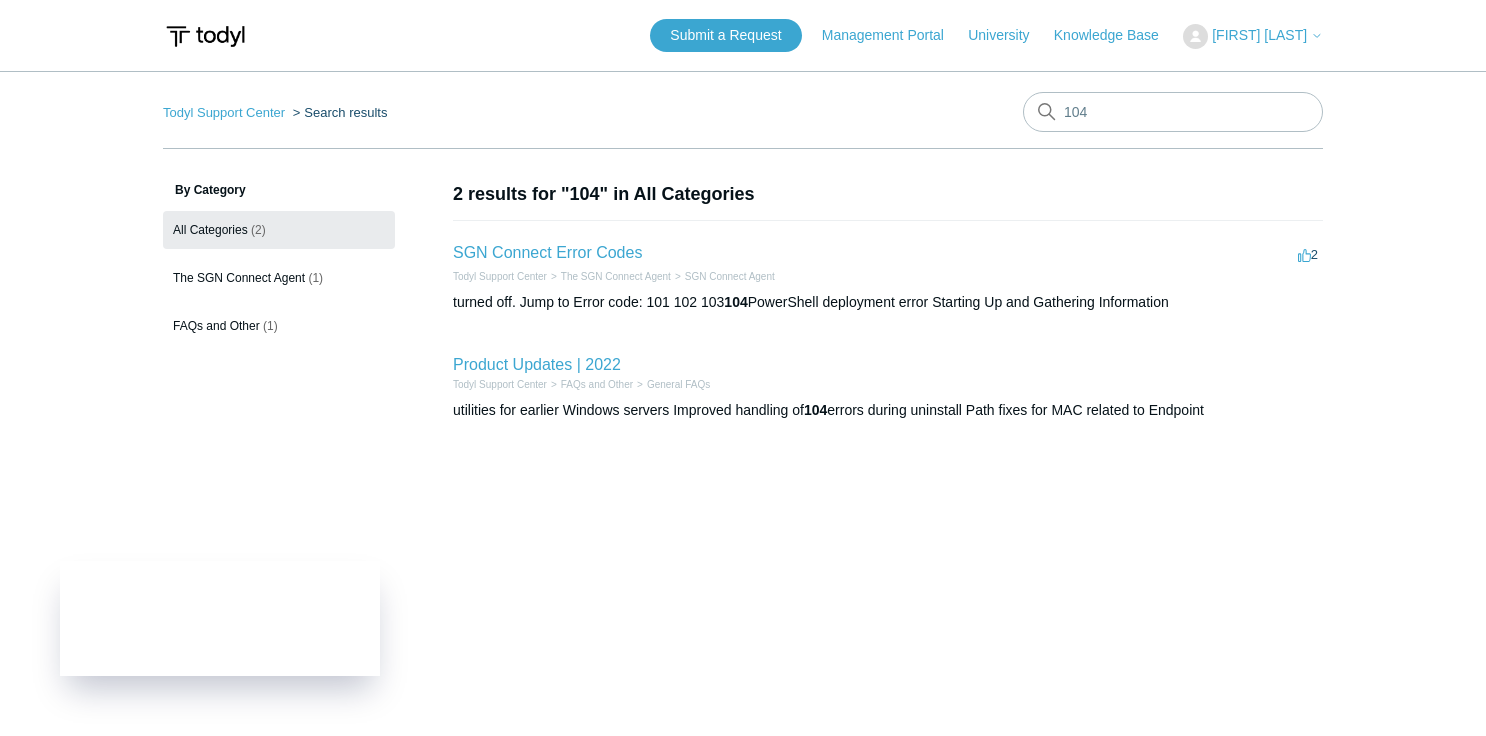 scroll, scrollTop: 136, scrollLeft: 0, axis: vertical 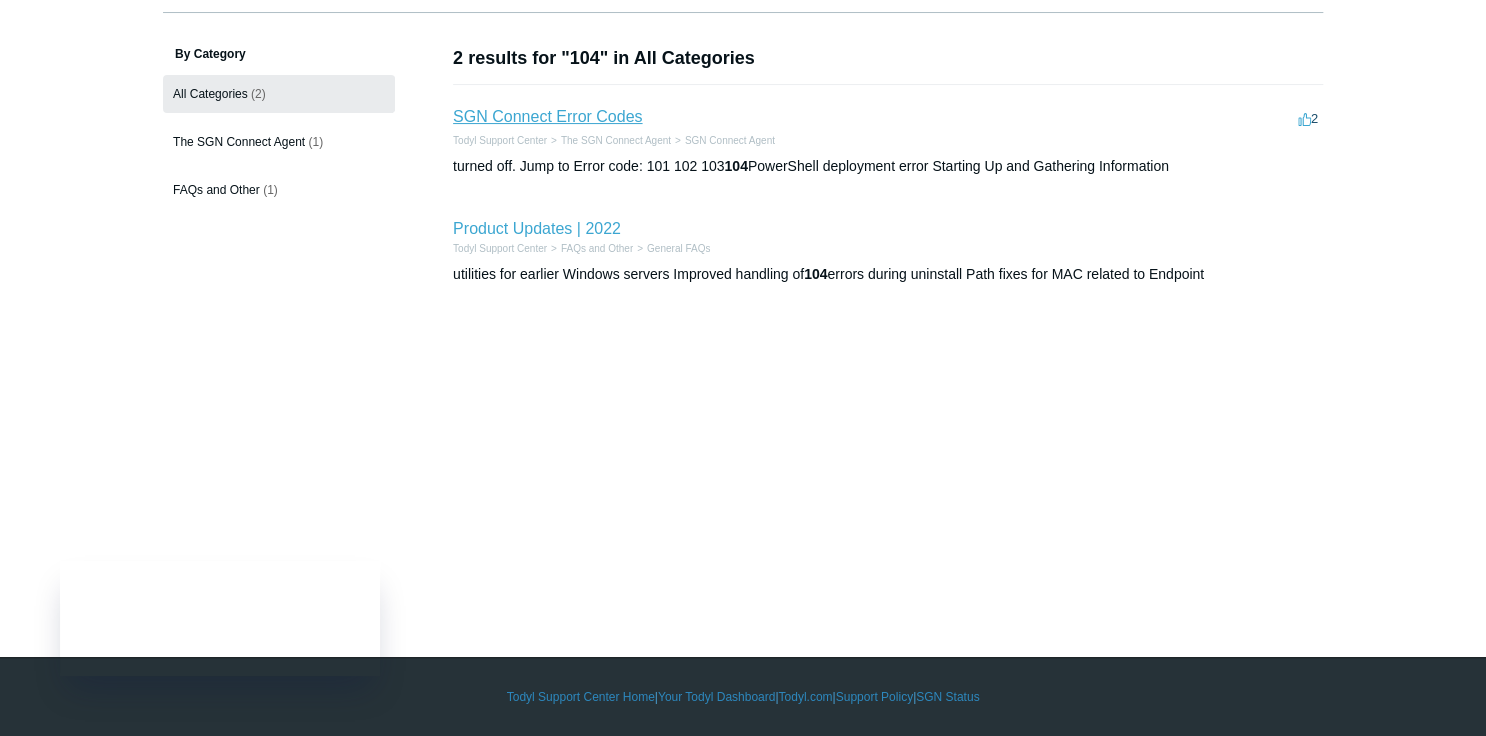 click on "SGN Connect Error Codes" at bounding box center (547, 116) 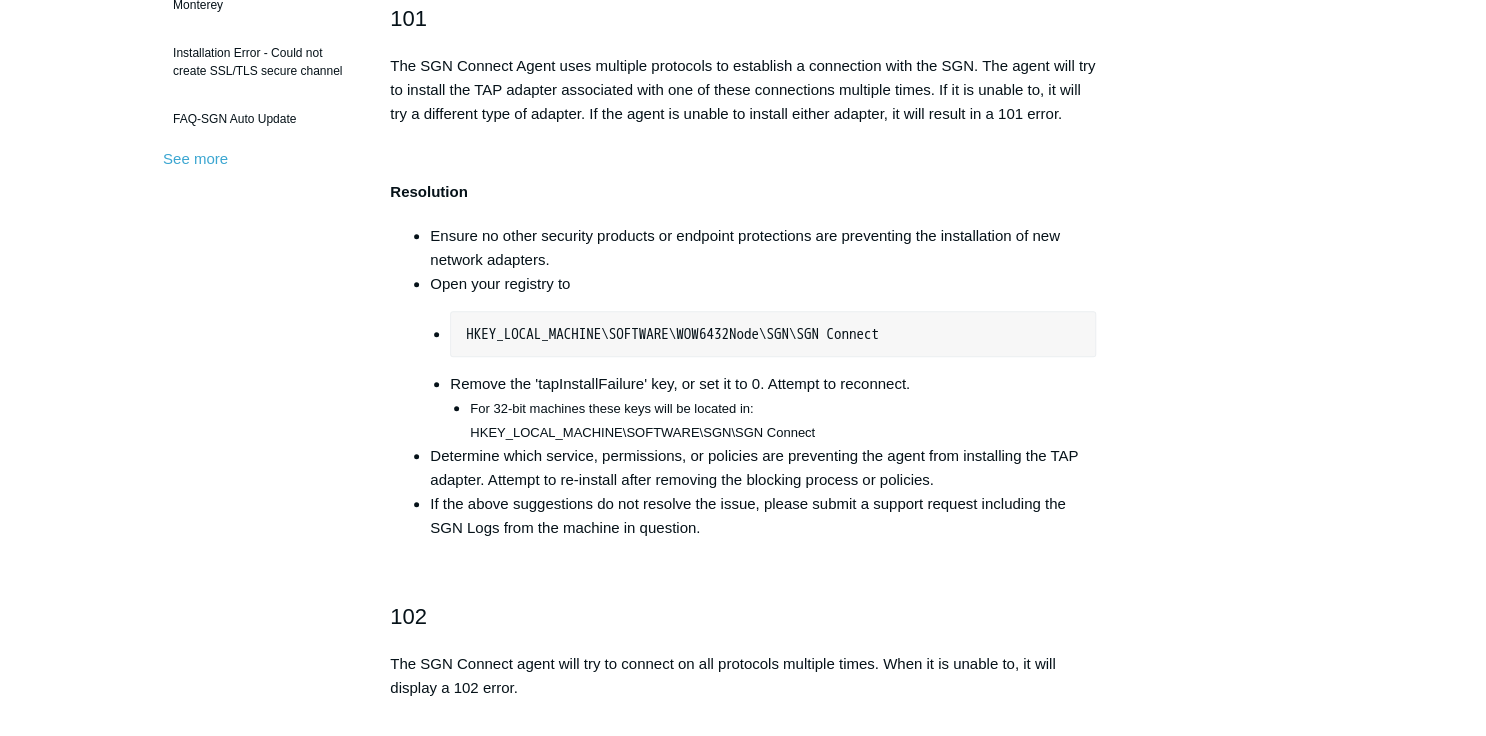 scroll, scrollTop: 720, scrollLeft: 0, axis: vertical 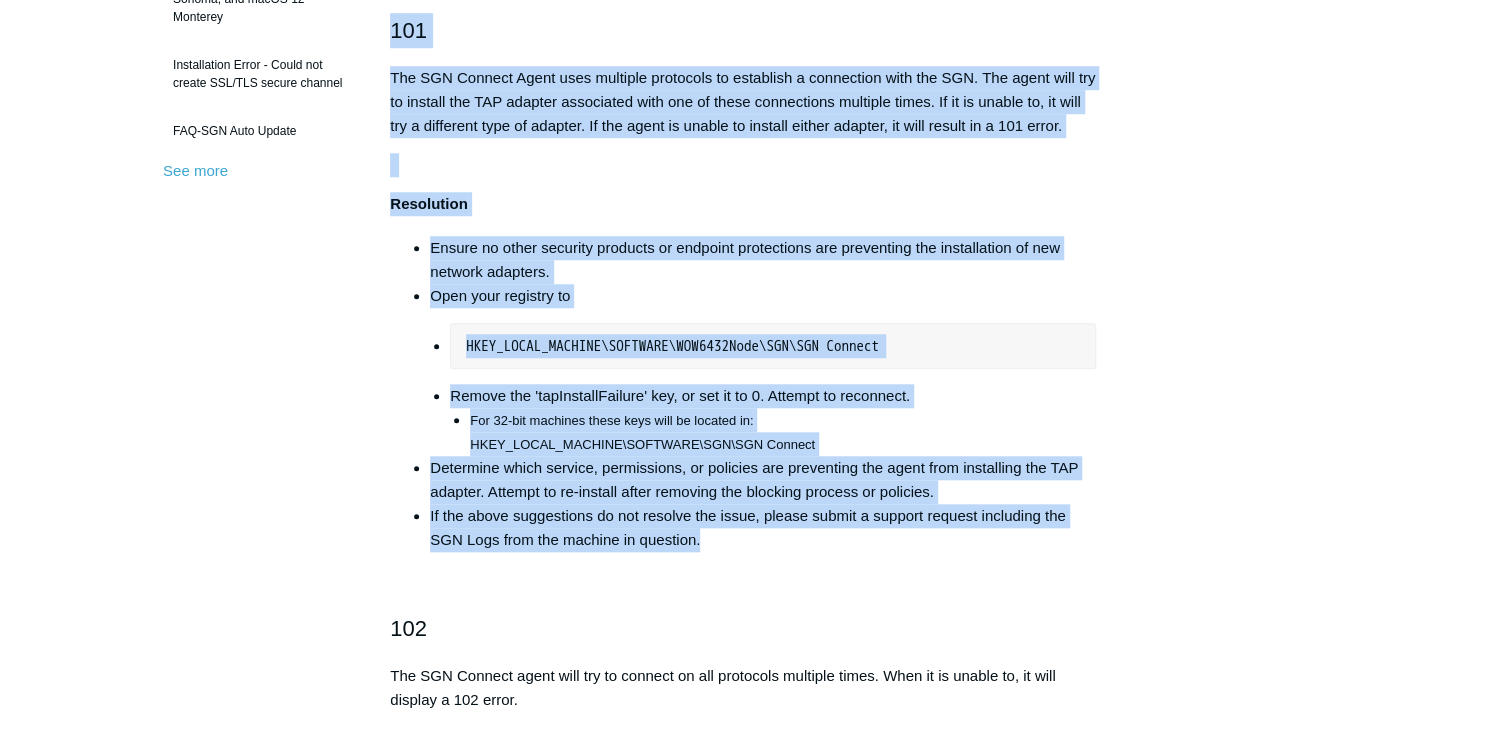 drag, startPoint x: 360, startPoint y: 192, endPoint x: 915, endPoint y: 544, distance: 657.2131 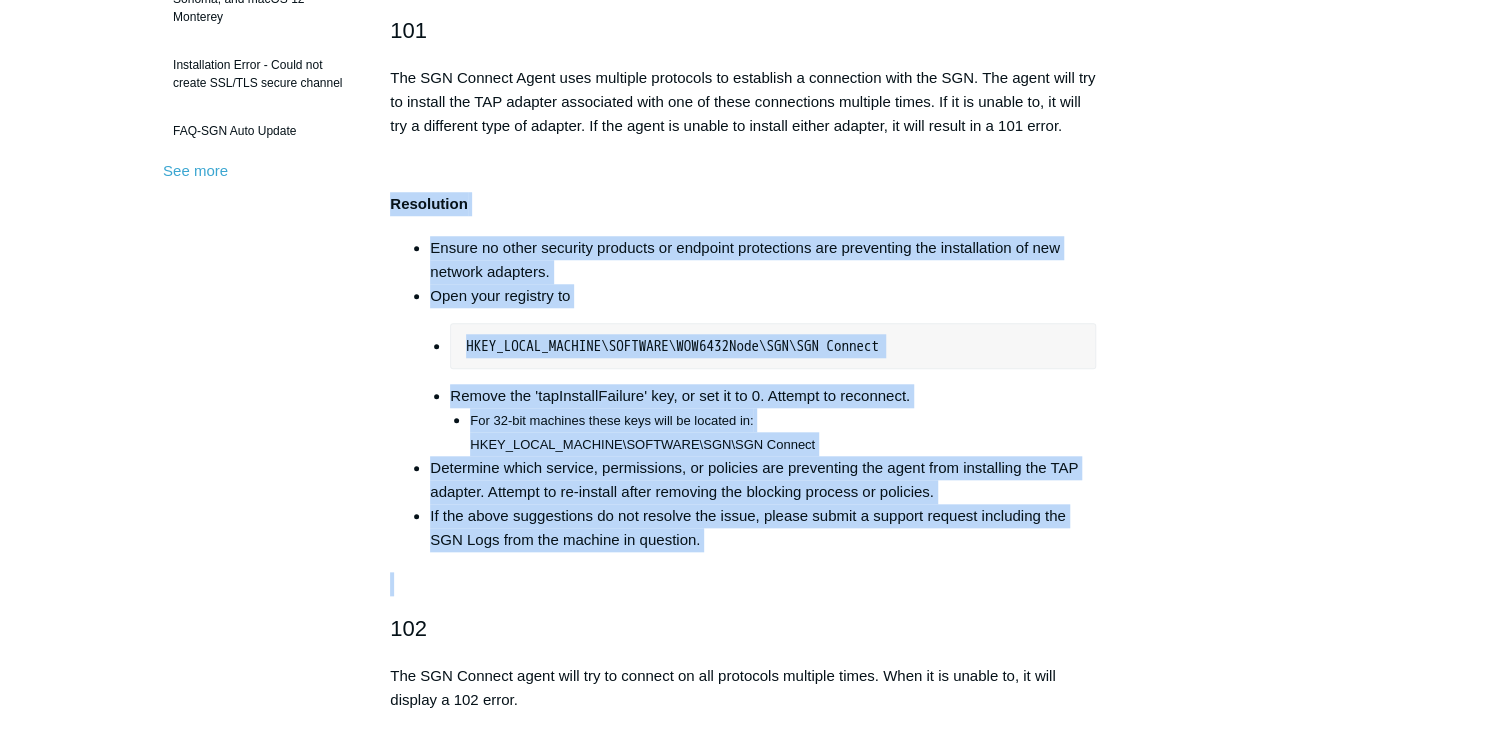 drag, startPoint x: 385, startPoint y: 191, endPoint x: 1160, endPoint y: 572, distance: 863.58905 